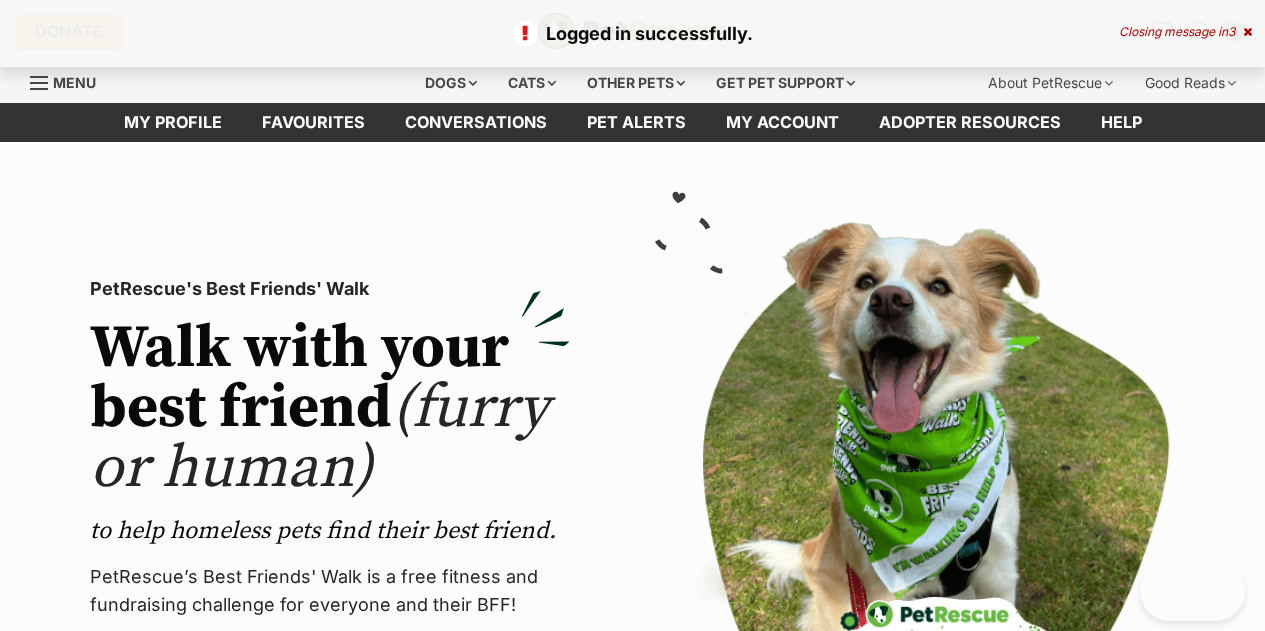 scroll, scrollTop: 0, scrollLeft: 0, axis: both 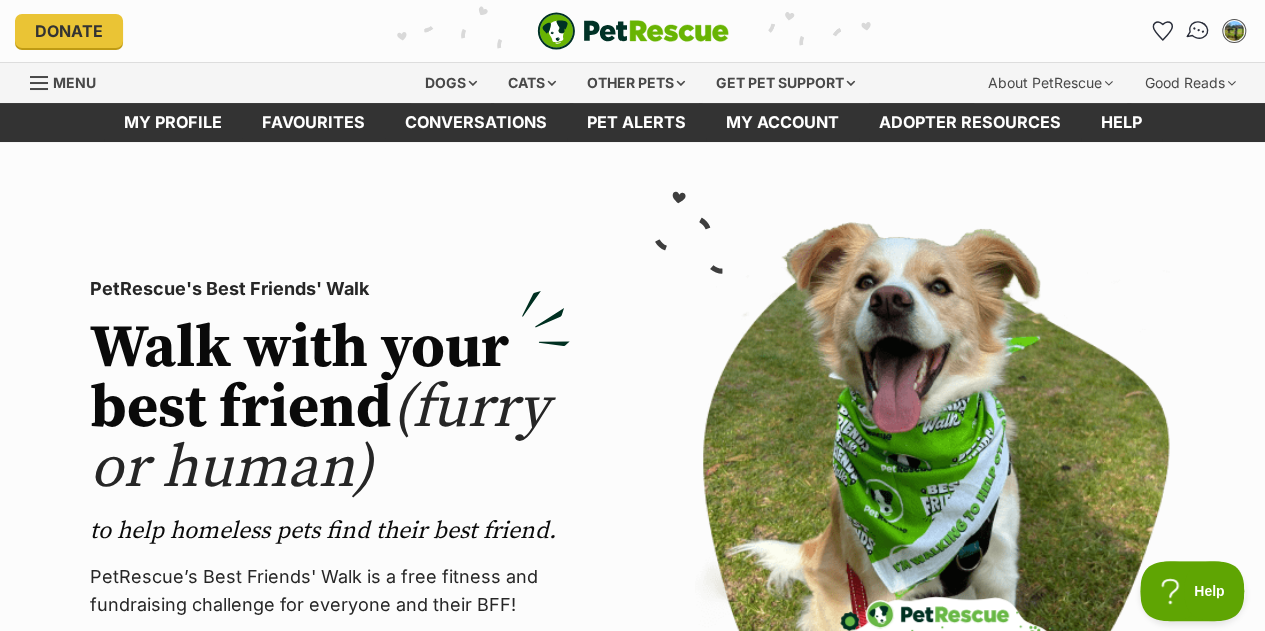 click at bounding box center [1198, 31] 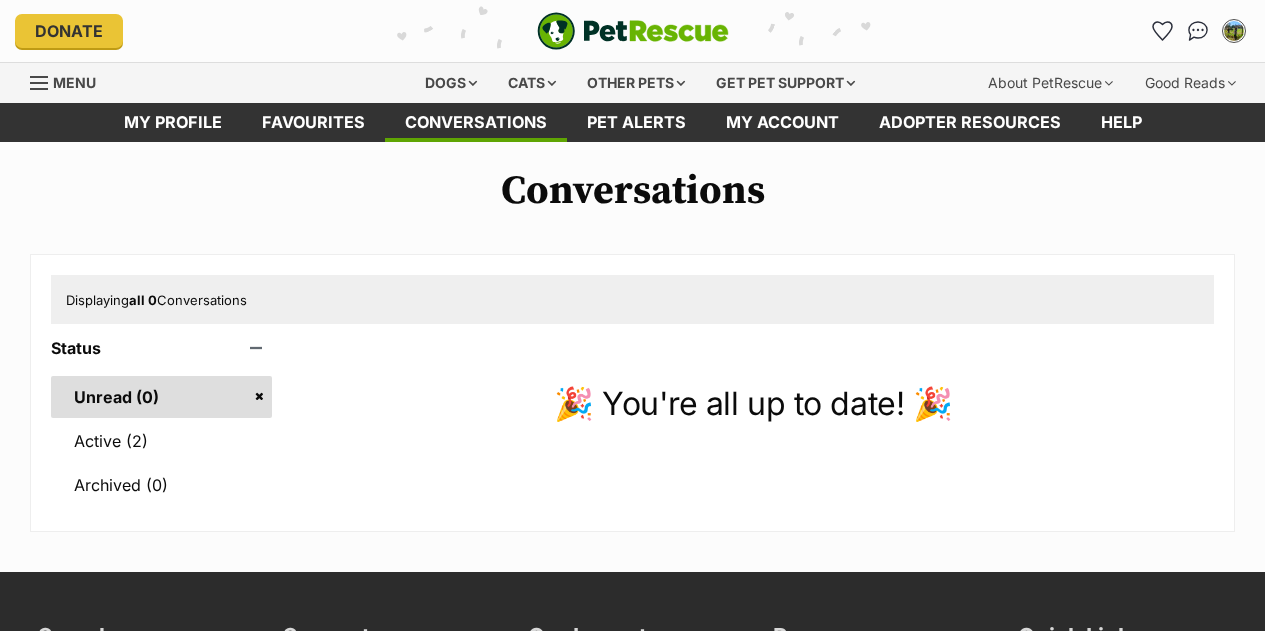 scroll, scrollTop: 0, scrollLeft: 0, axis: both 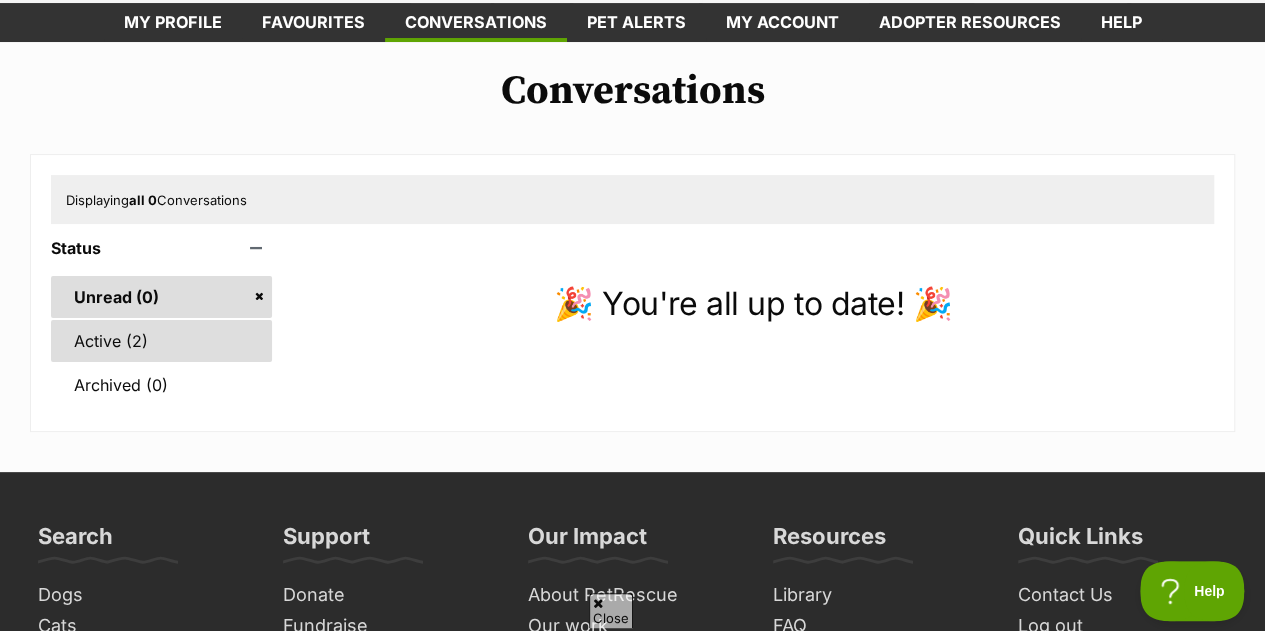 click on "Active (2)" at bounding box center [161, 341] 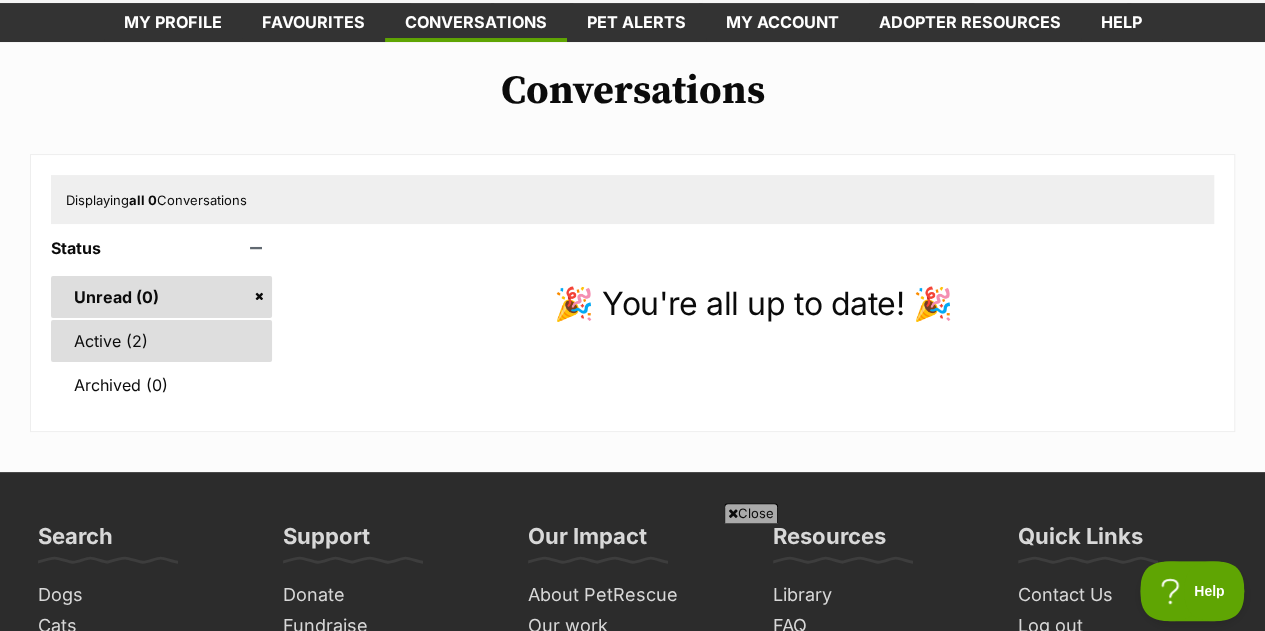 scroll, scrollTop: 0, scrollLeft: 0, axis: both 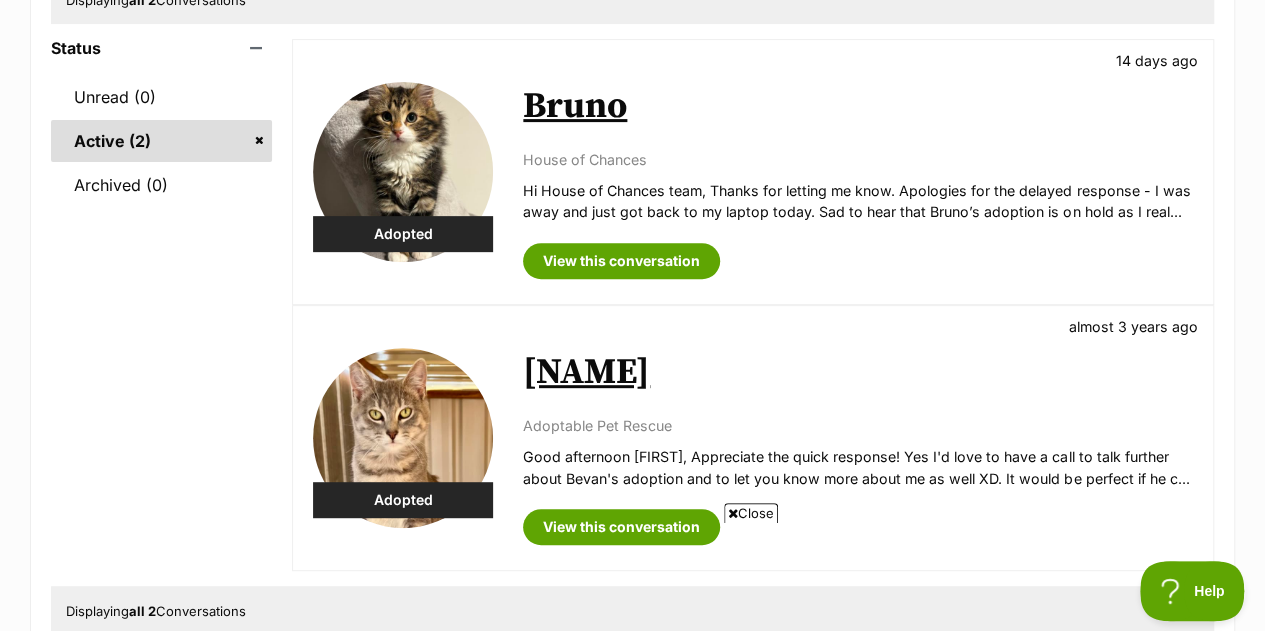 click on "Bruno" at bounding box center [575, 106] 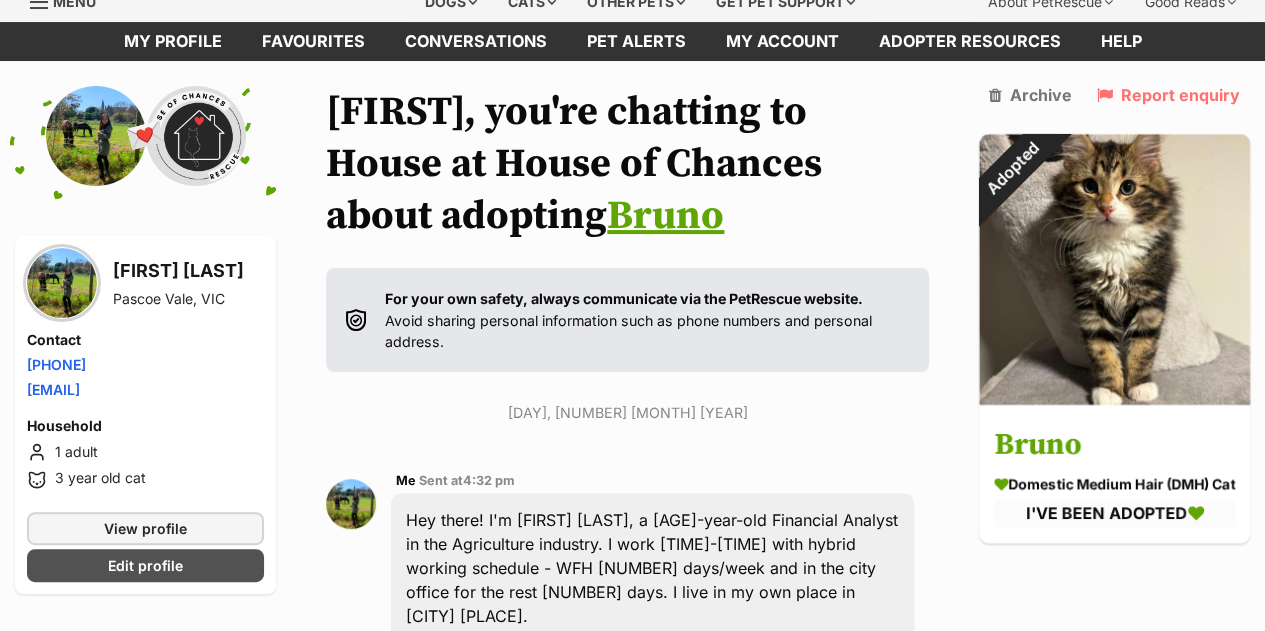 scroll, scrollTop: 0, scrollLeft: 0, axis: both 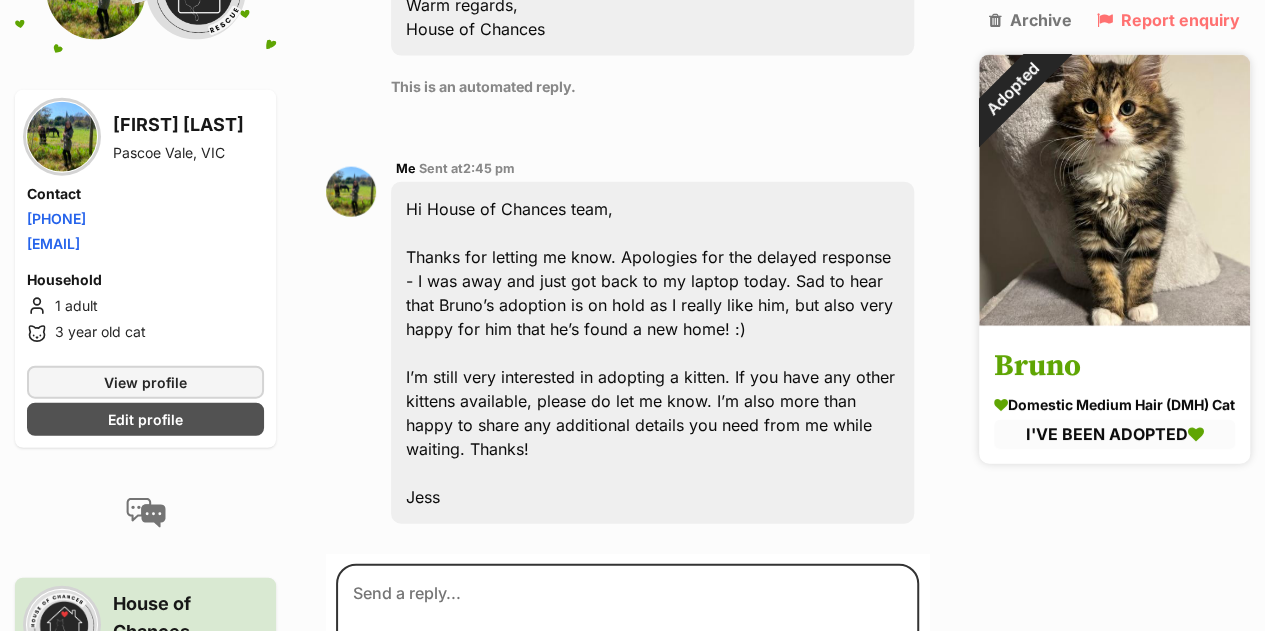 click at bounding box center (1114, 189) 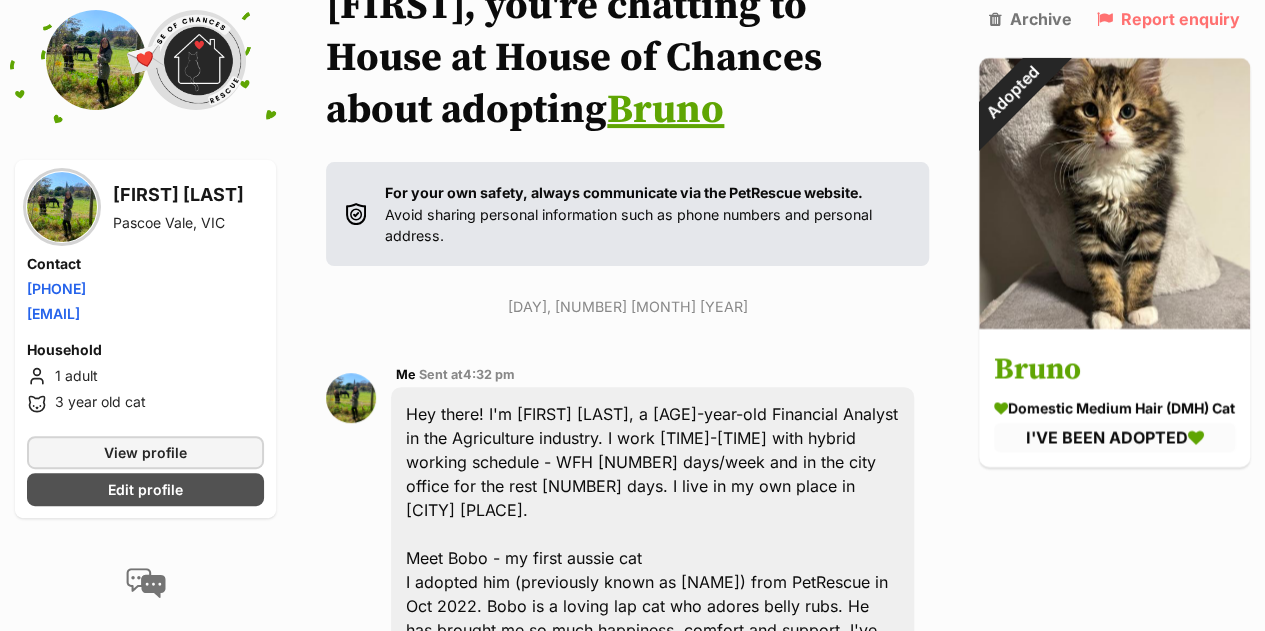 scroll, scrollTop: 0, scrollLeft: 0, axis: both 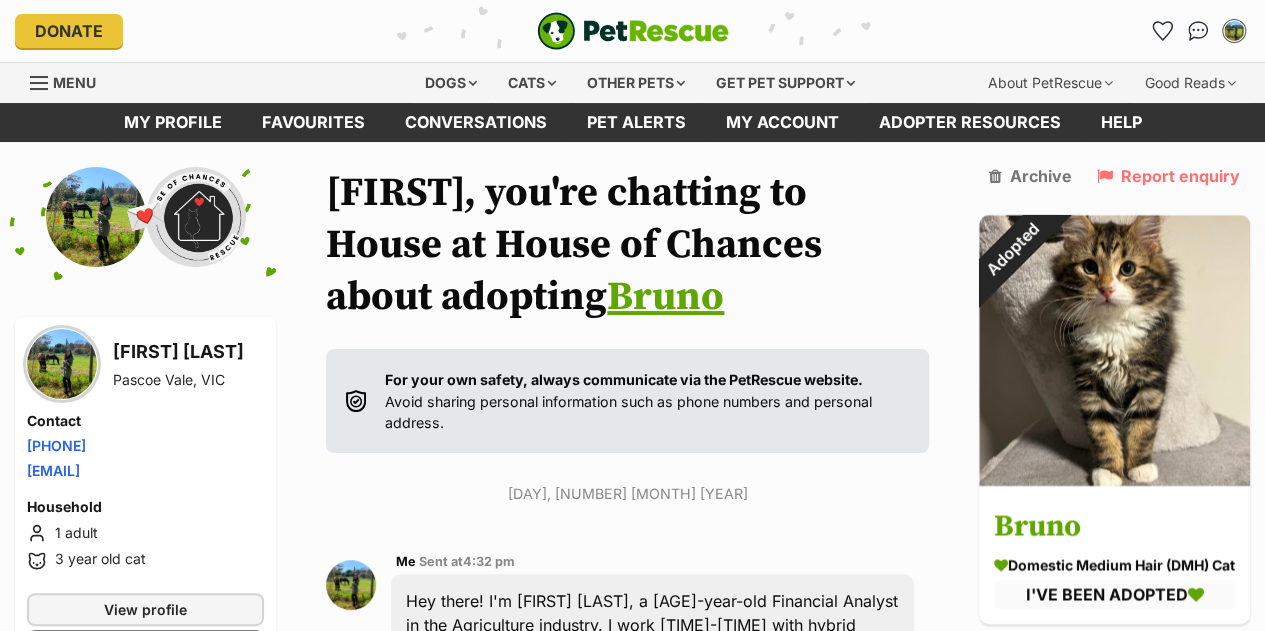 click at bounding box center [633, 31] 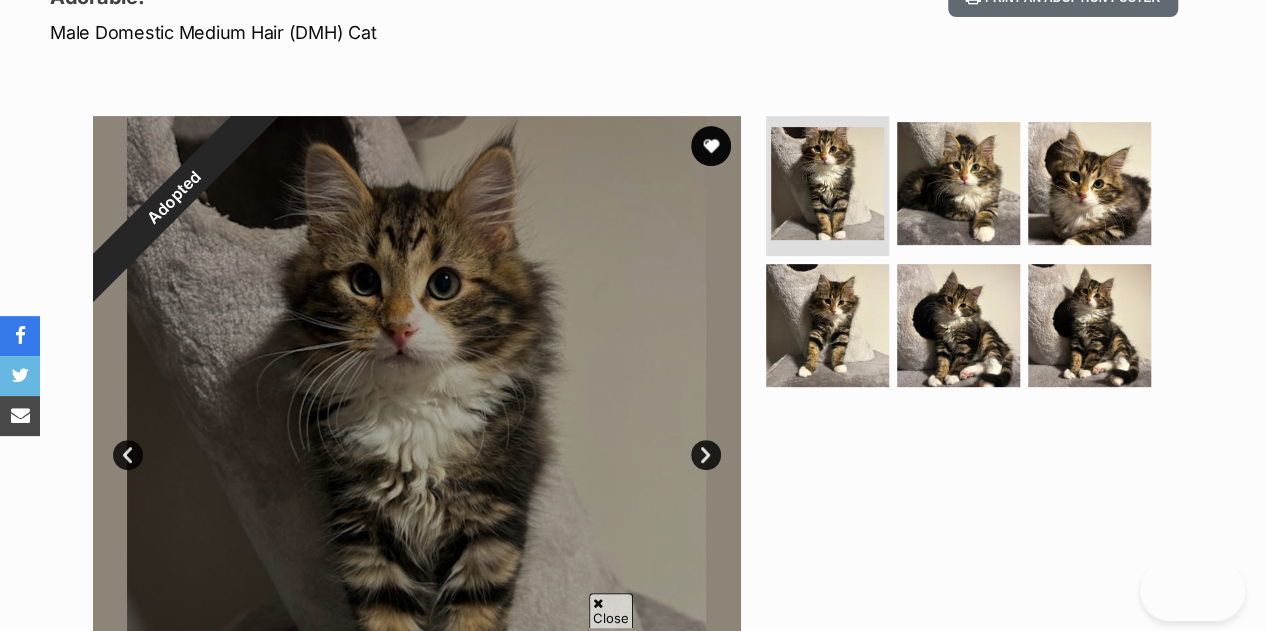 scroll, scrollTop: 300, scrollLeft: 0, axis: vertical 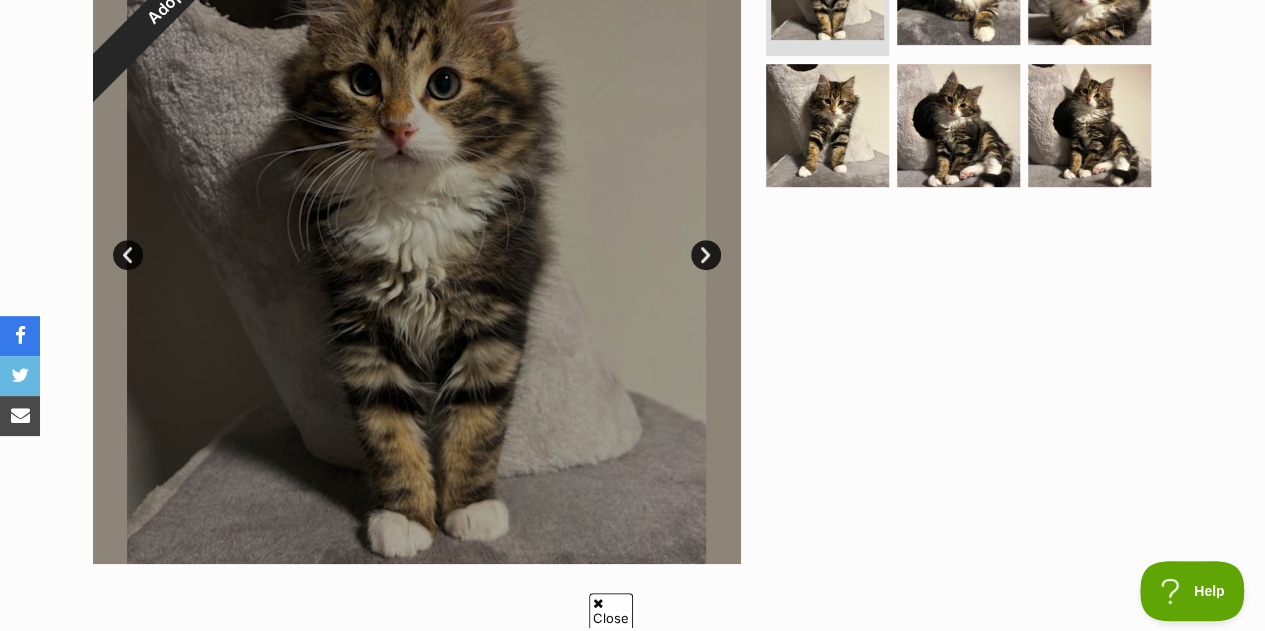 click on "Next" at bounding box center [706, 255] 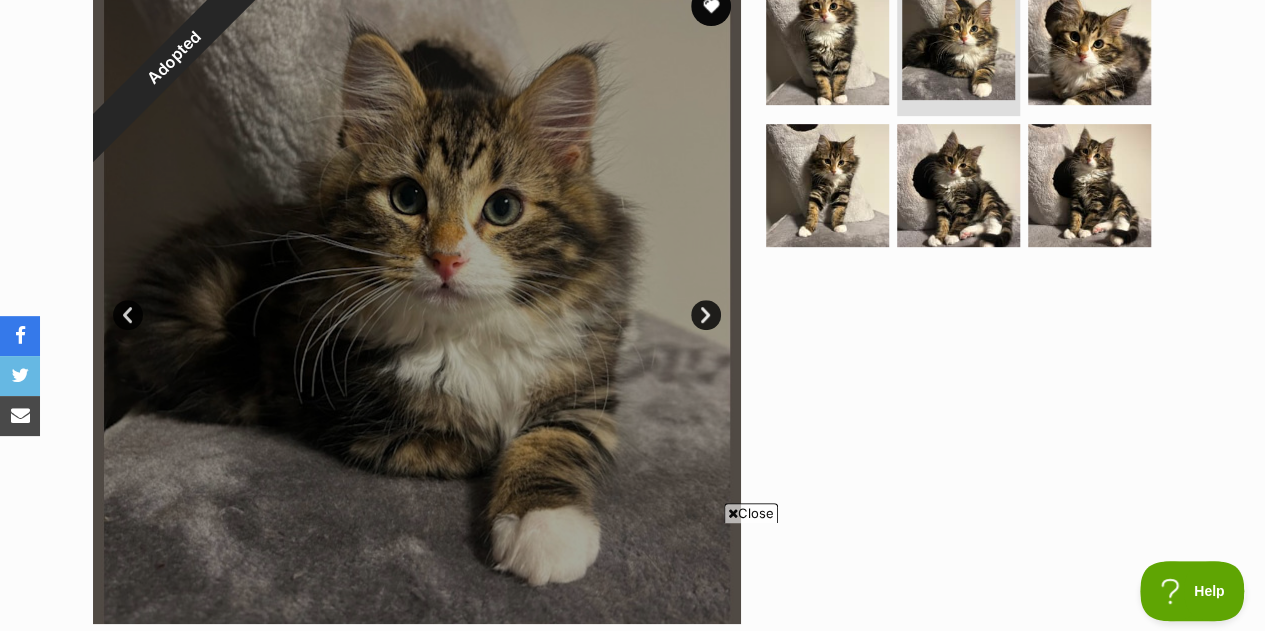 scroll, scrollTop: 400, scrollLeft: 0, axis: vertical 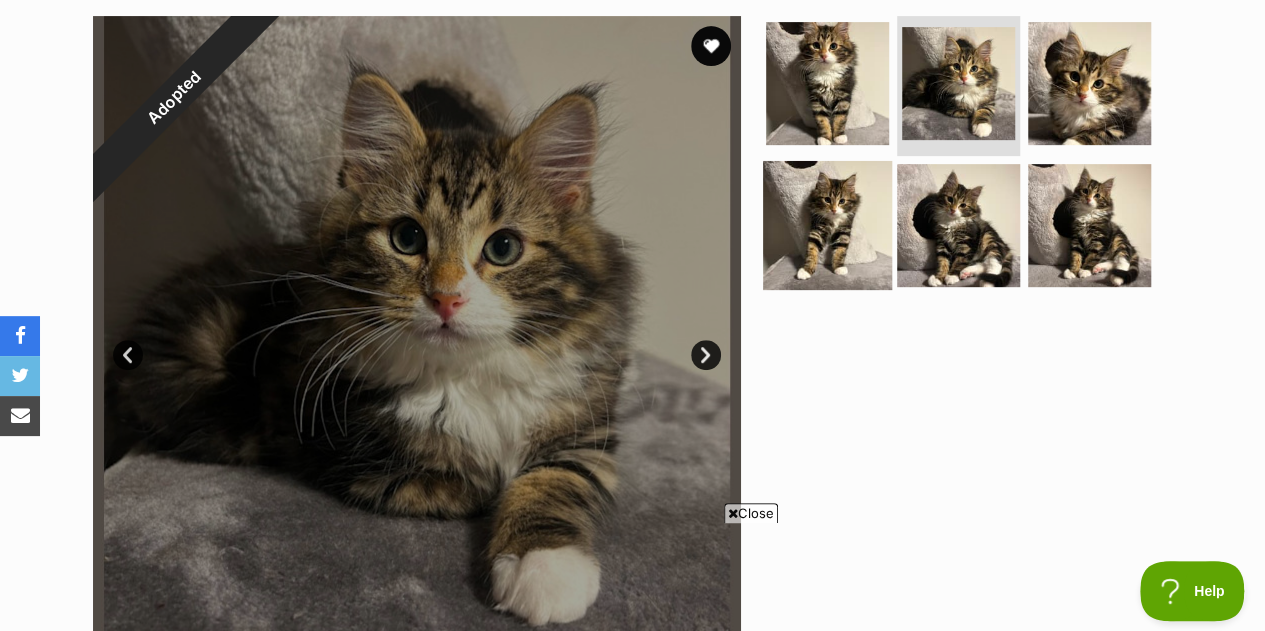 click at bounding box center (827, 224) 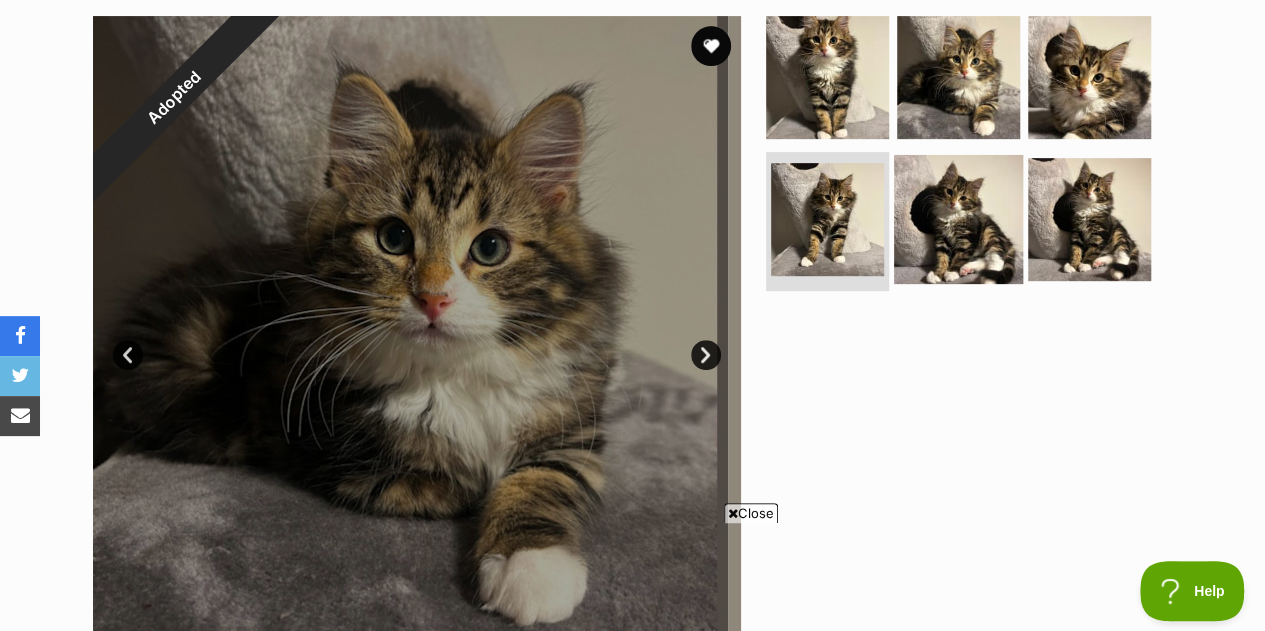 scroll, scrollTop: 0, scrollLeft: 0, axis: both 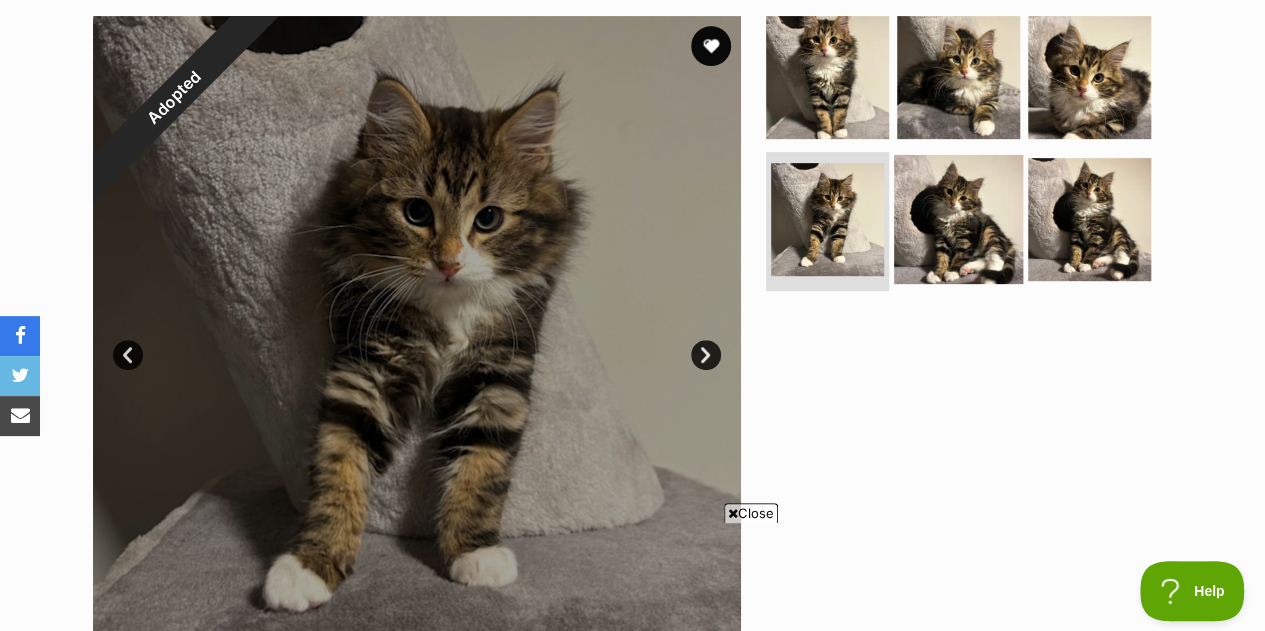 click at bounding box center (958, 218) 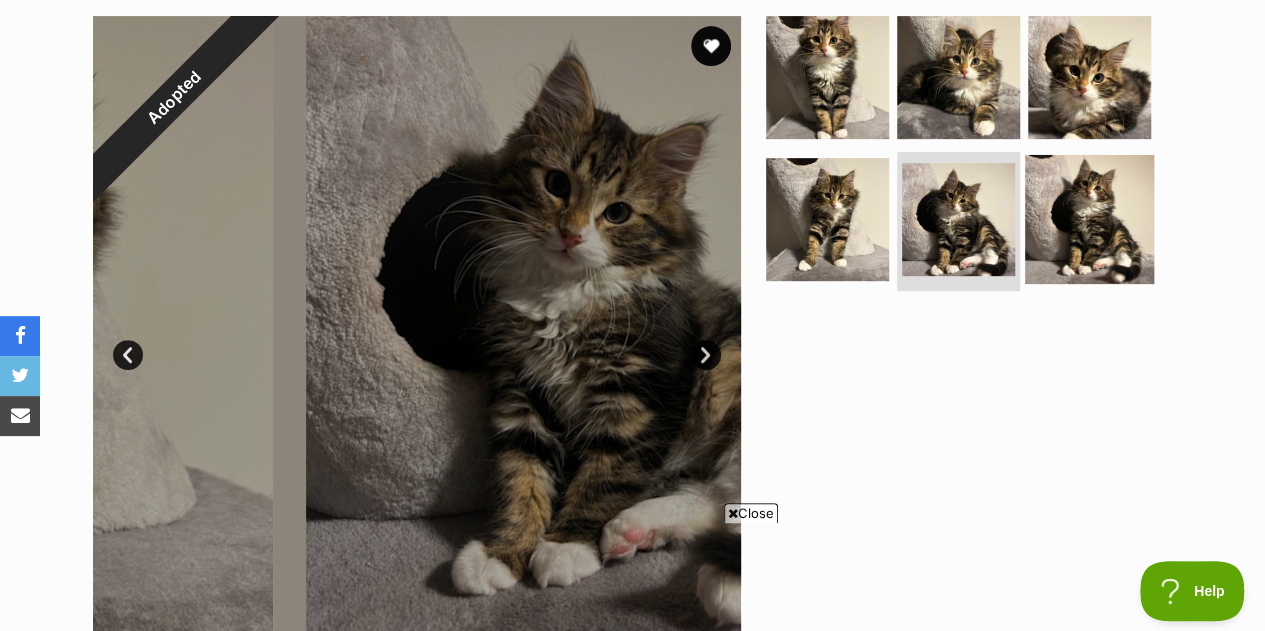 scroll, scrollTop: 0, scrollLeft: 0, axis: both 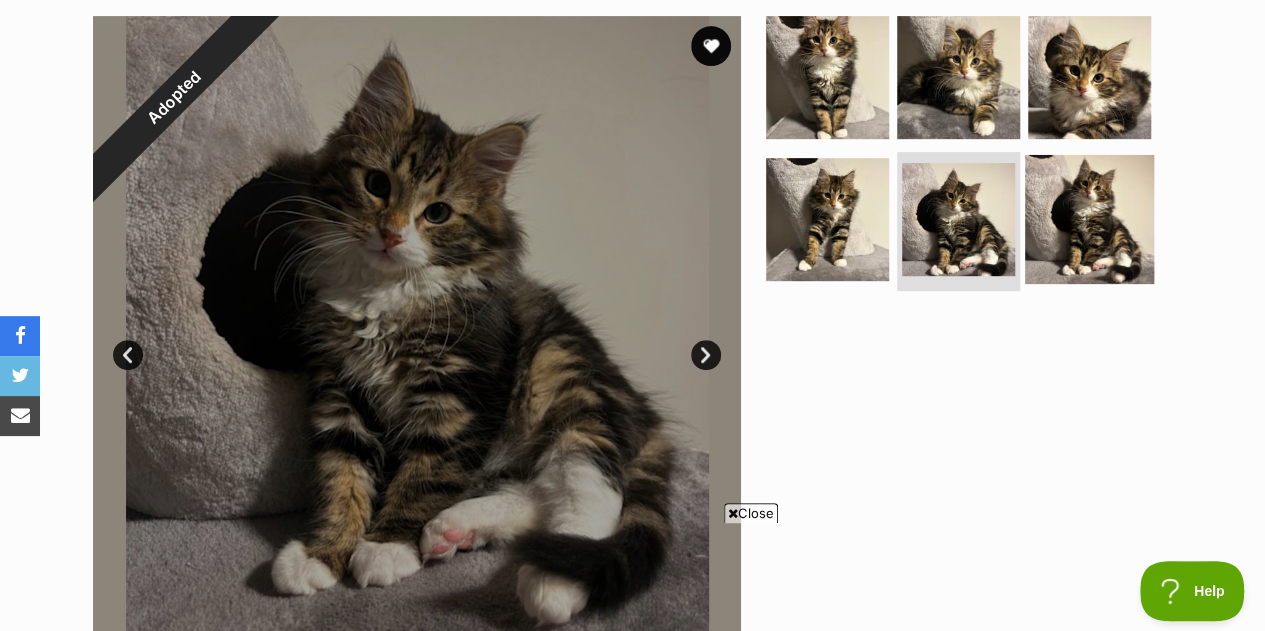 click at bounding box center [1089, 218] 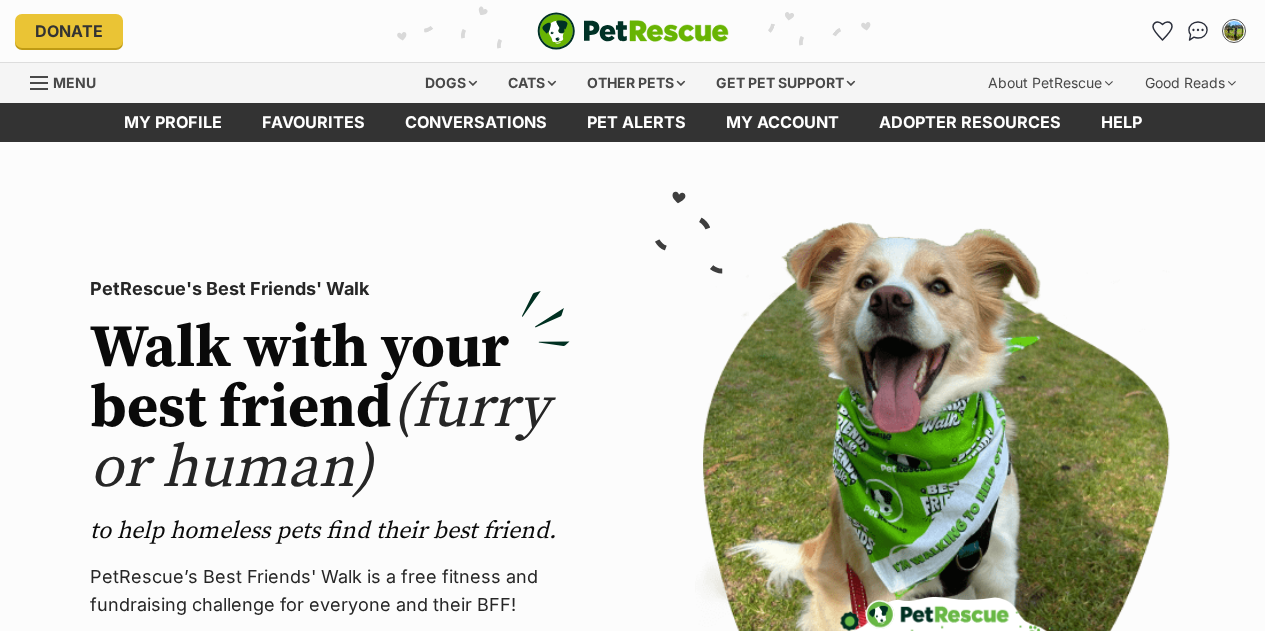 scroll, scrollTop: 0, scrollLeft: 0, axis: both 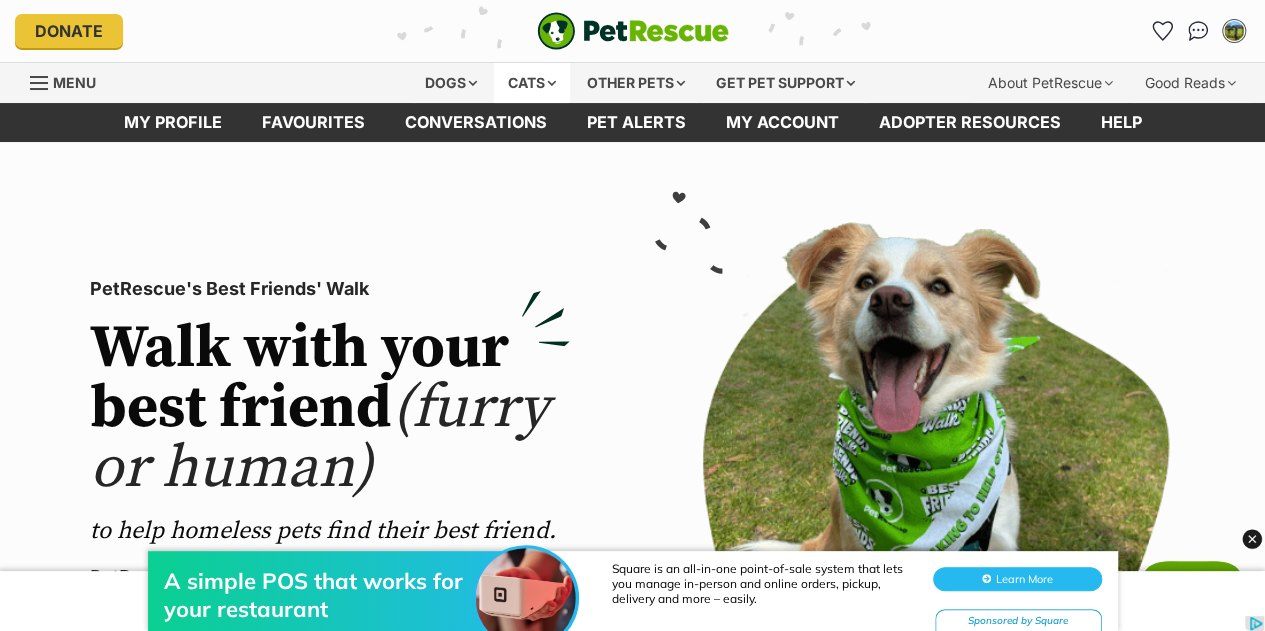 click on "Cats" at bounding box center (532, 83) 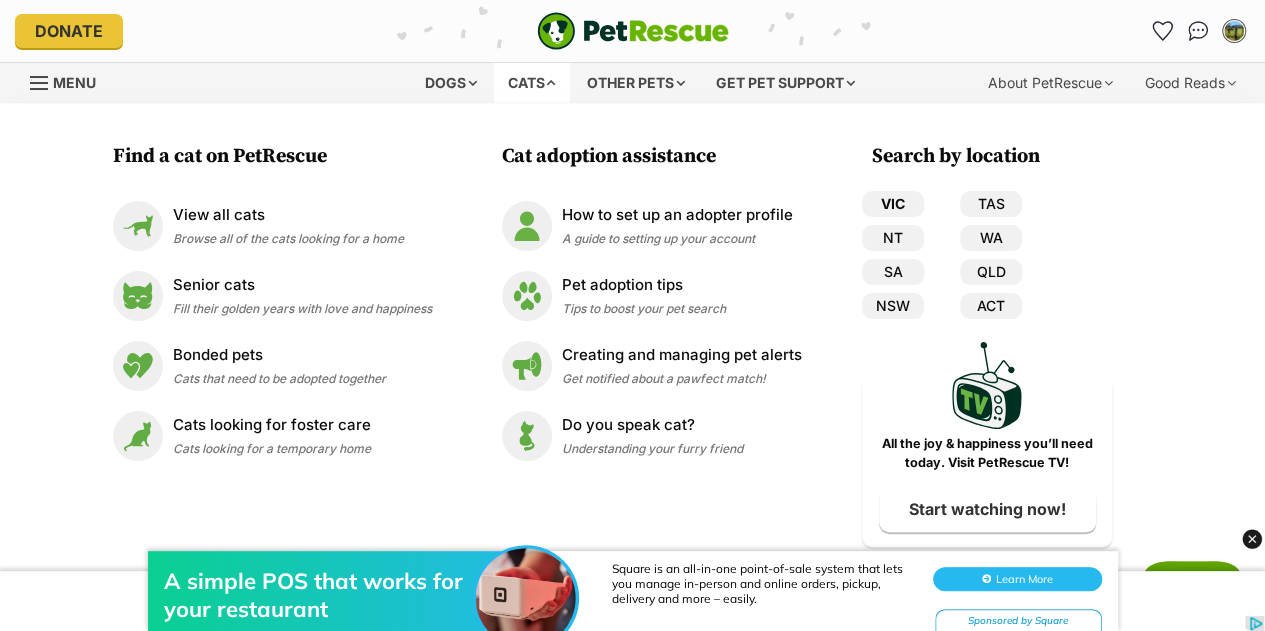 click on "VIC" at bounding box center [893, 204] 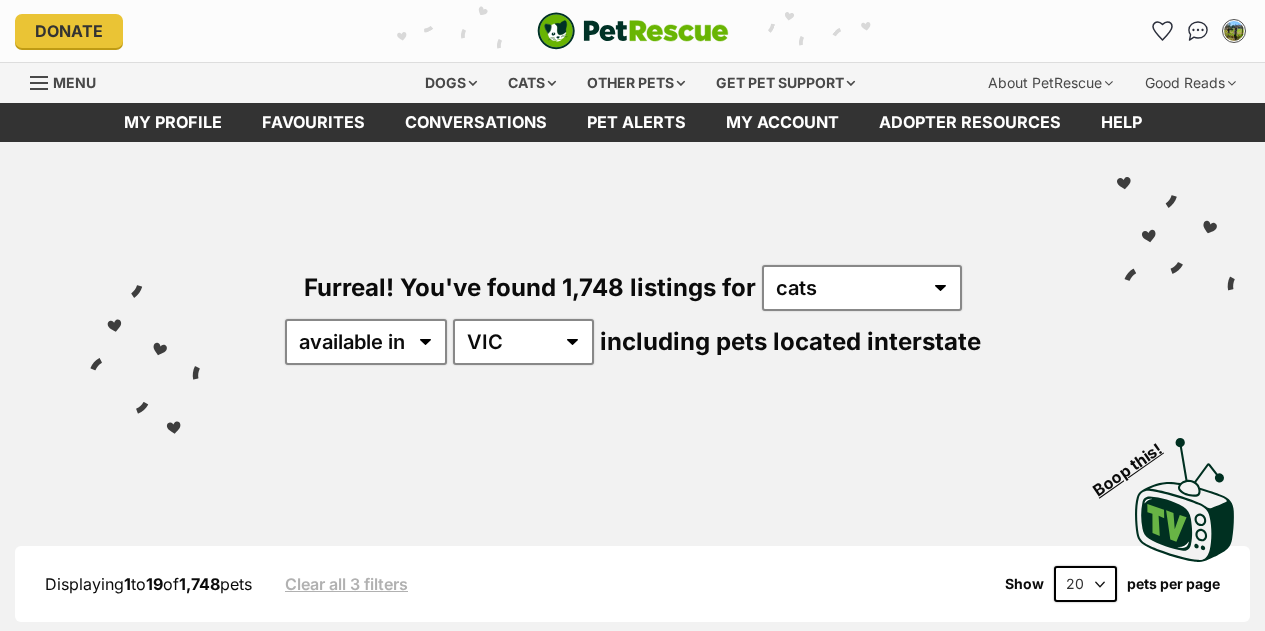 scroll, scrollTop: 0, scrollLeft: 0, axis: both 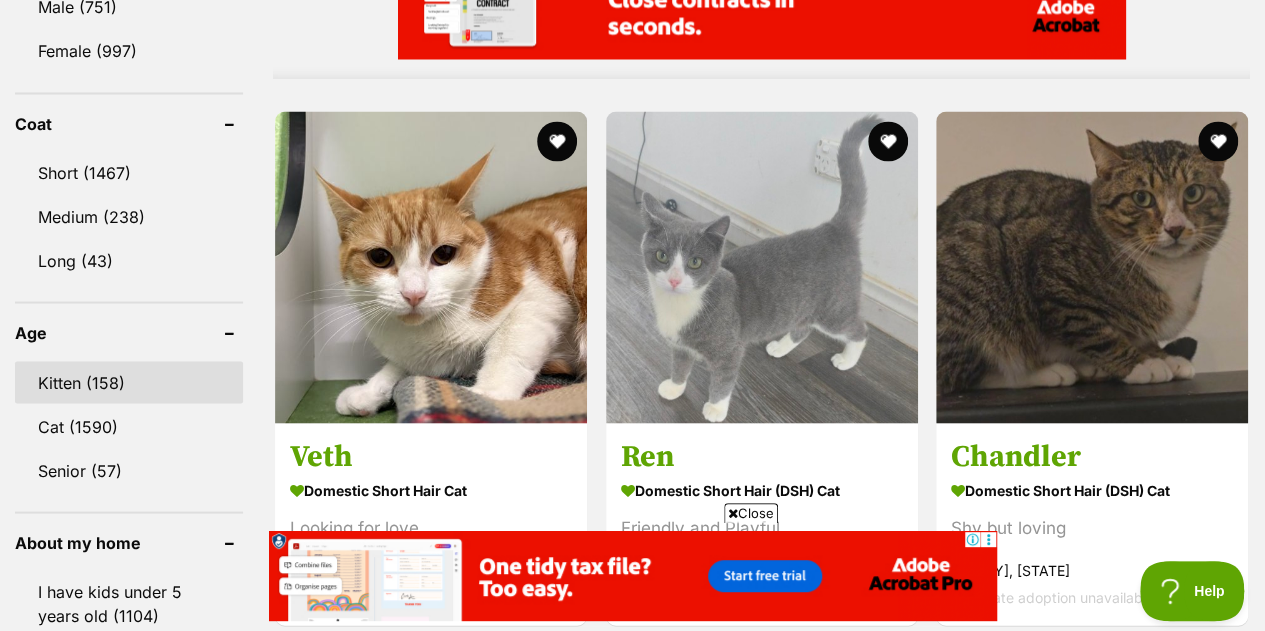 click on "Kitten (158)" at bounding box center (129, 382) 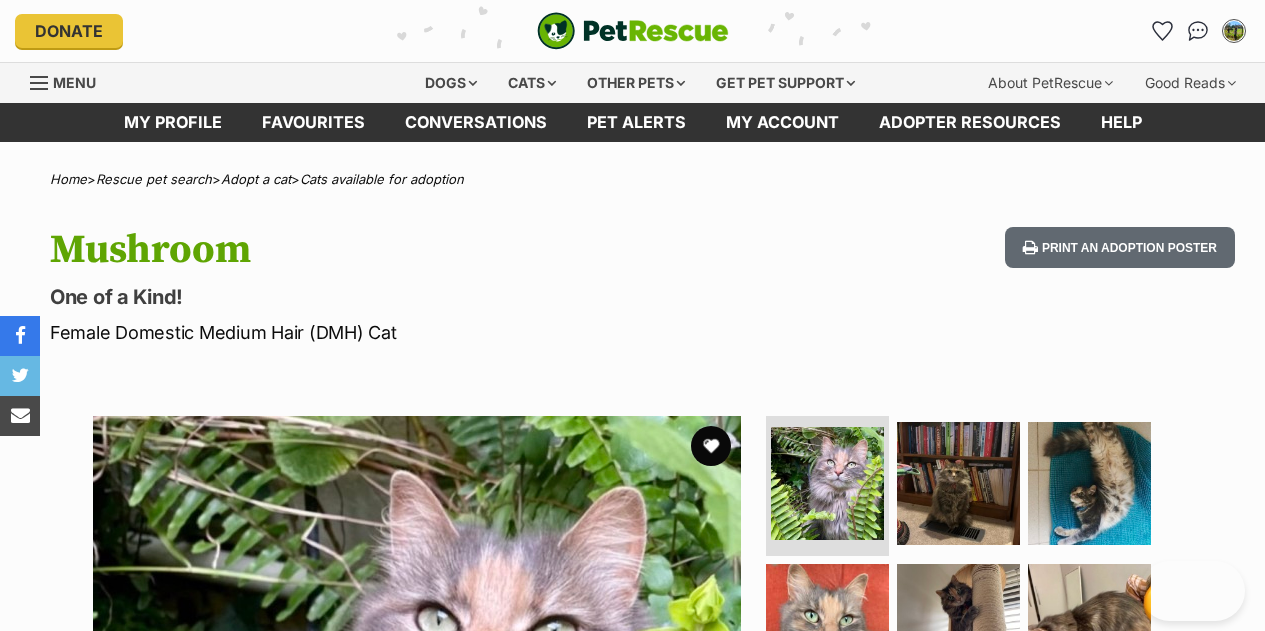 scroll, scrollTop: 0, scrollLeft: 0, axis: both 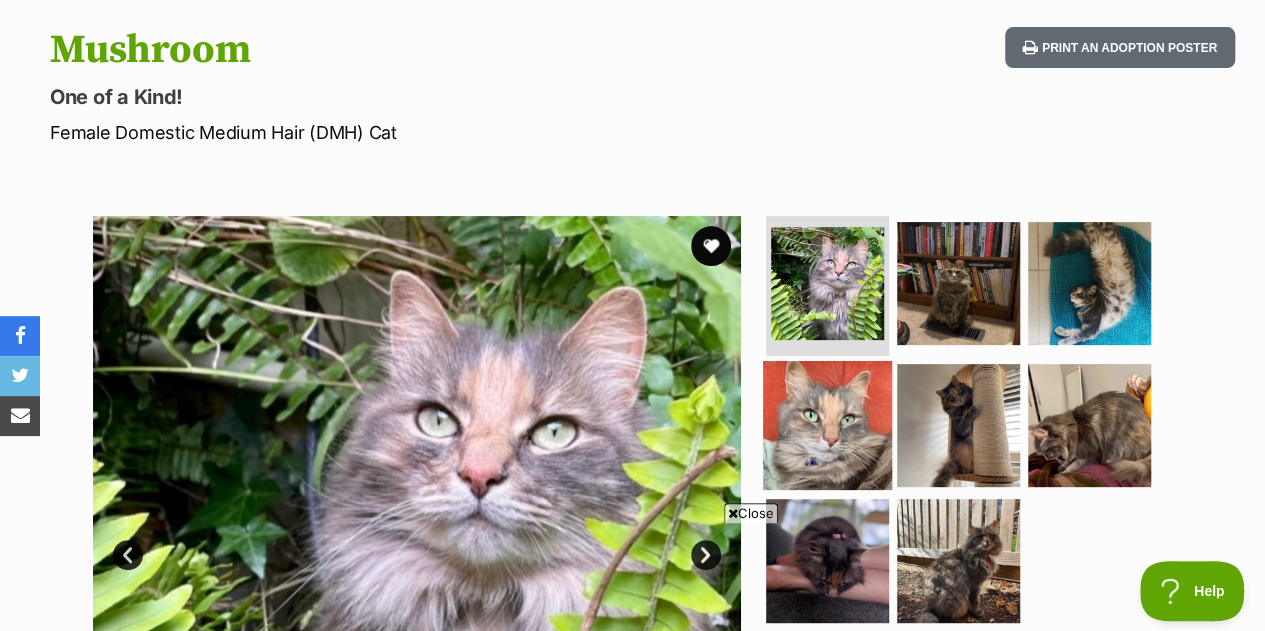 drag, startPoint x: 810, startPoint y: 439, endPoint x: 870, endPoint y: 395, distance: 74.404305 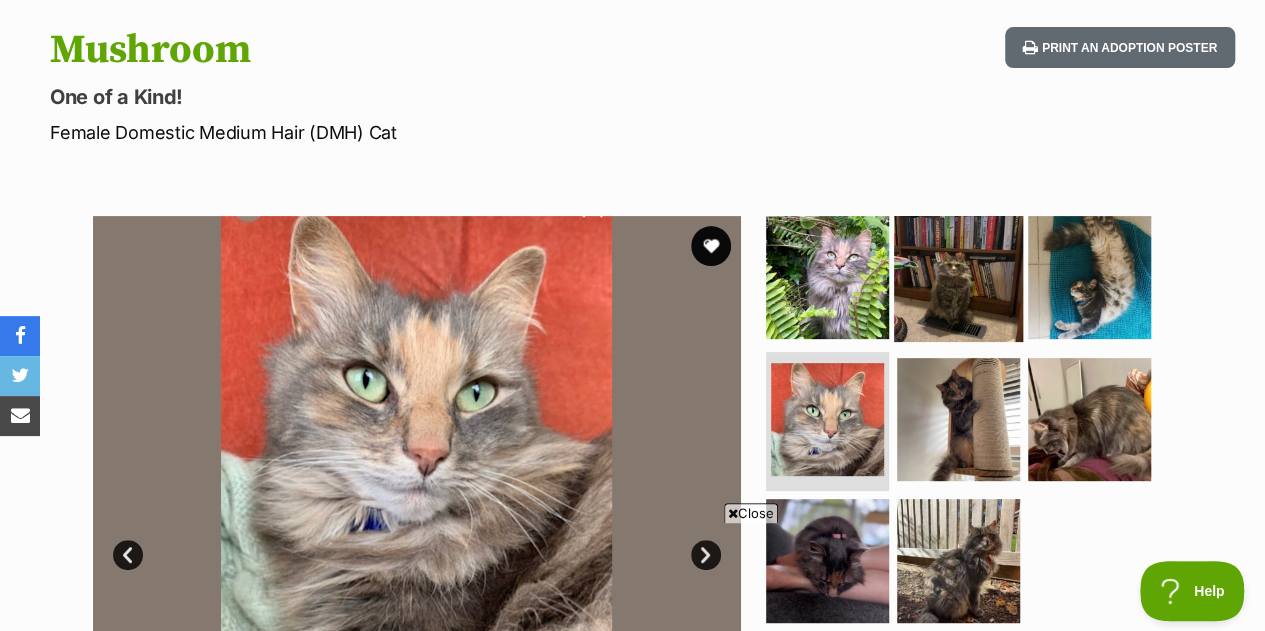 click at bounding box center [958, 277] 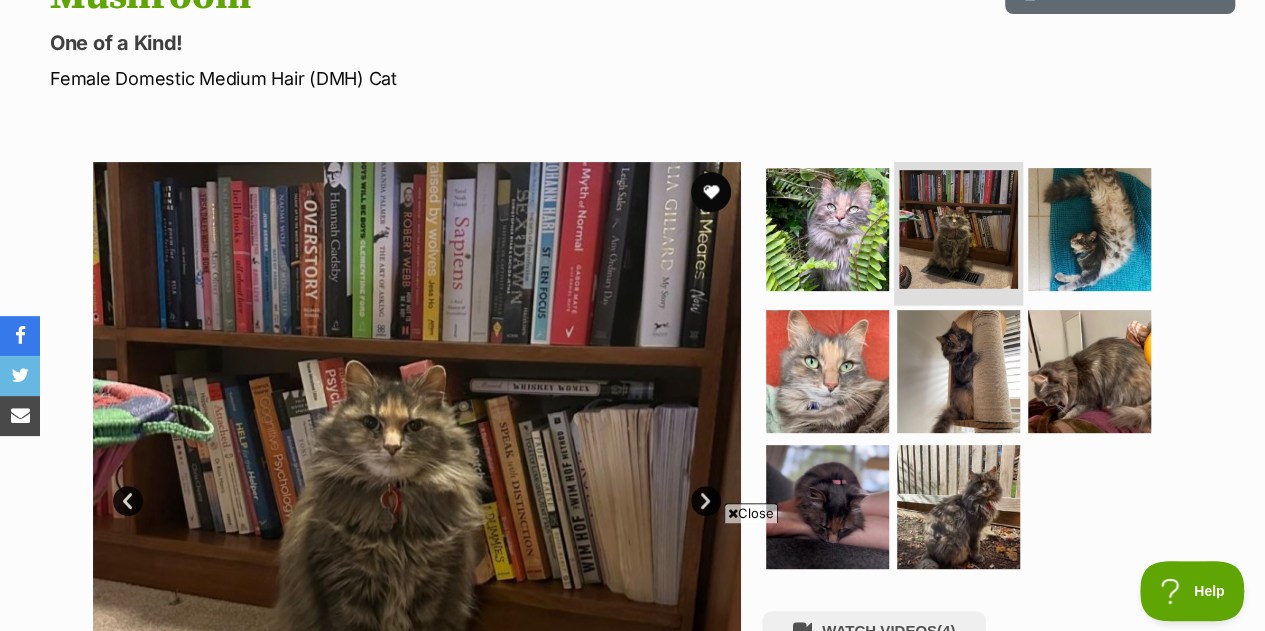 scroll, scrollTop: 300, scrollLeft: 0, axis: vertical 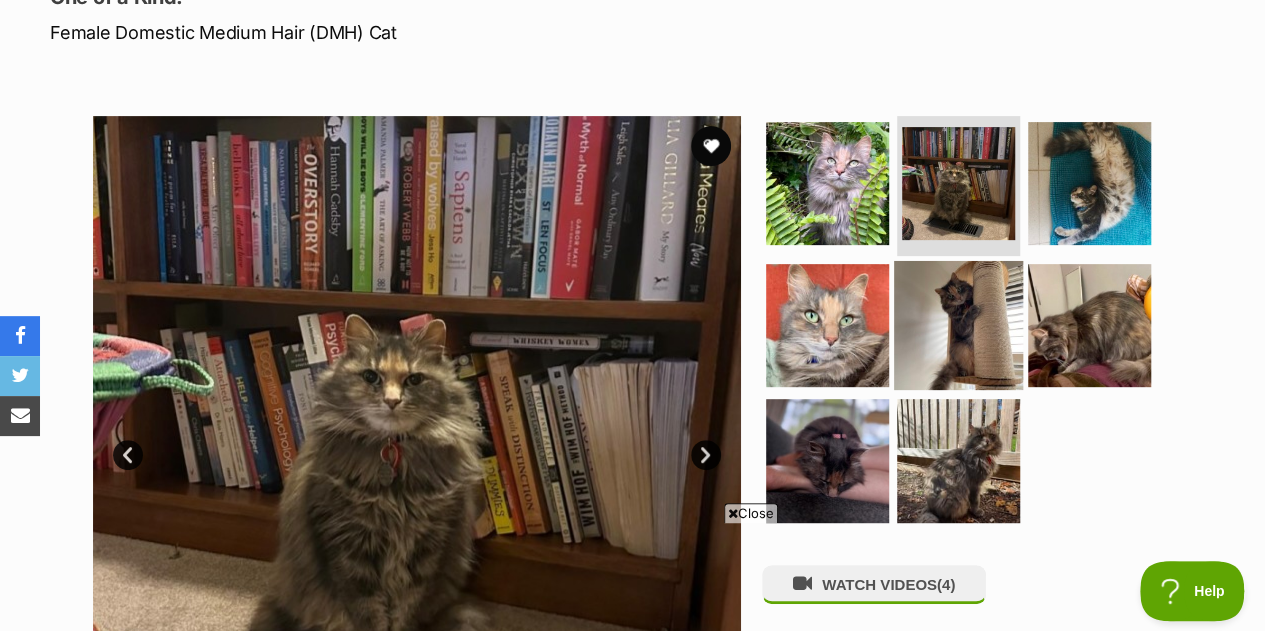 click at bounding box center (958, 324) 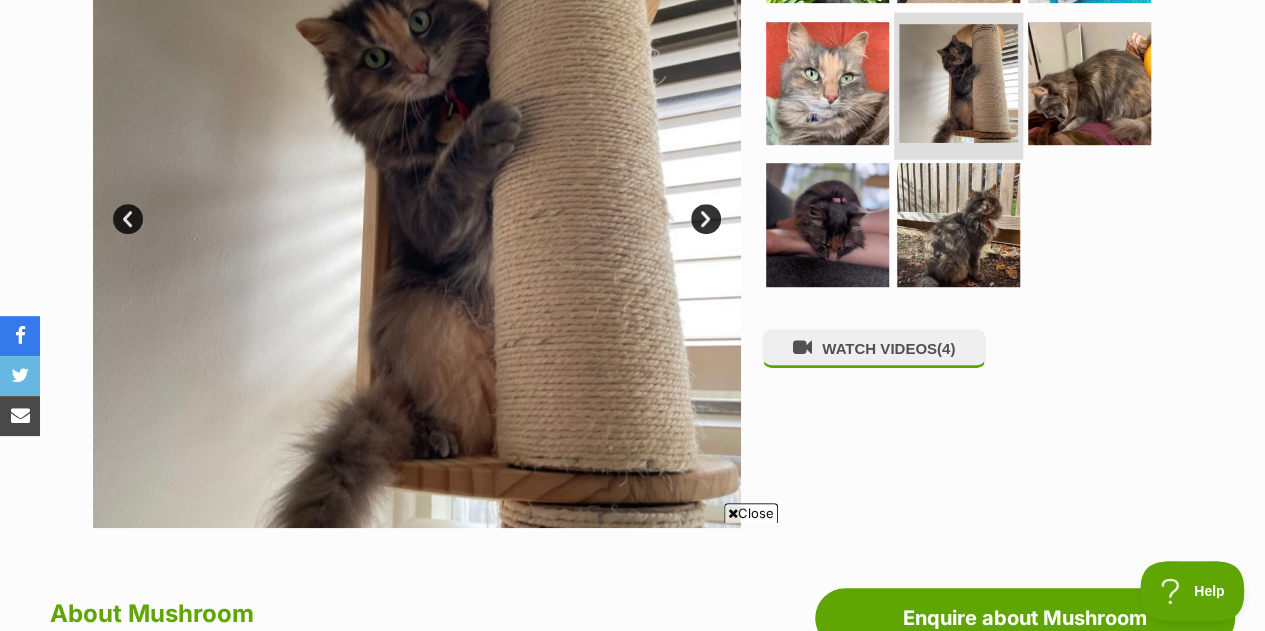 scroll, scrollTop: 600, scrollLeft: 0, axis: vertical 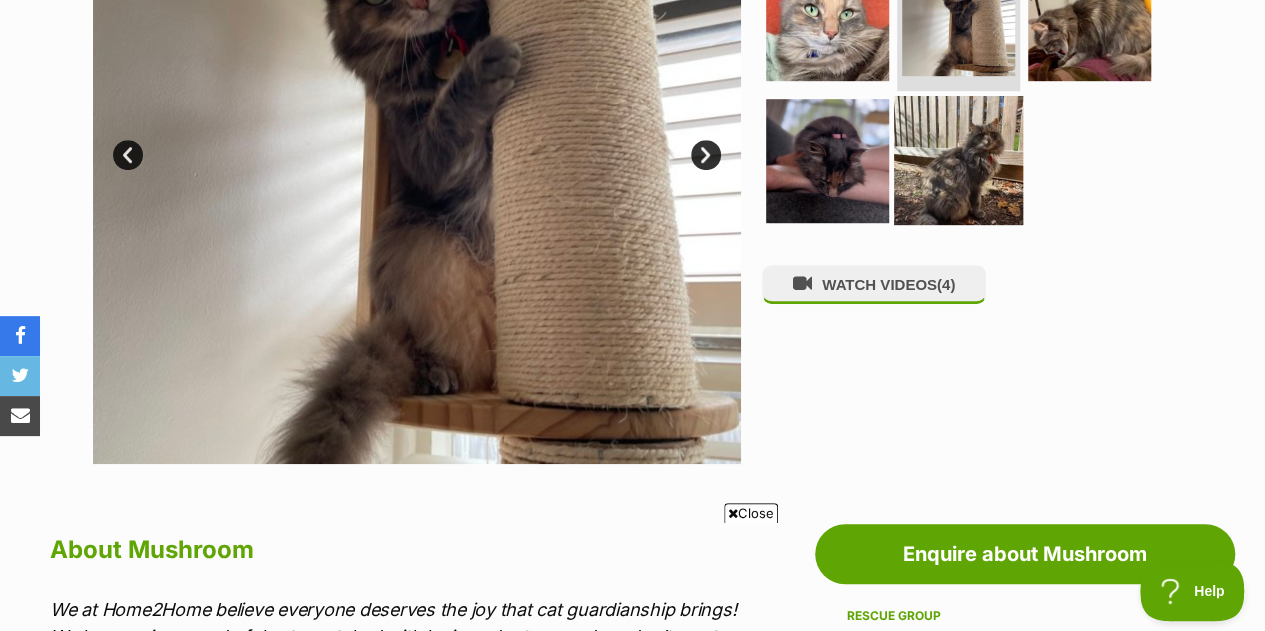 click at bounding box center (958, 160) 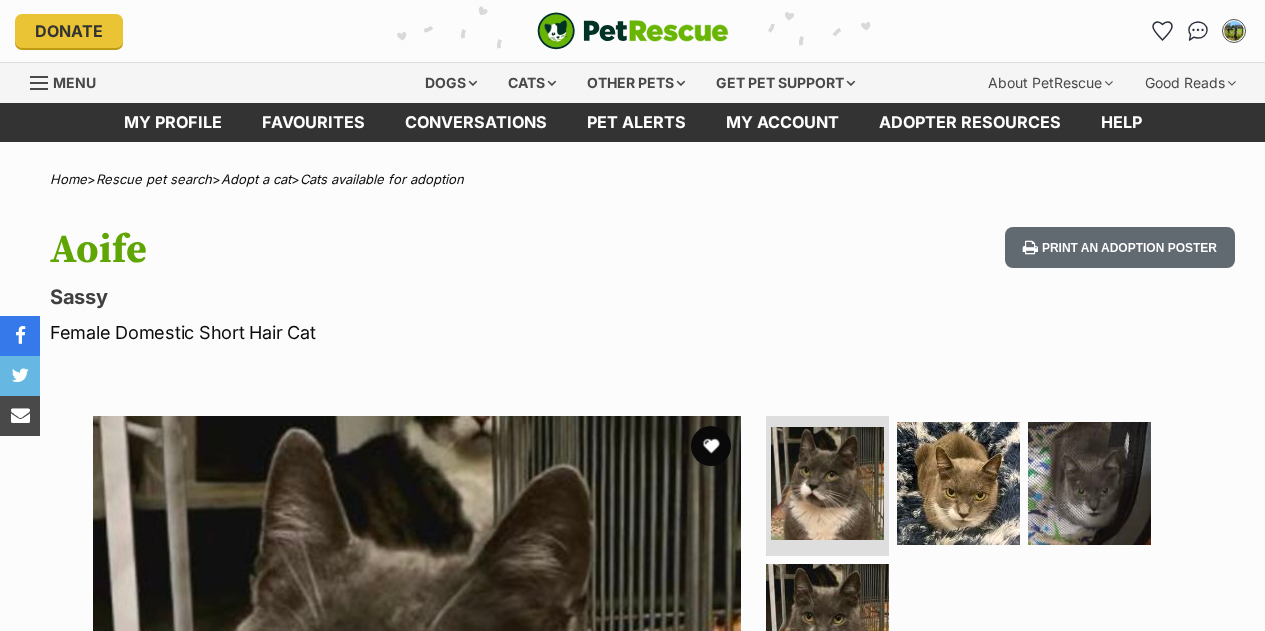 scroll, scrollTop: 0, scrollLeft: 0, axis: both 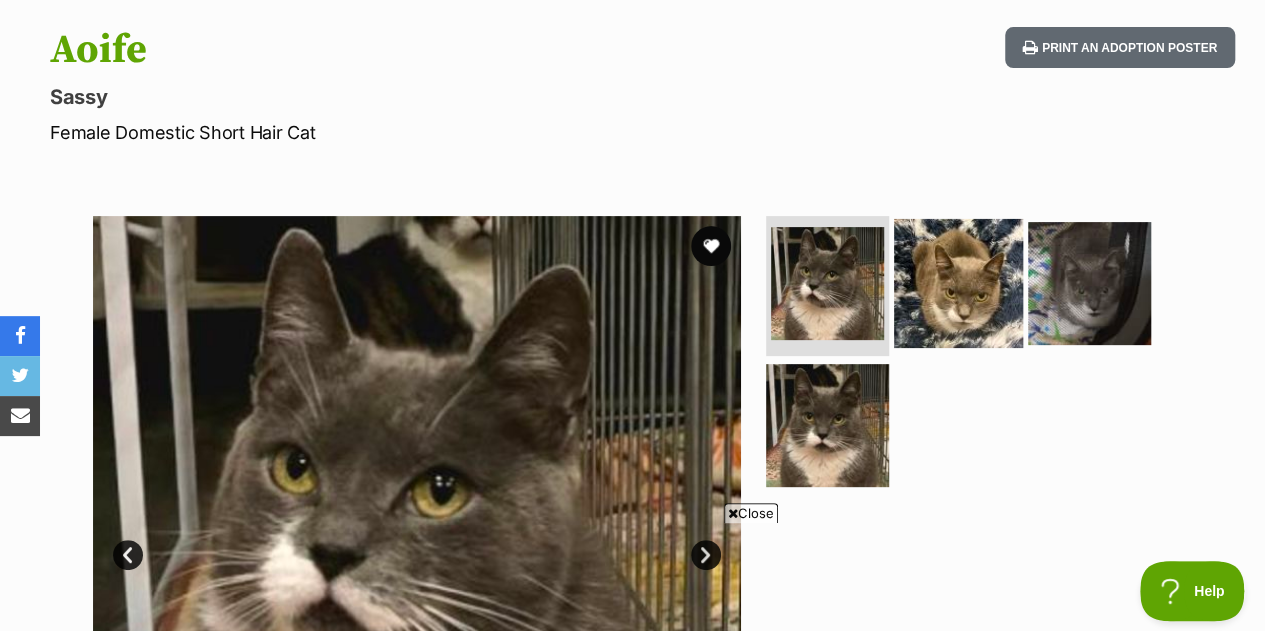 click at bounding box center (958, 283) 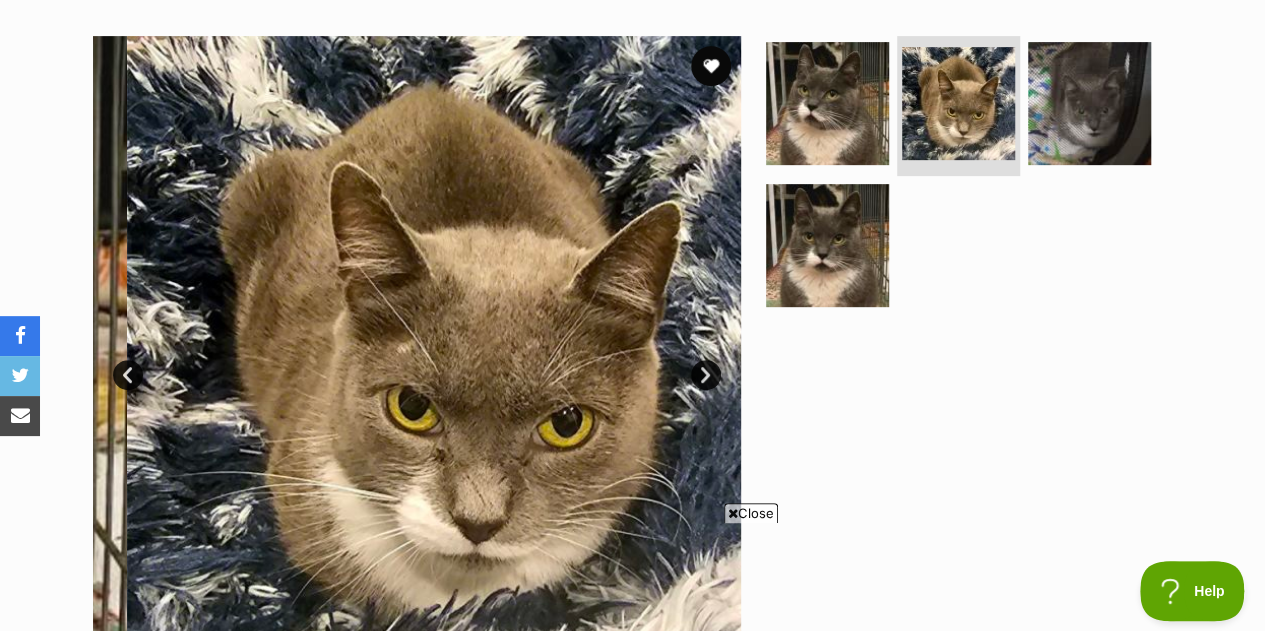 scroll, scrollTop: 400, scrollLeft: 0, axis: vertical 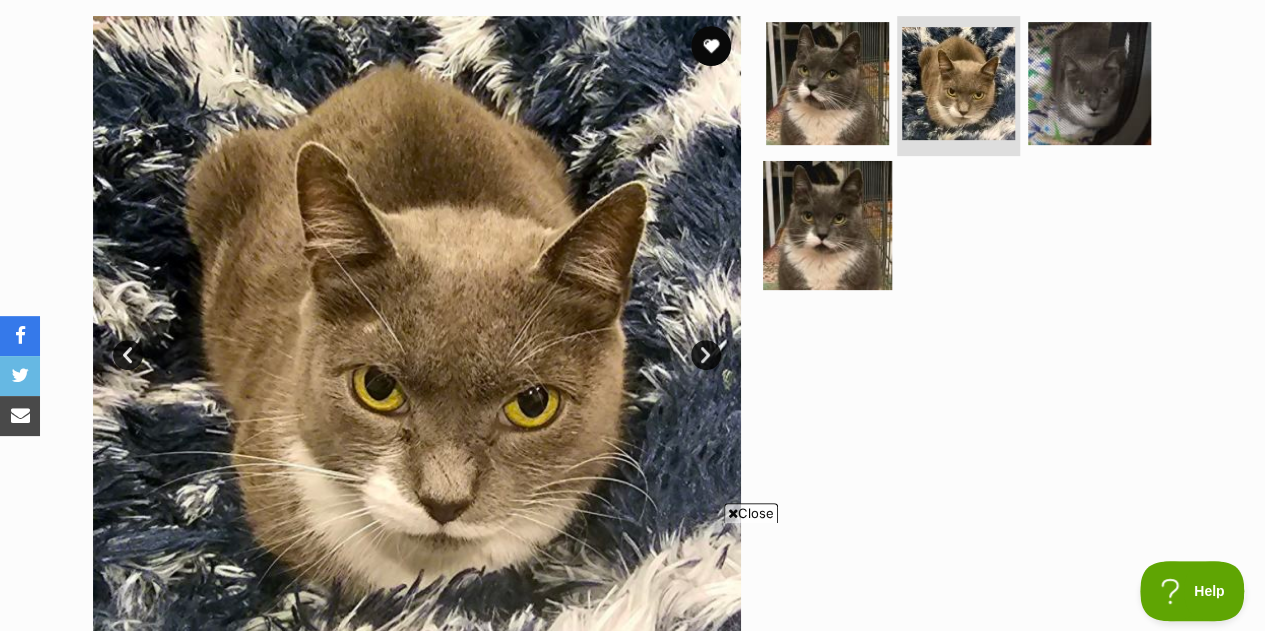 click at bounding box center (827, 224) 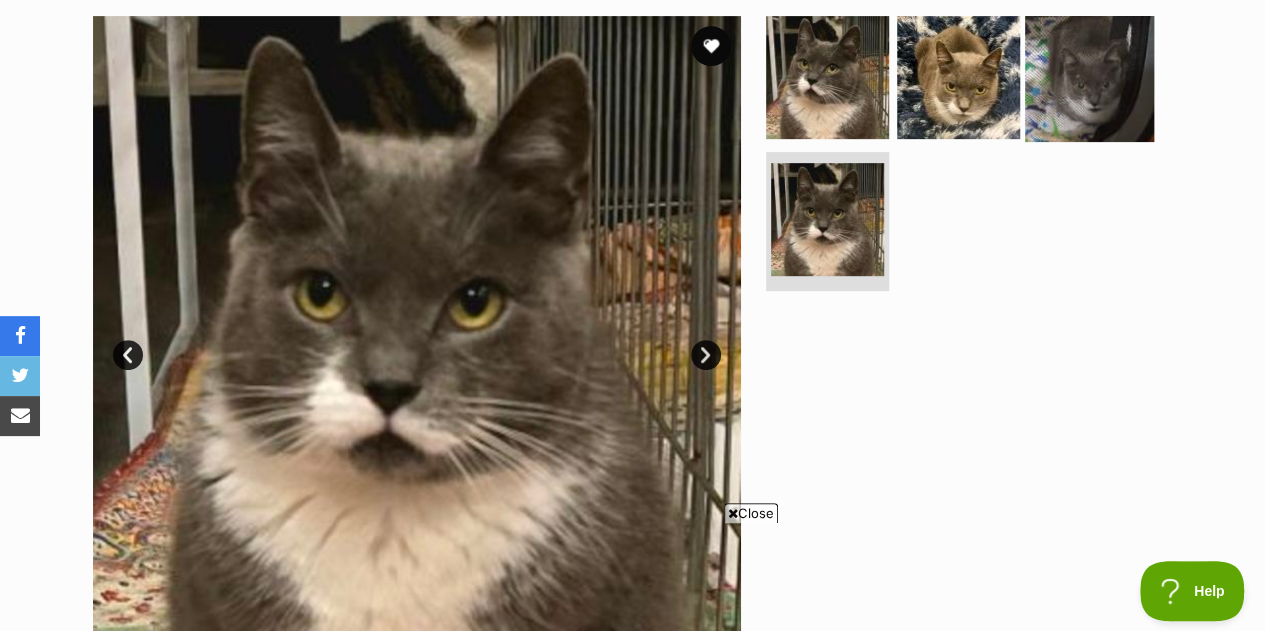 click at bounding box center [1089, 77] 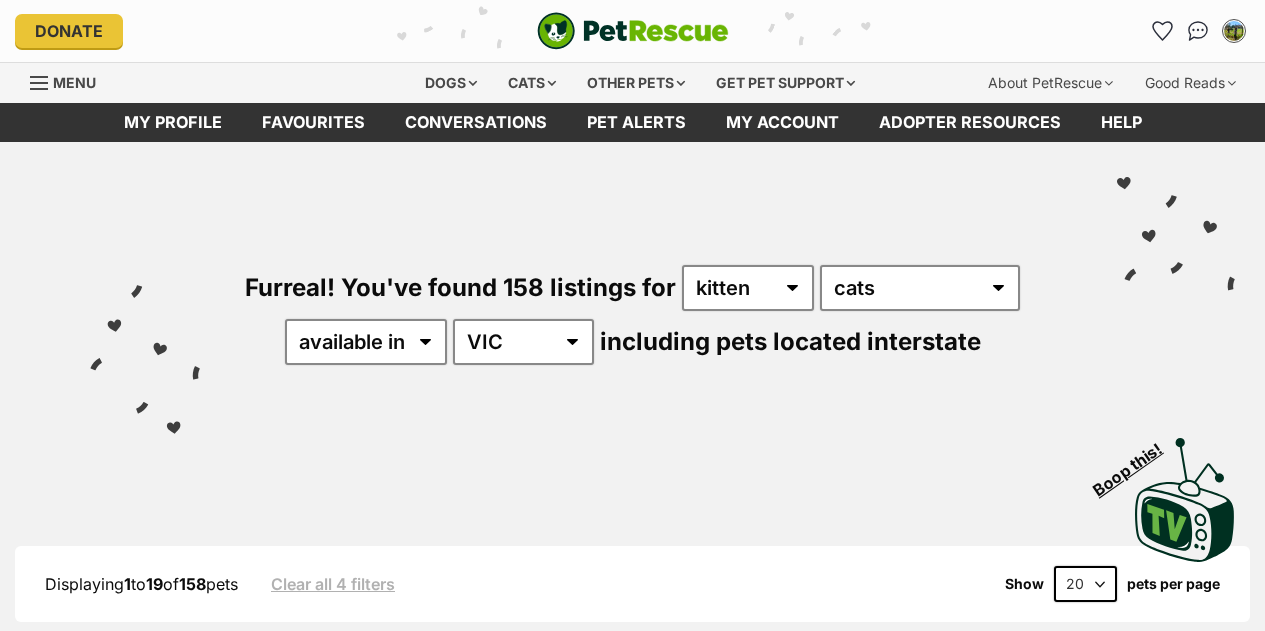scroll, scrollTop: 0, scrollLeft: 0, axis: both 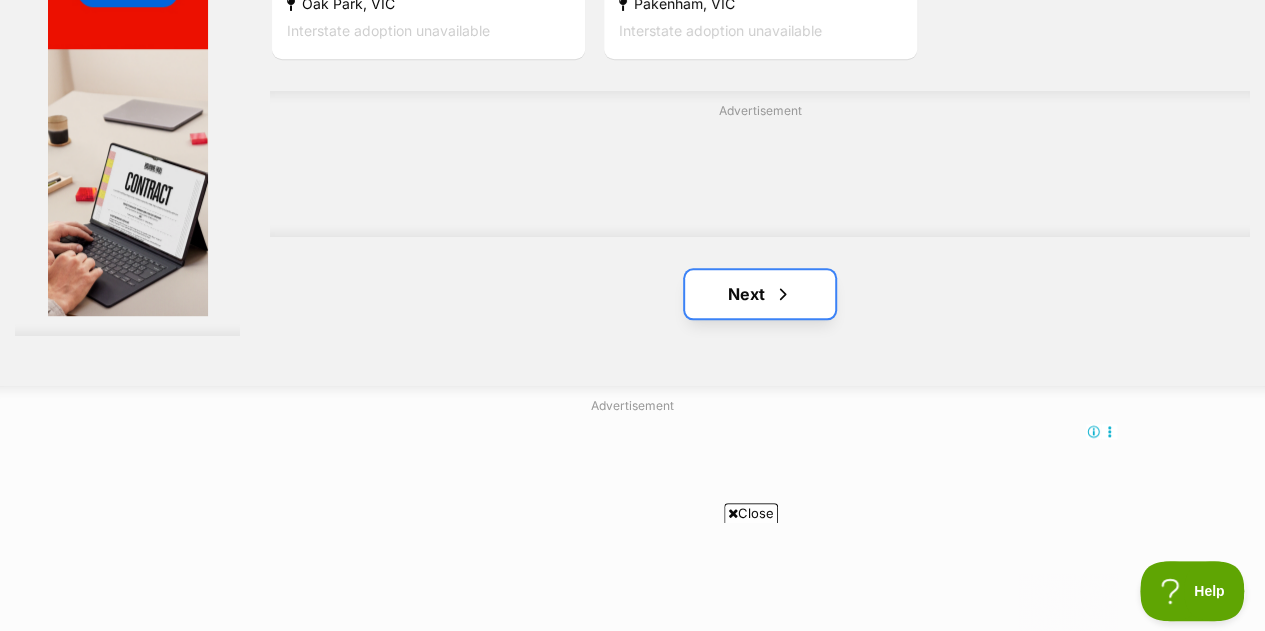 click at bounding box center (783, 294) 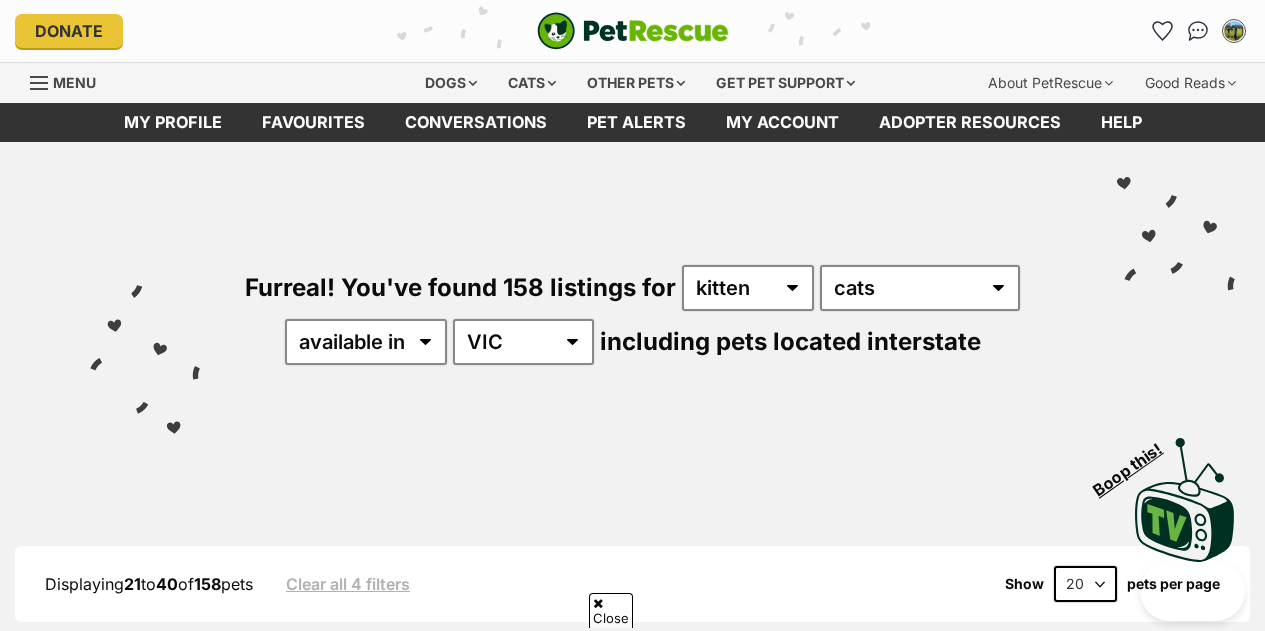 scroll, scrollTop: 700, scrollLeft: 0, axis: vertical 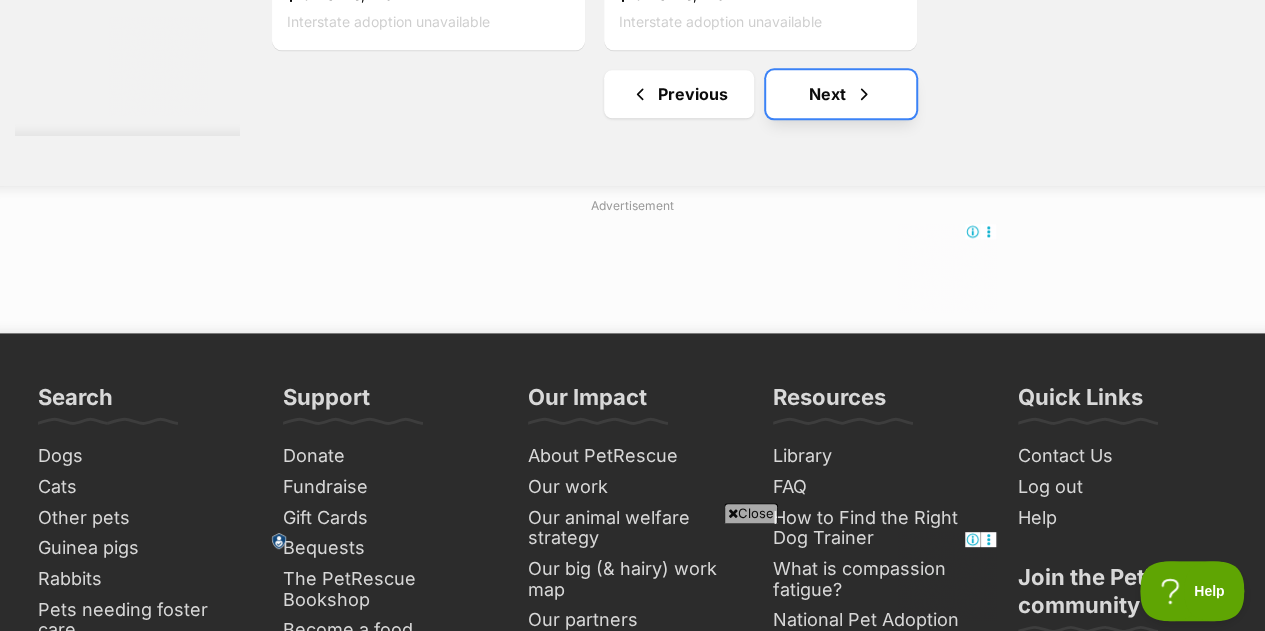 click at bounding box center [864, 94] 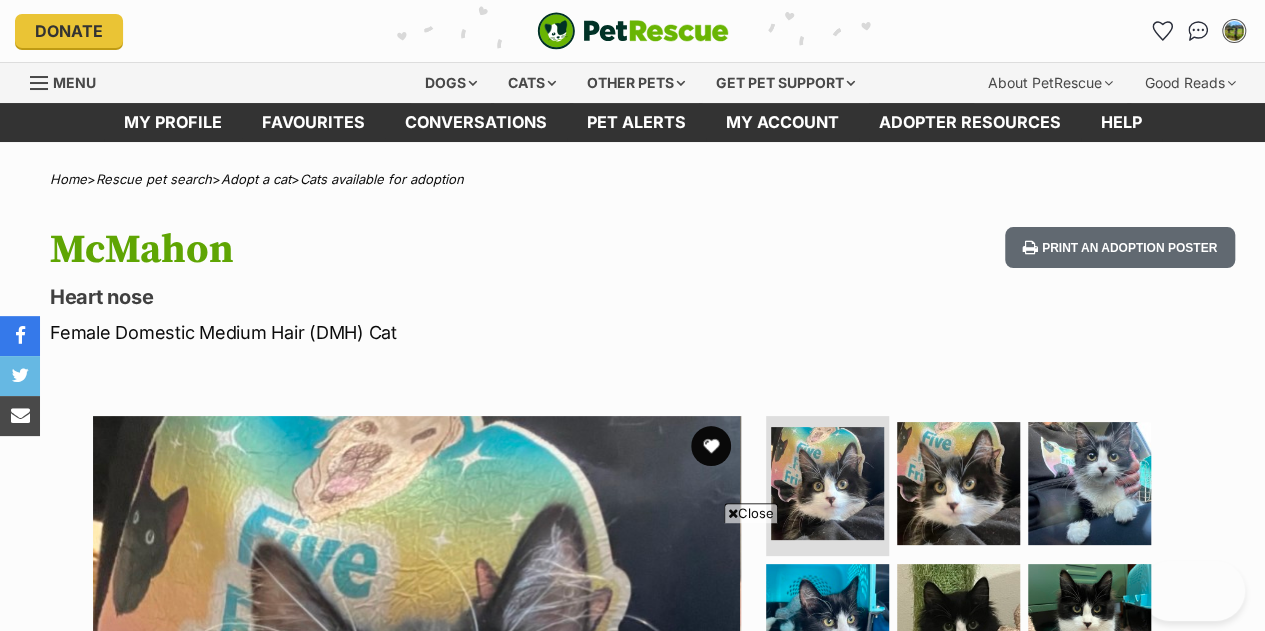 scroll, scrollTop: 500, scrollLeft: 0, axis: vertical 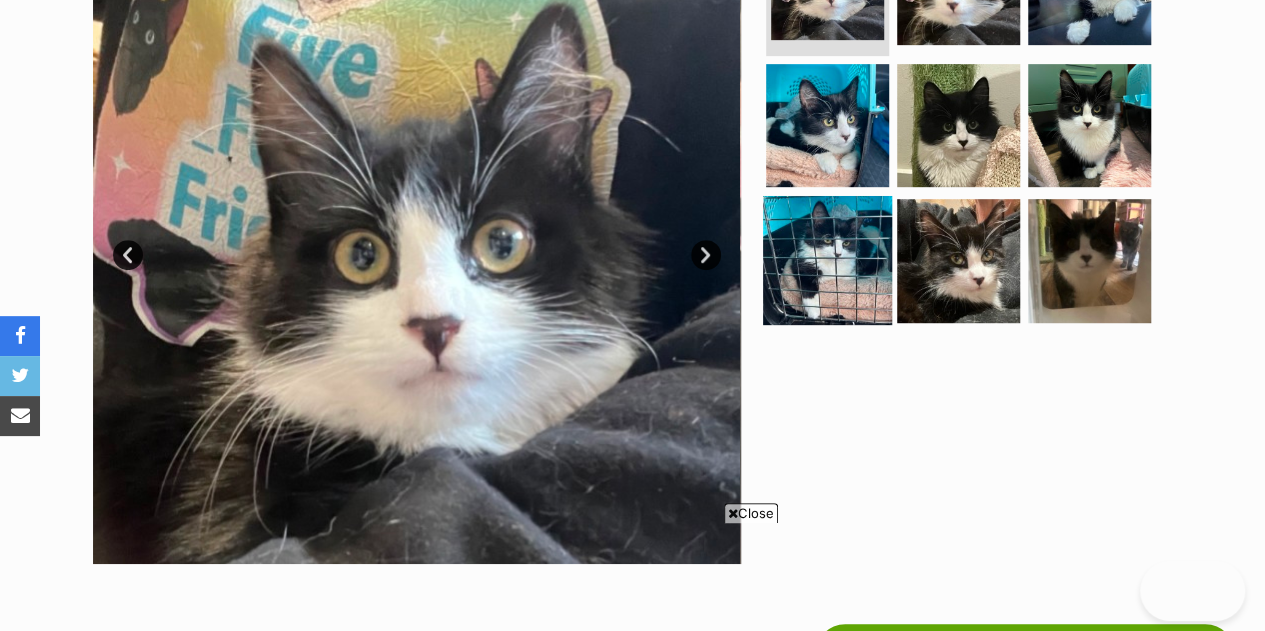 click at bounding box center [827, 260] 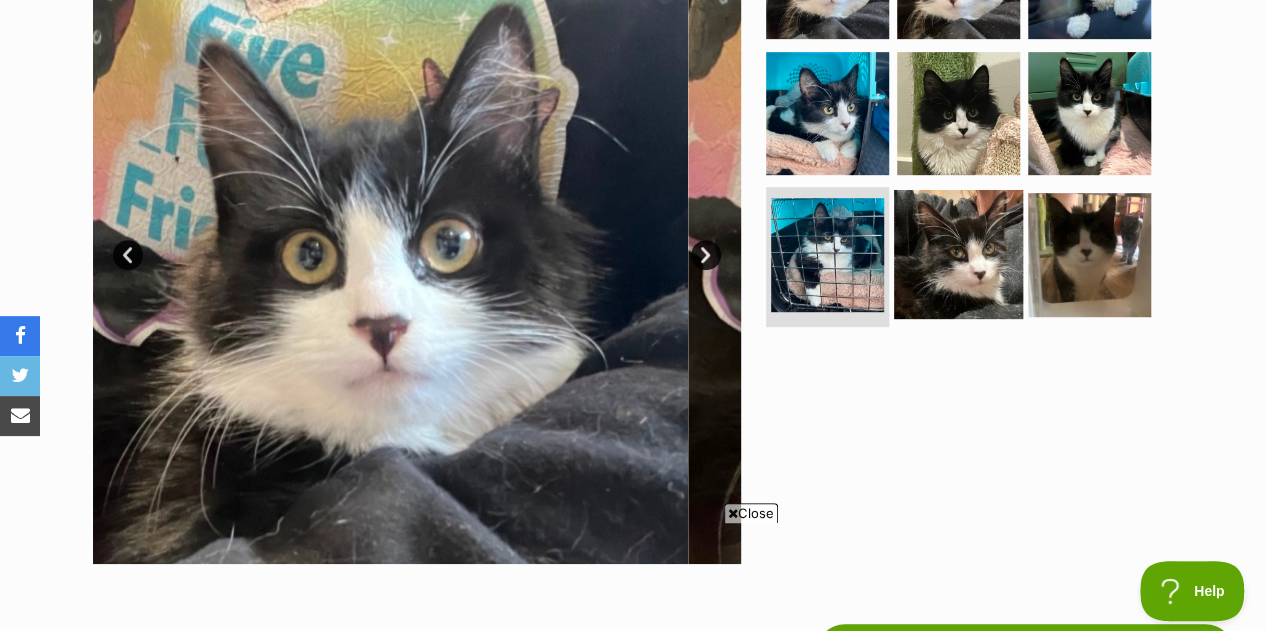 scroll, scrollTop: 0, scrollLeft: 0, axis: both 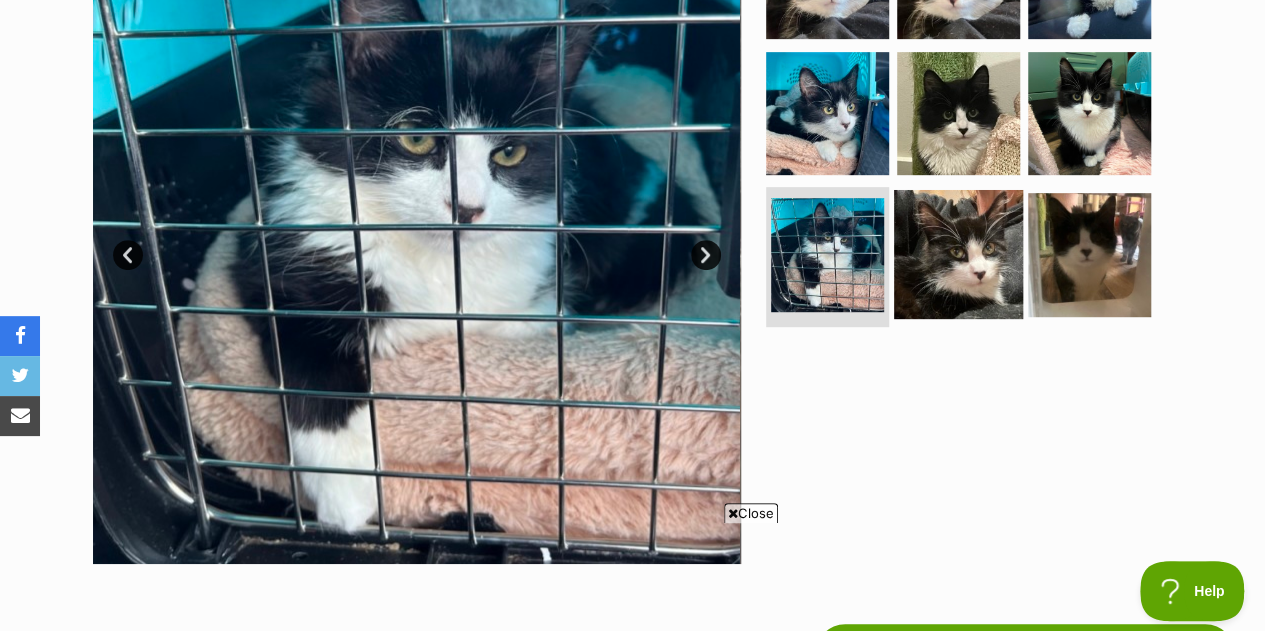 click at bounding box center [958, 254] 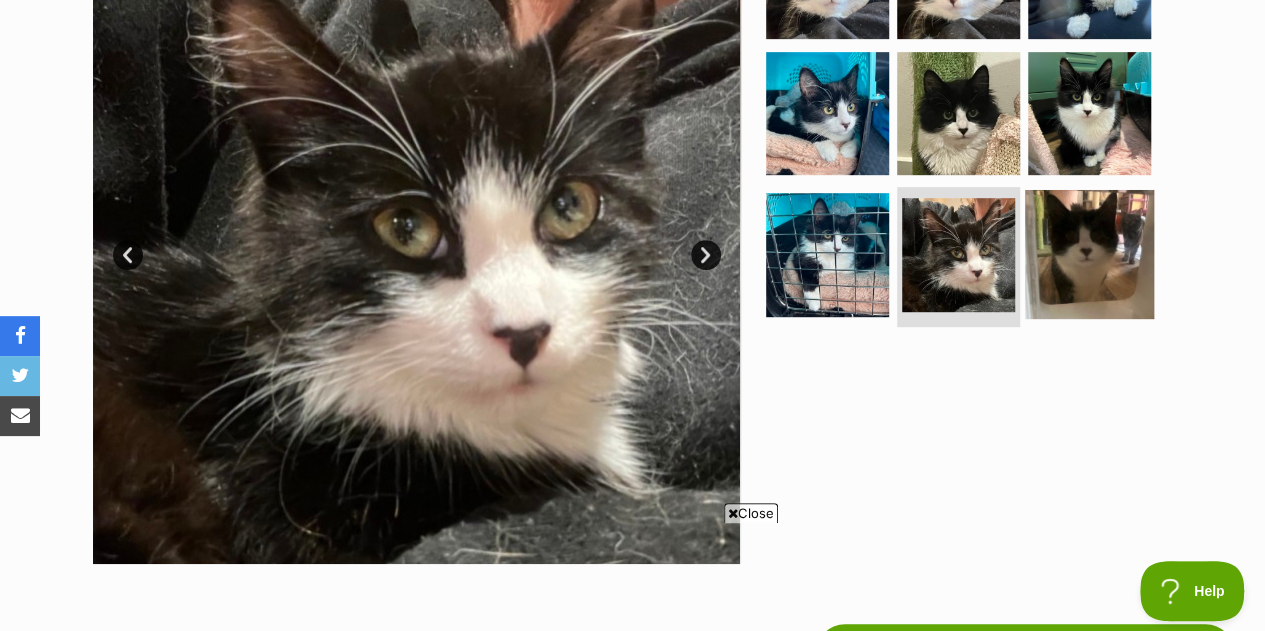 click at bounding box center (1089, 254) 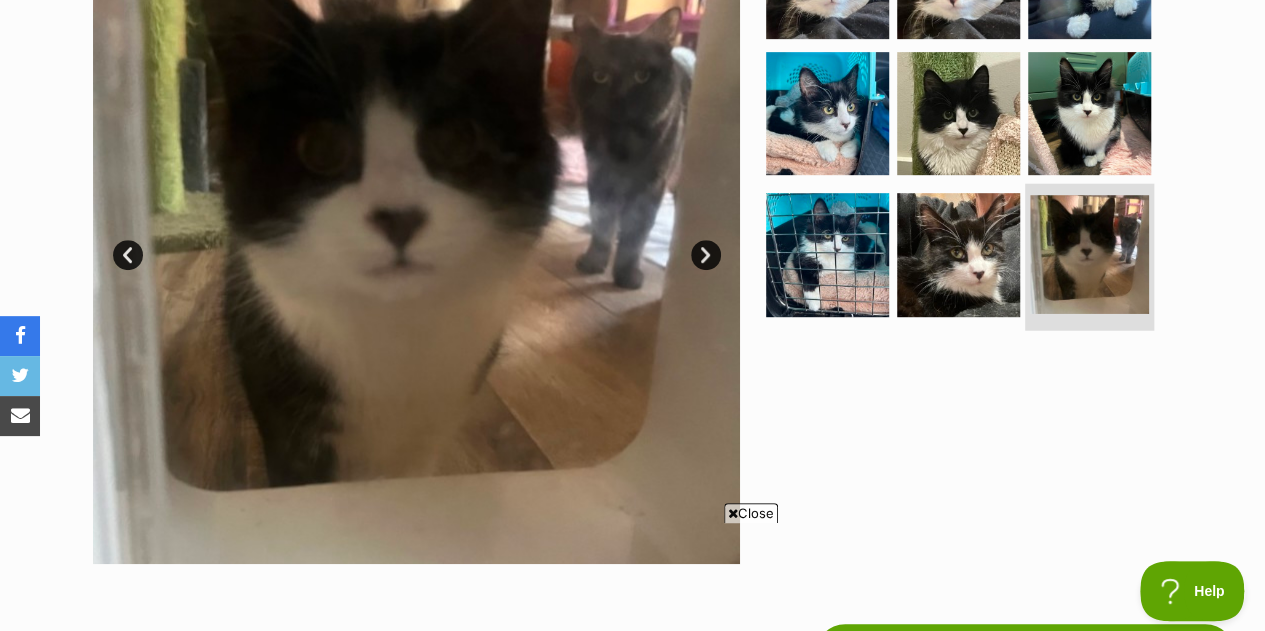 scroll, scrollTop: 300, scrollLeft: 0, axis: vertical 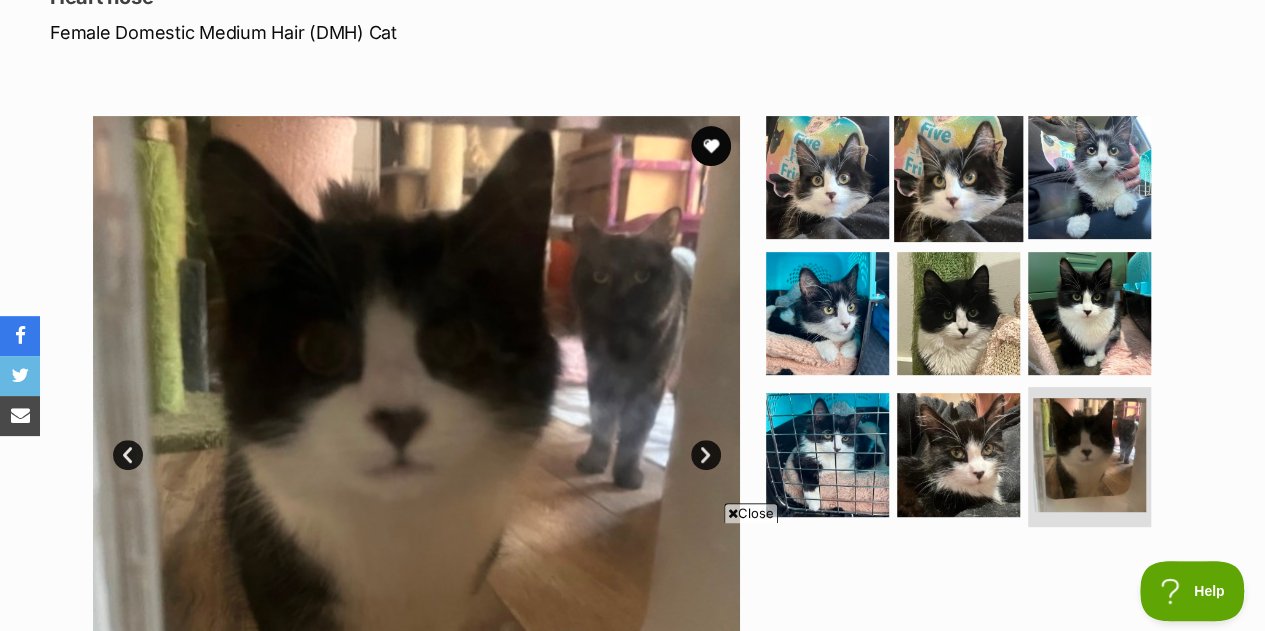 click at bounding box center (958, 177) 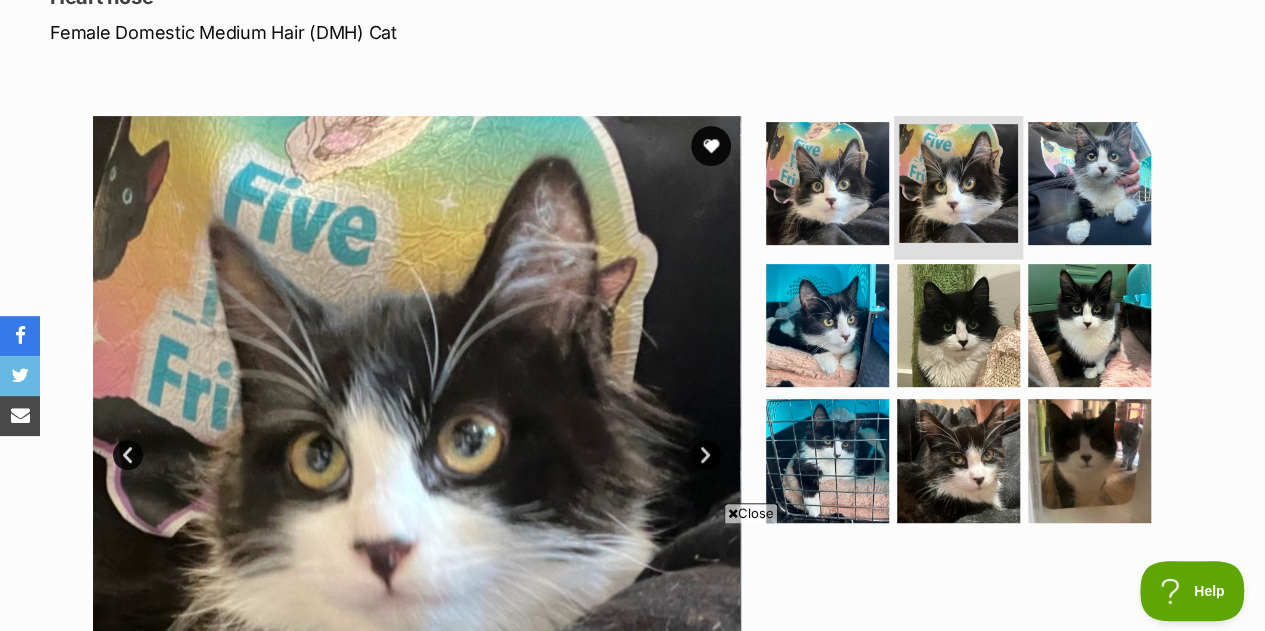 scroll, scrollTop: 500, scrollLeft: 0, axis: vertical 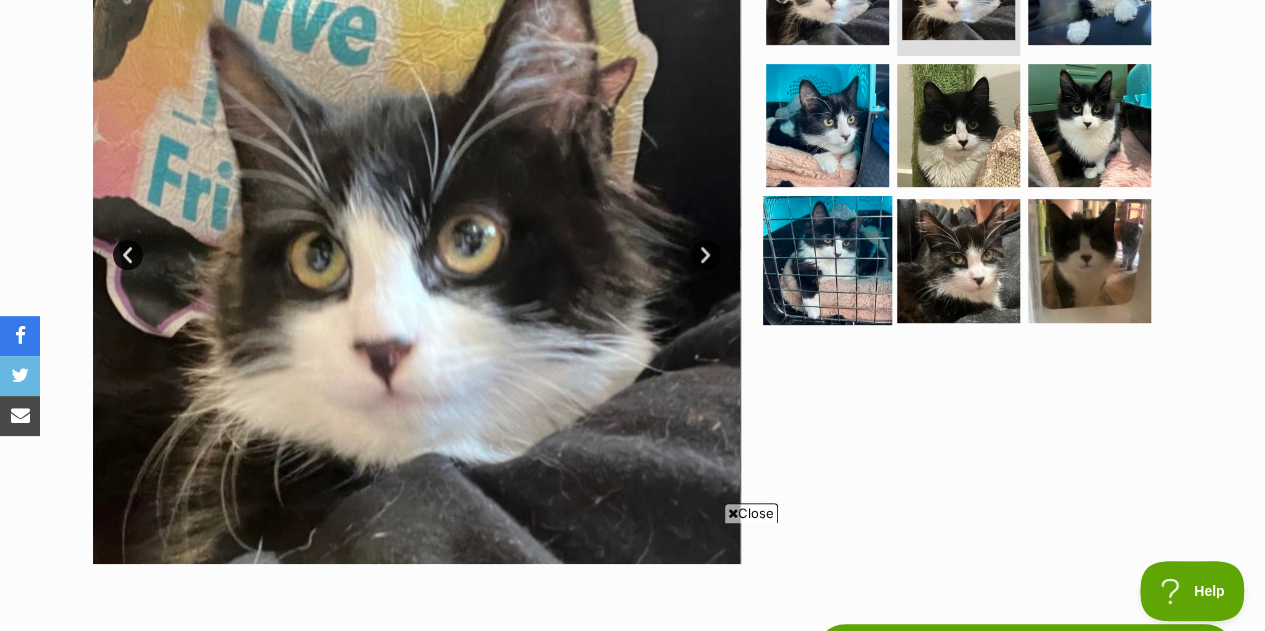 click at bounding box center [827, 260] 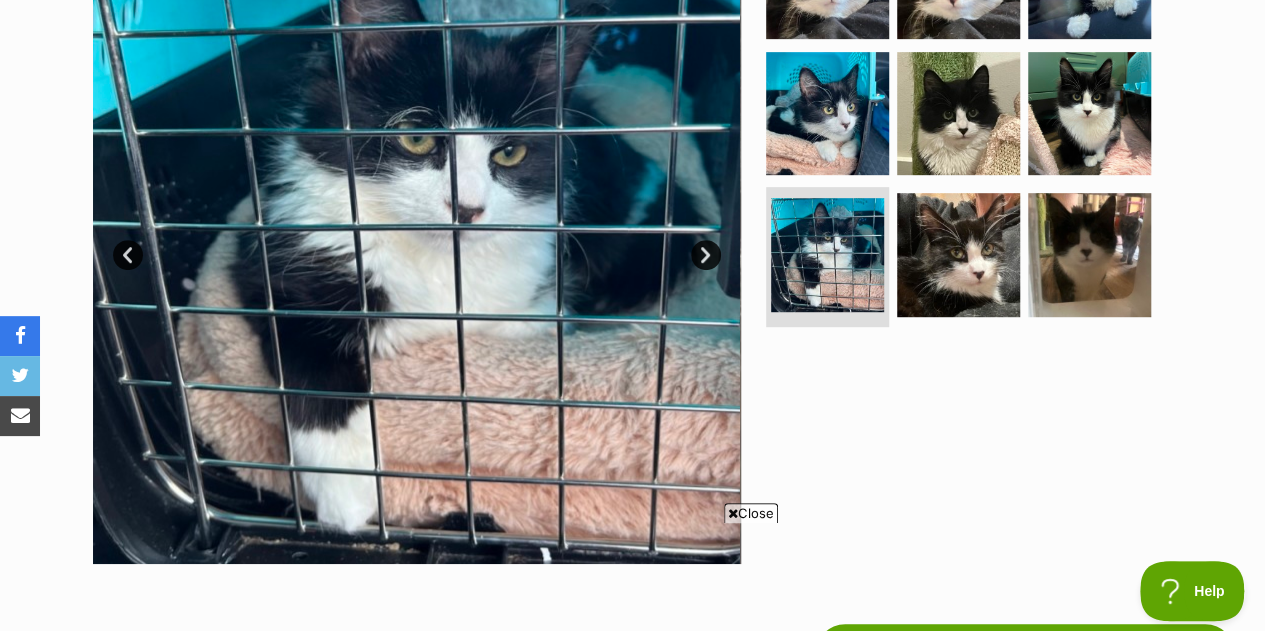 scroll, scrollTop: 0, scrollLeft: 0, axis: both 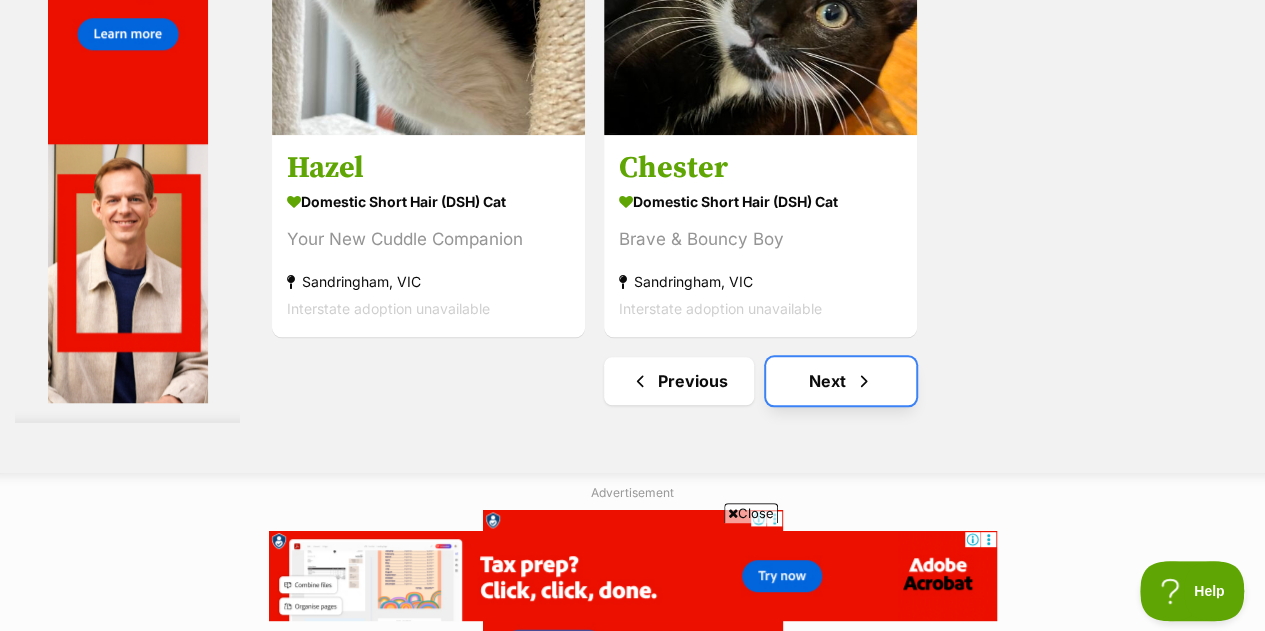 click at bounding box center (864, 381) 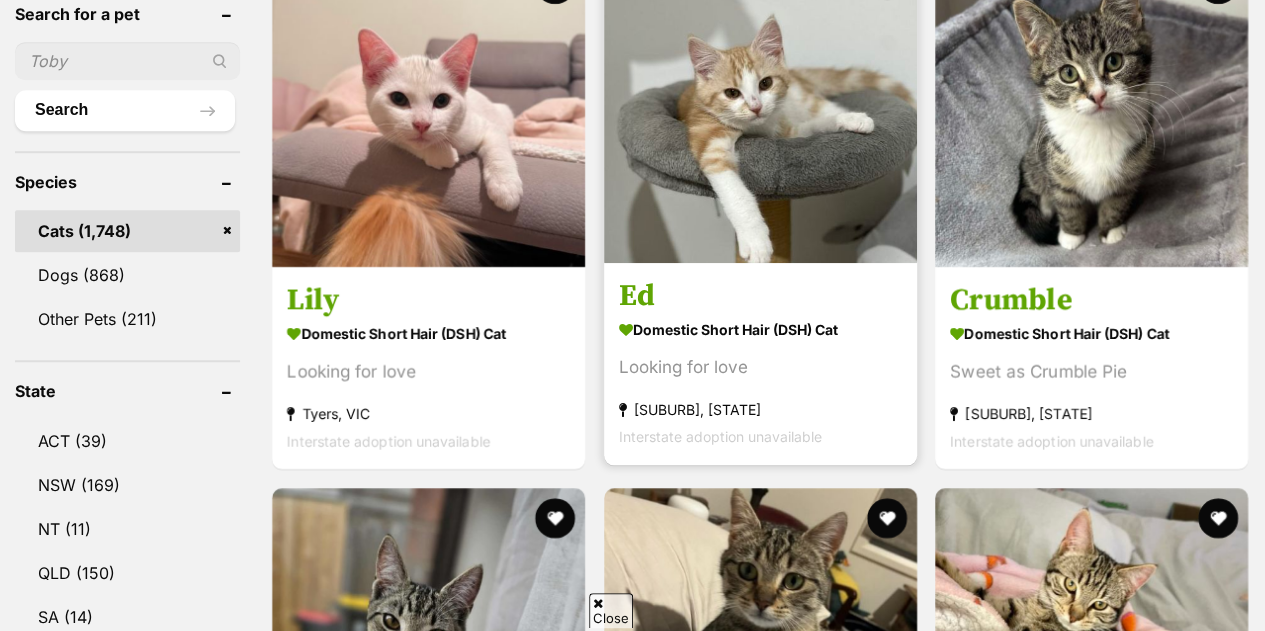 scroll, scrollTop: 0, scrollLeft: 0, axis: both 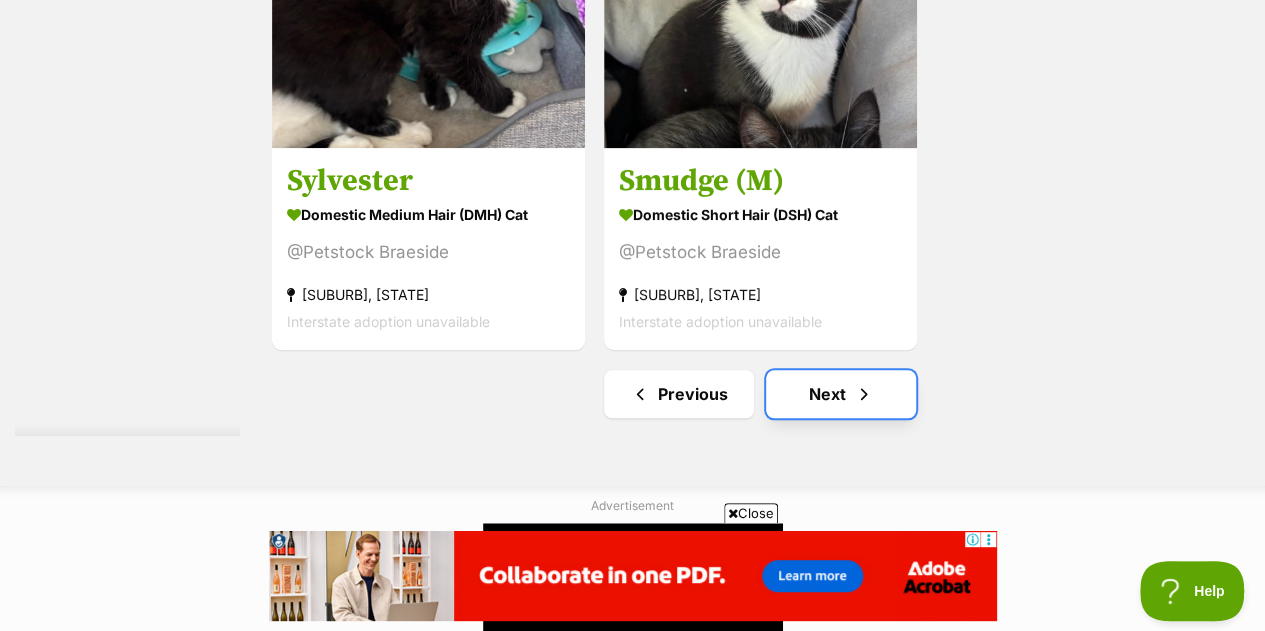 click on "Next" at bounding box center [841, 394] 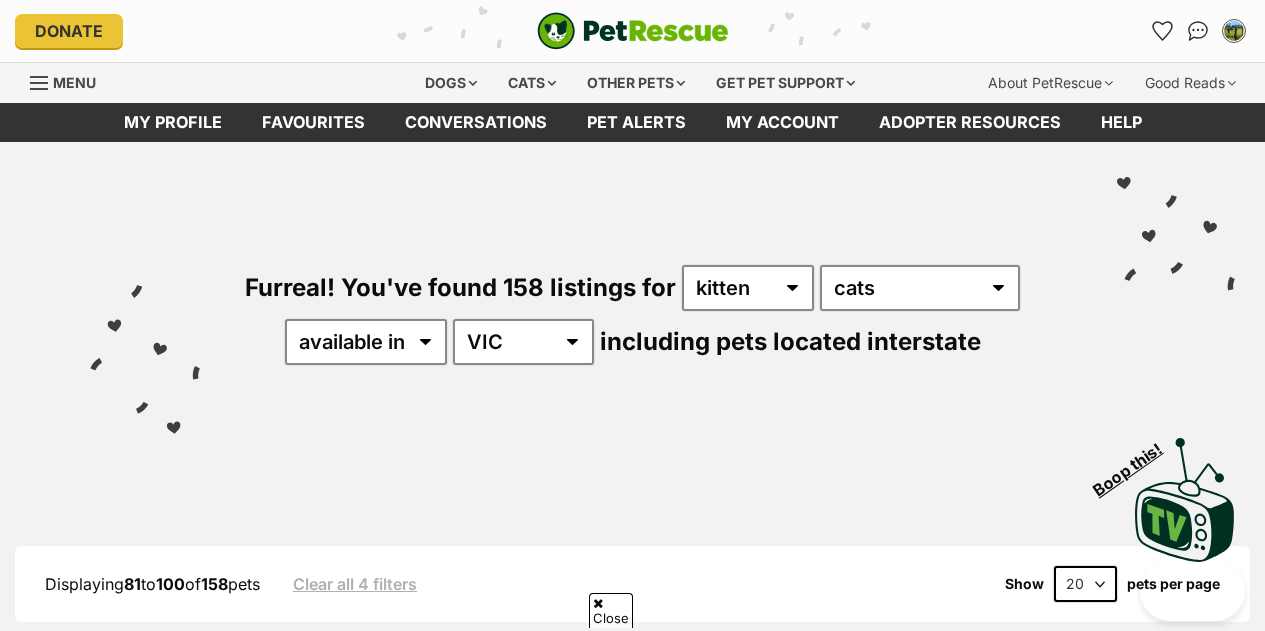 scroll, scrollTop: 600, scrollLeft: 0, axis: vertical 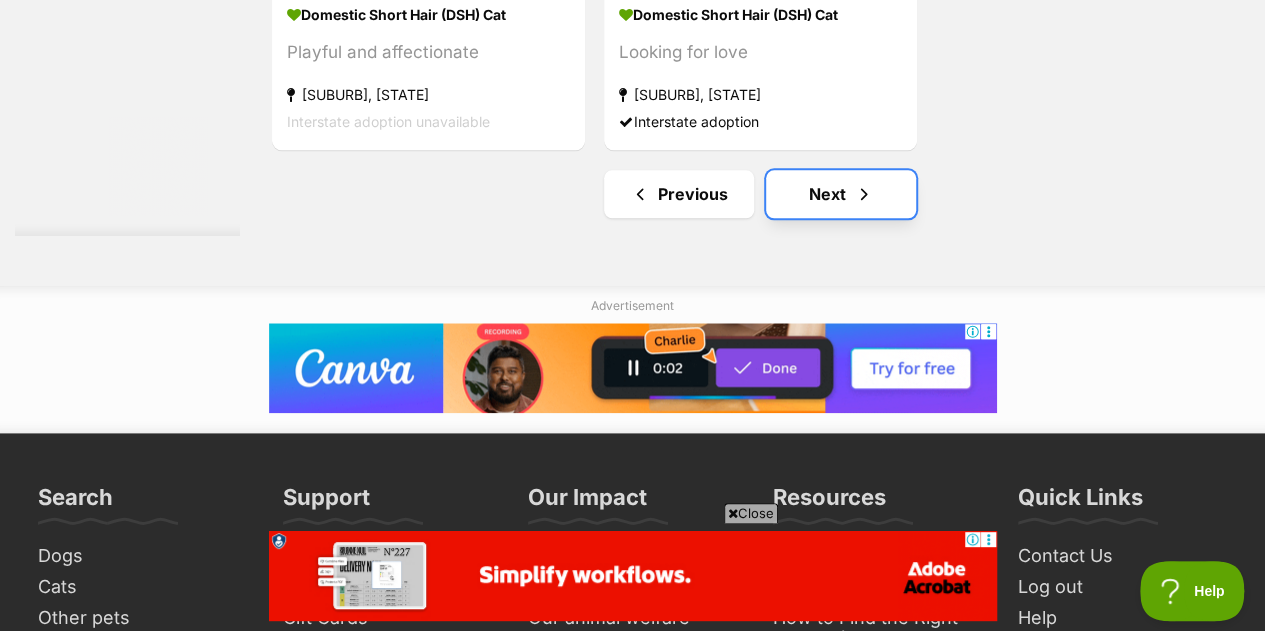 click at bounding box center (864, 194) 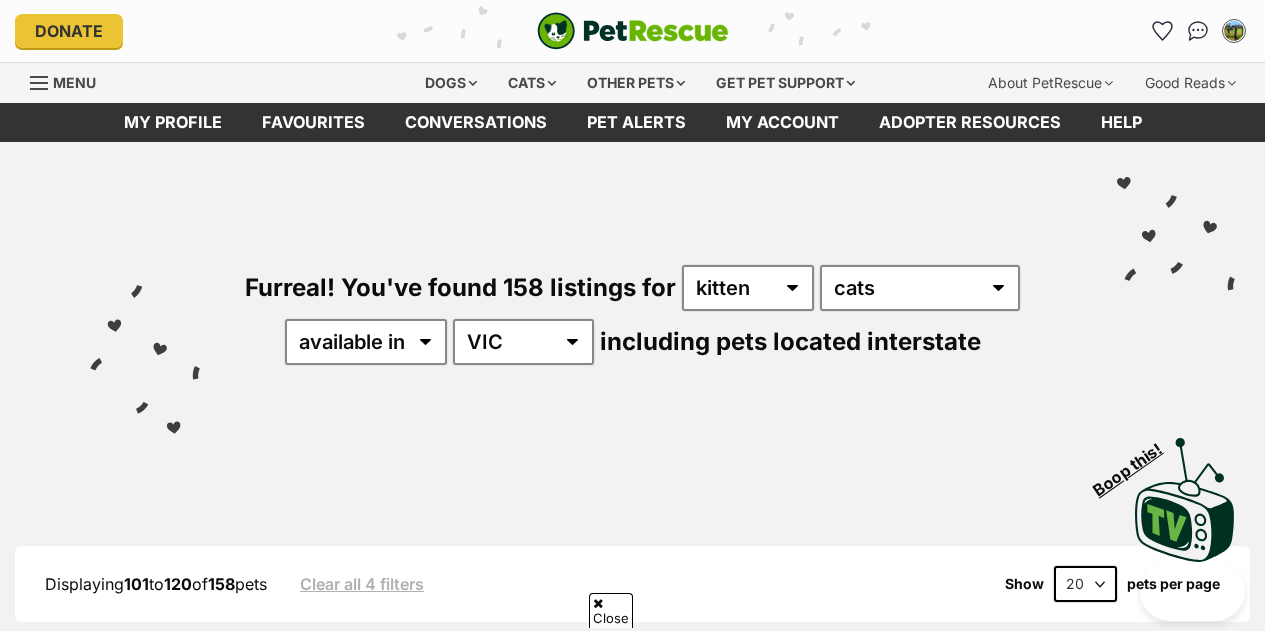 scroll, scrollTop: 700, scrollLeft: 0, axis: vertical 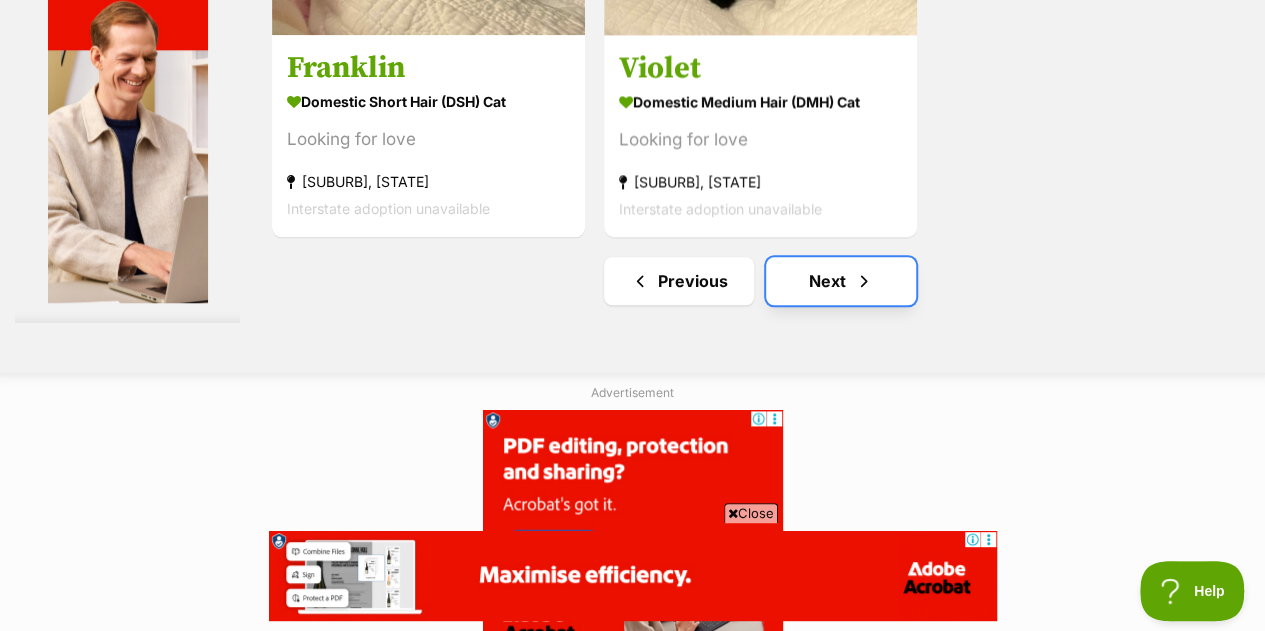 click at bounding box center [864, 281] 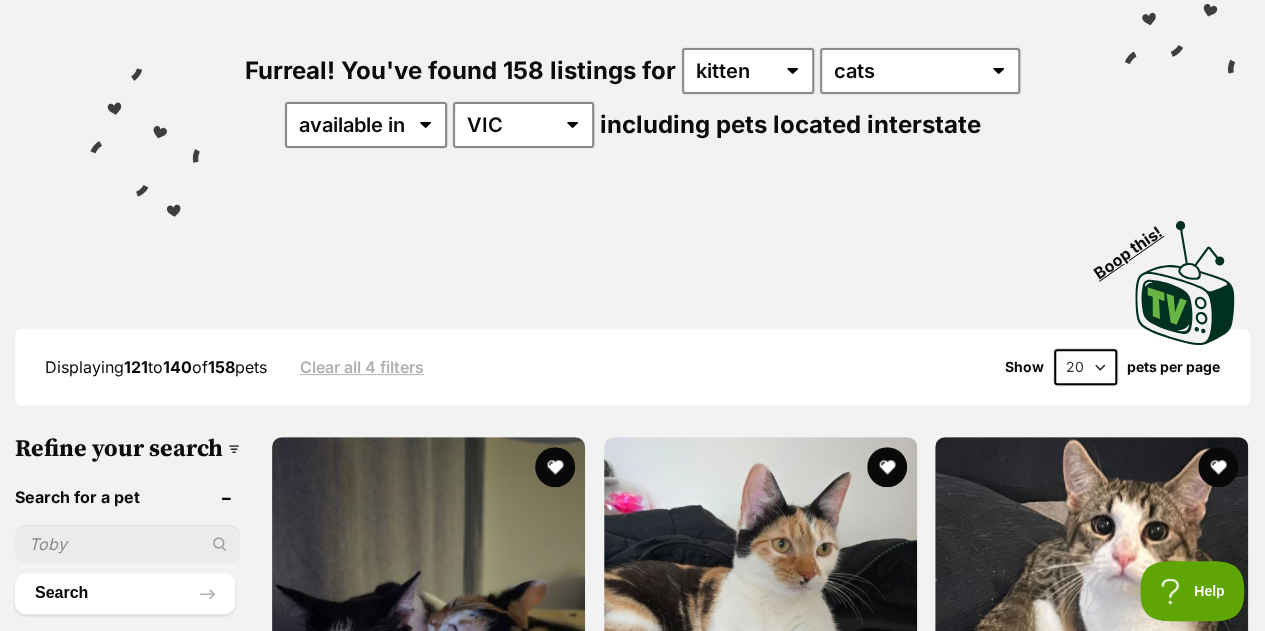 scroll, scrollTop: 0, scrollLeft: 0, axis: both 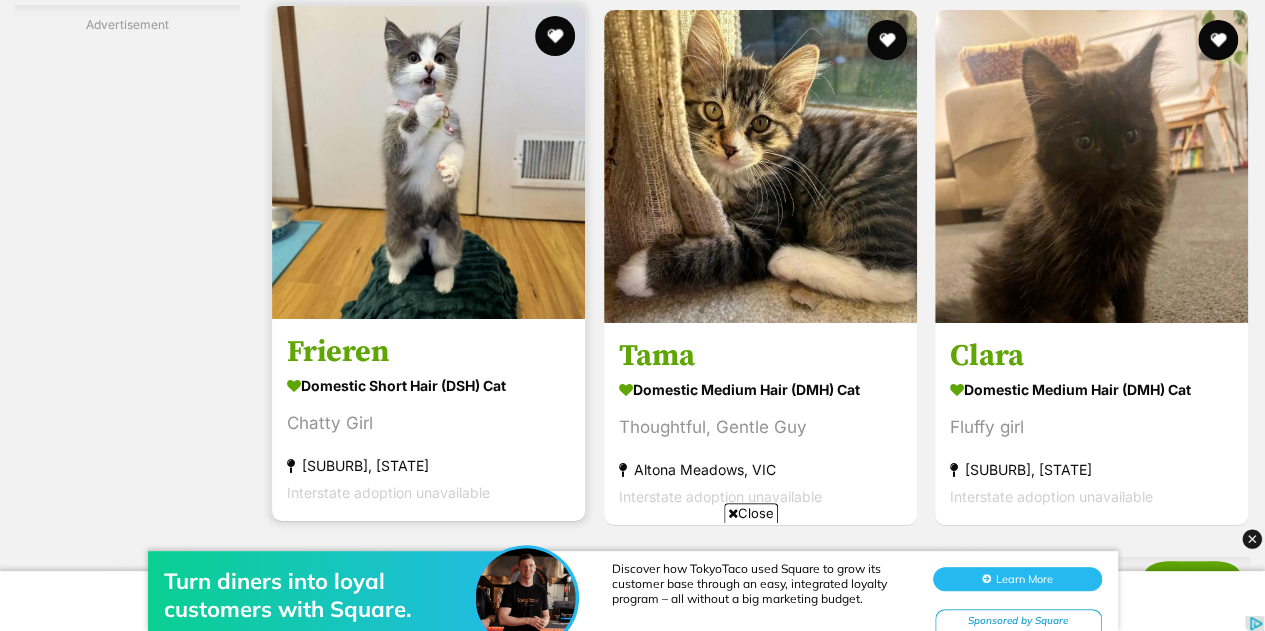 click at bounding box center (428, 162) 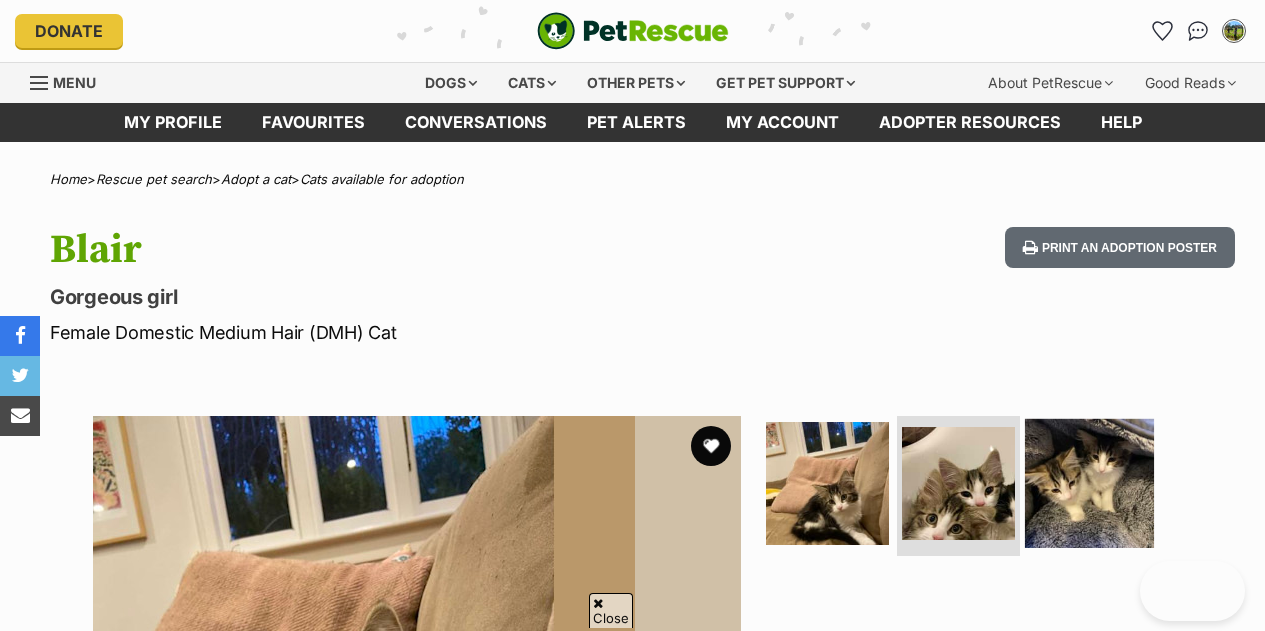 scroll, scrollTop: 300, scrollLeft: 0, axis: vertical 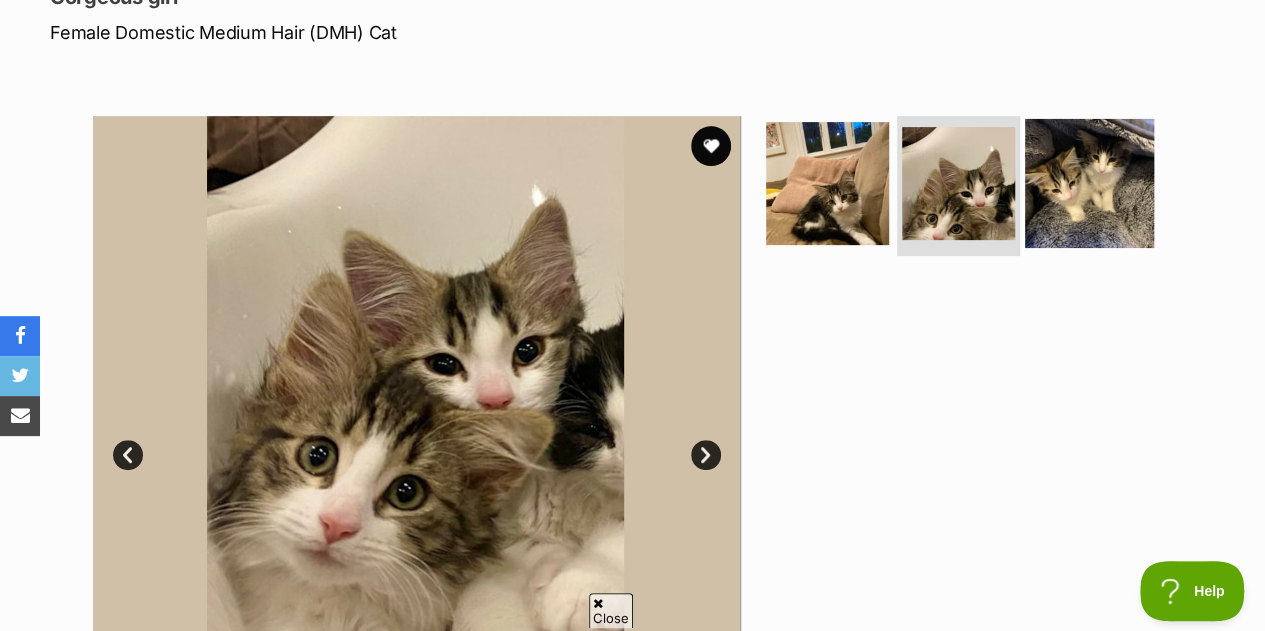 click at bounding box center [1089, 183] 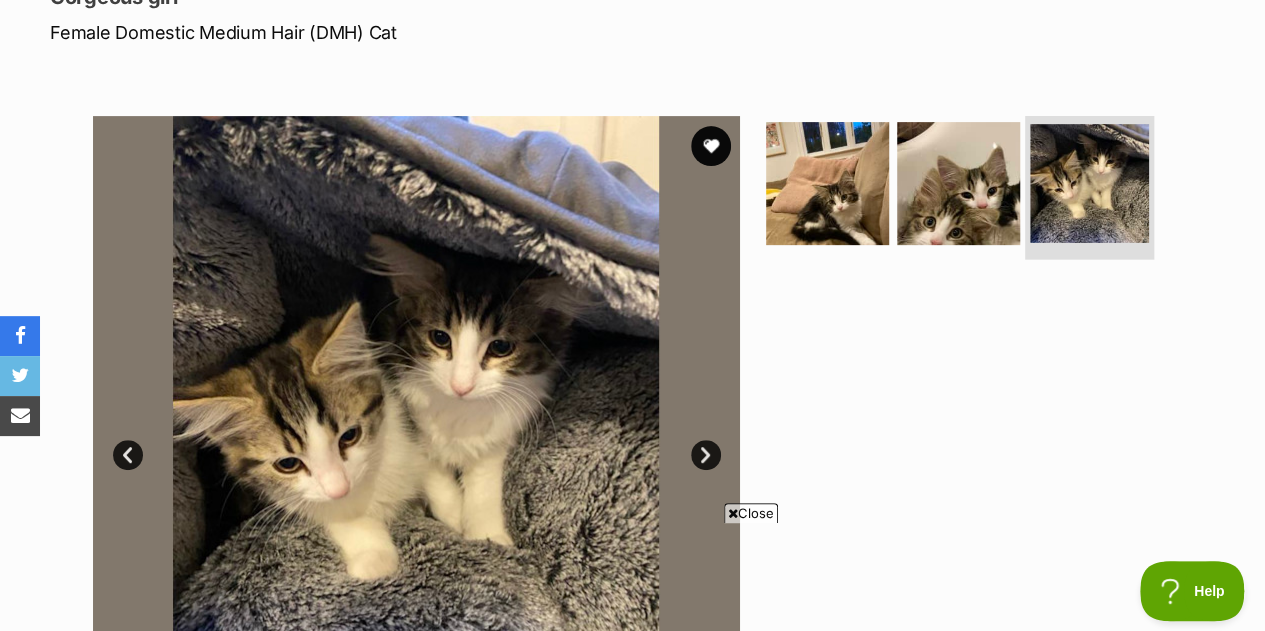 scroll, scrollTop: 0, scrollLeft: 0, axis: both 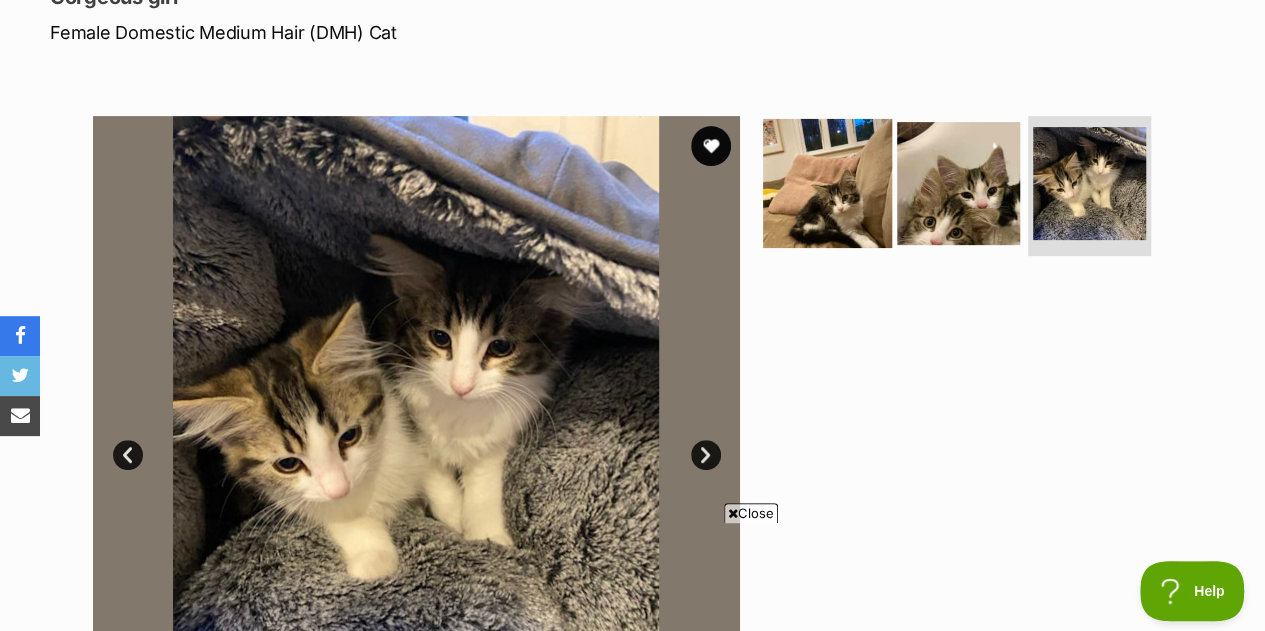 click at bounding box center (827, 183) 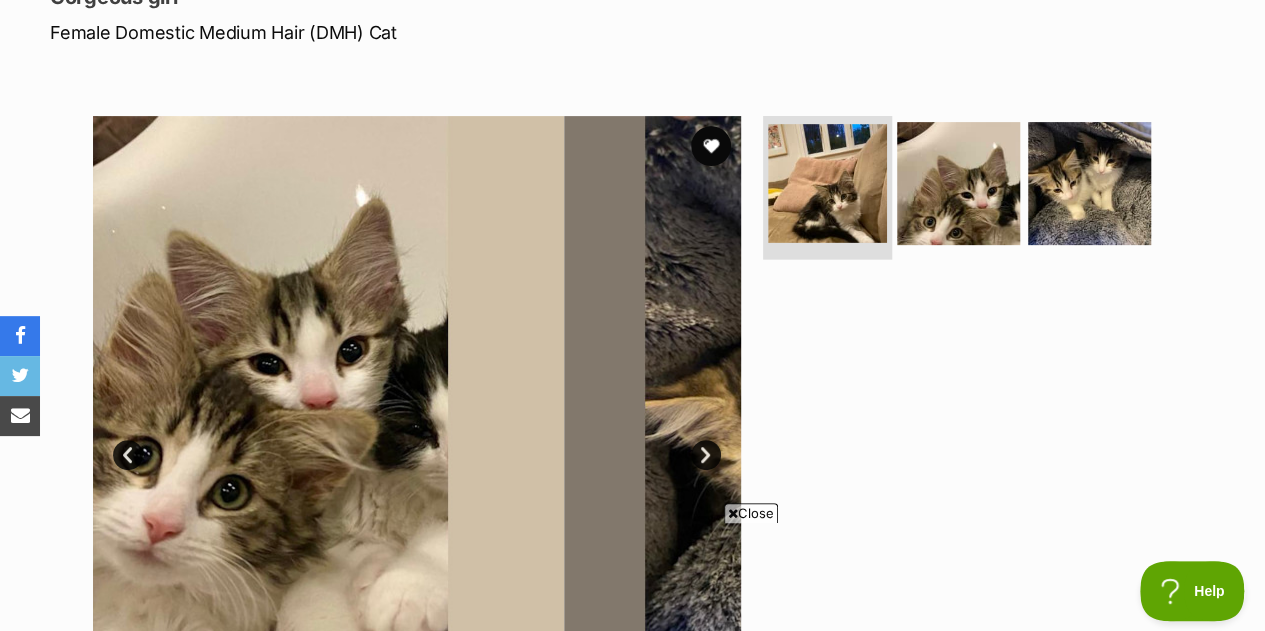 scroll, scrollTop: 0, scrollLeft: 0, axis: both 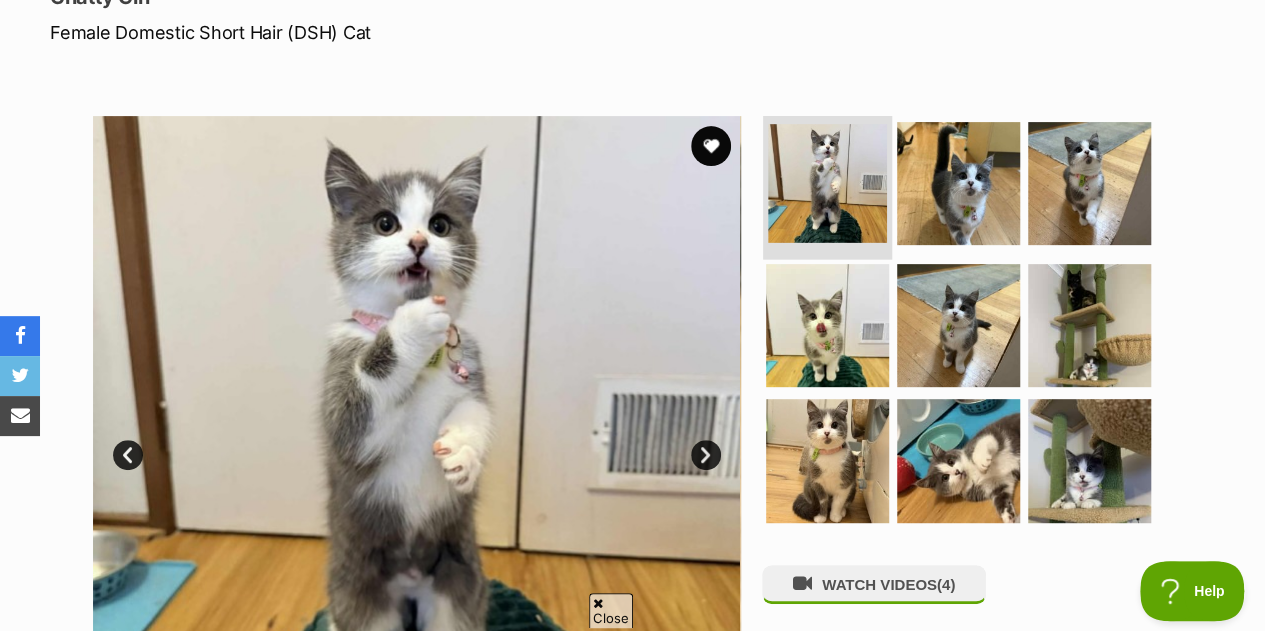 click at bounding box center [827, 183] 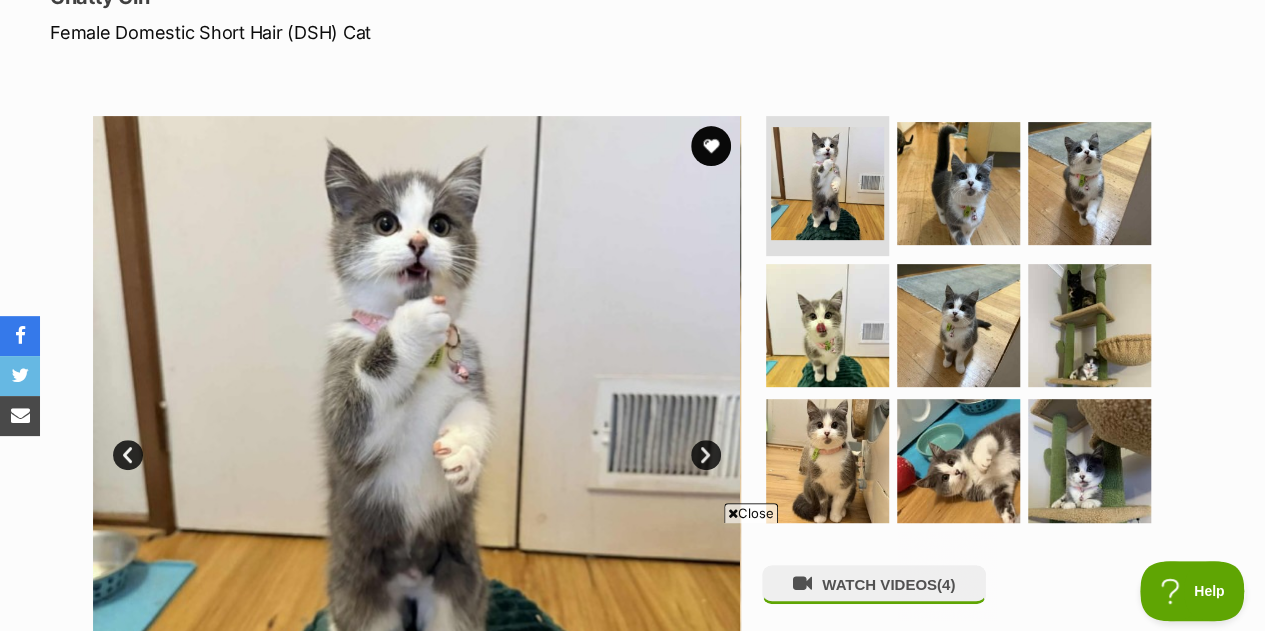 scroll, scrollTop: 400, scrollLeft: 0, axis: vertical 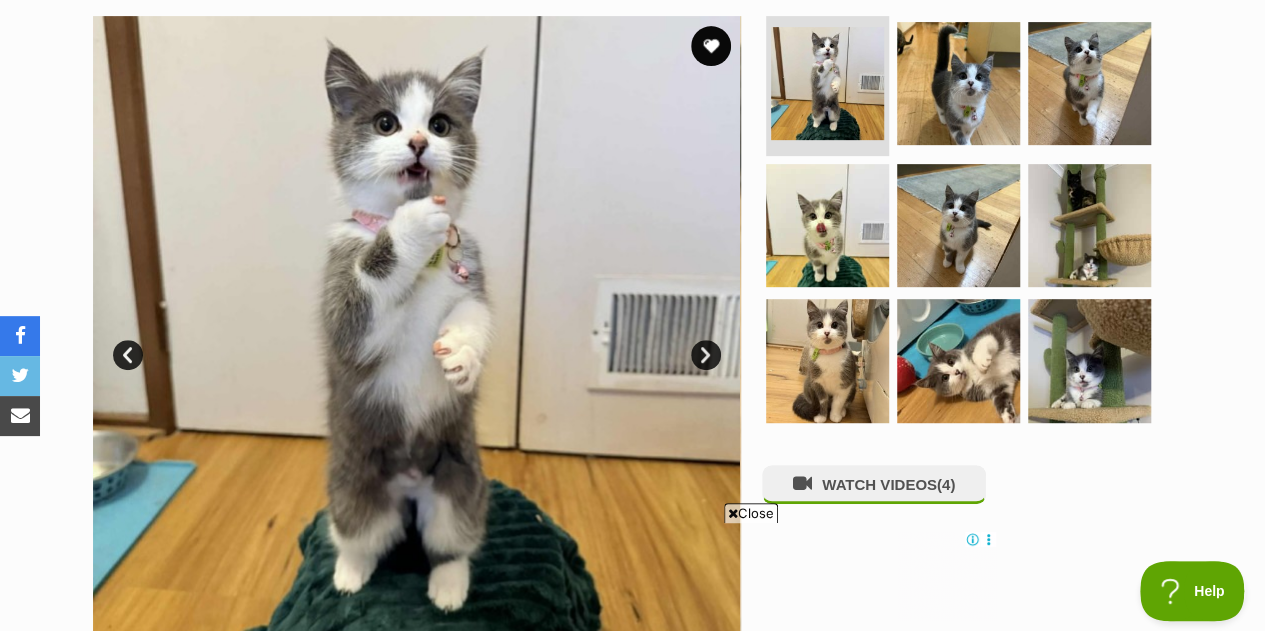 click on "Next" at bounding box center (706, 355) 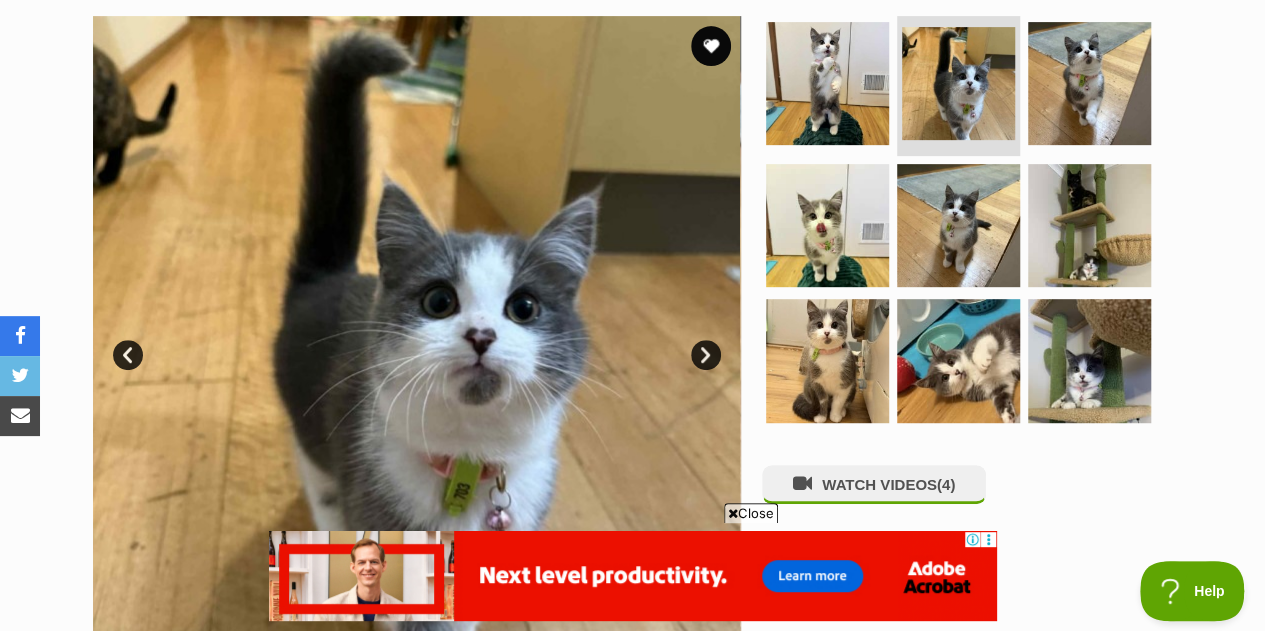 click on "Next" at bounding box center [706, 355] 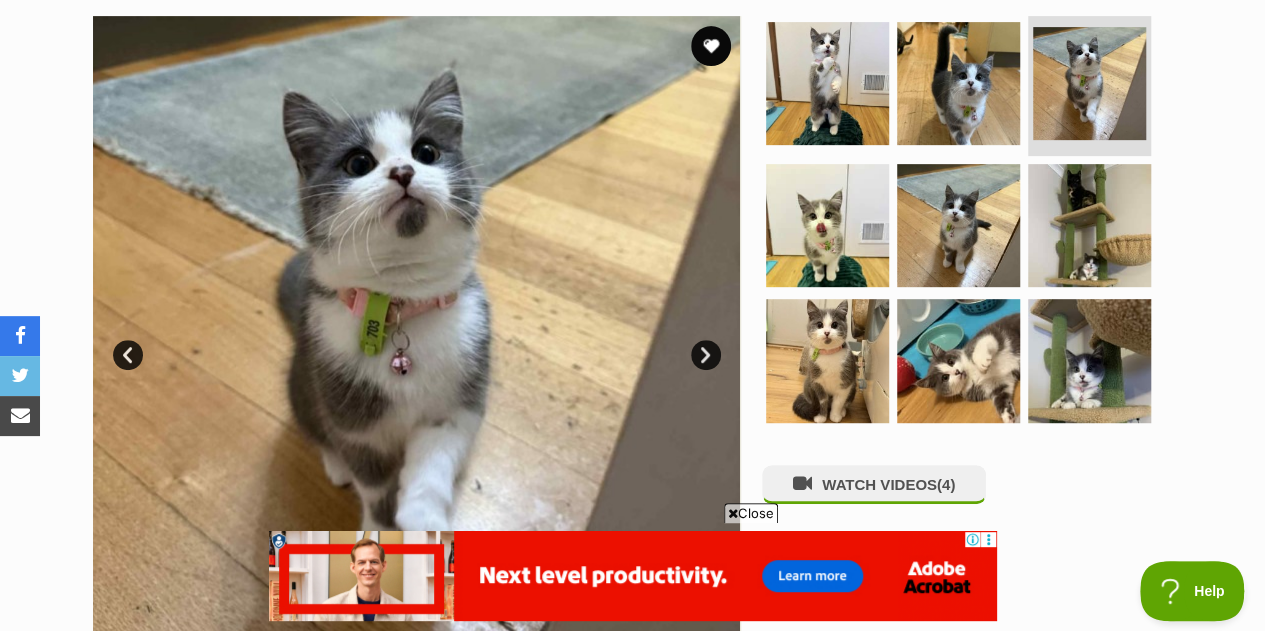 click on "Next" at bounding box center [706, 355] 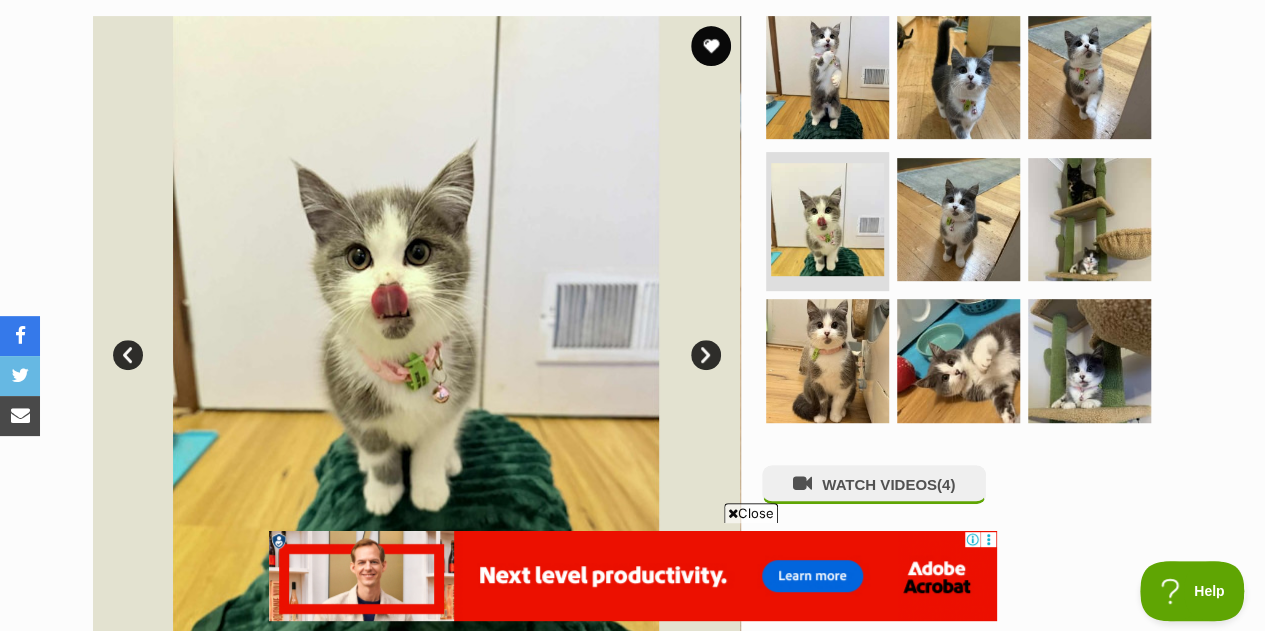 click on "Next" at bounding box center (706, 355) 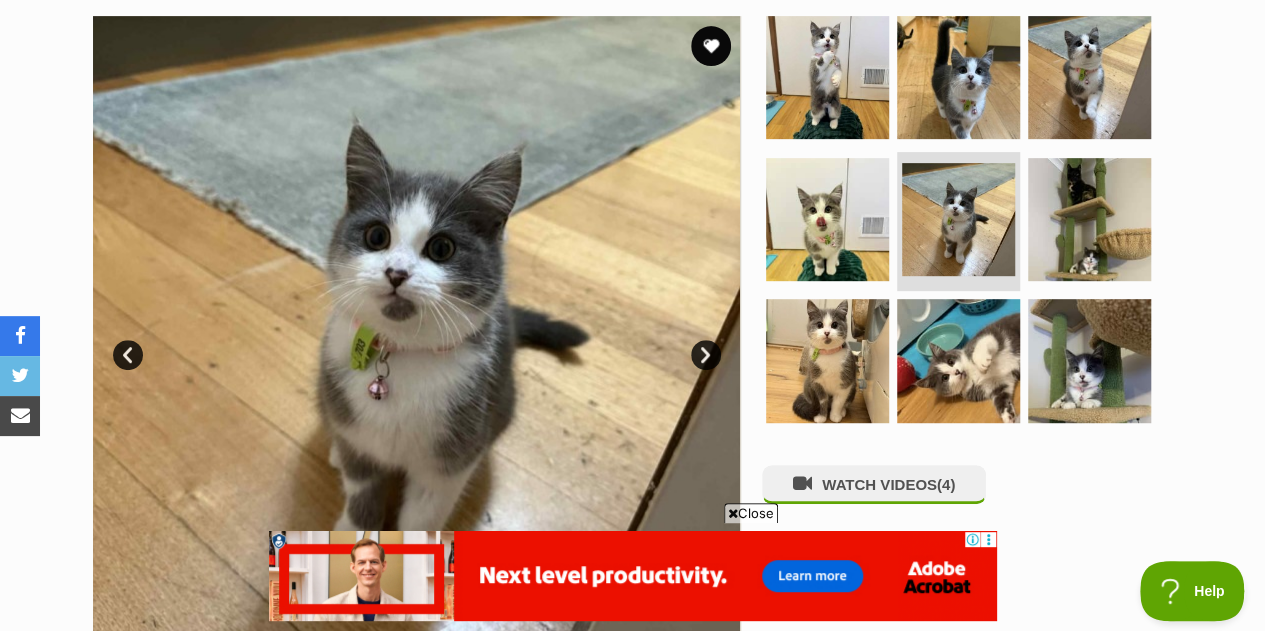 click on "Next" at bounding box center (706, 355) 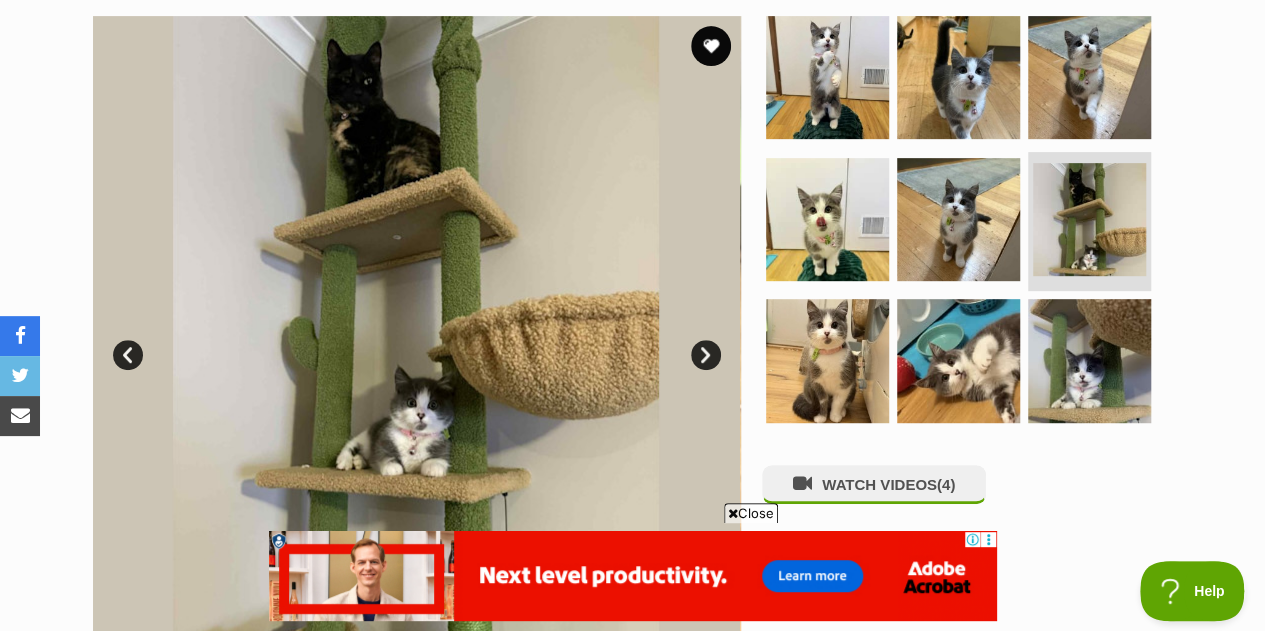 click on "Next" at bounding box center [706, 355] 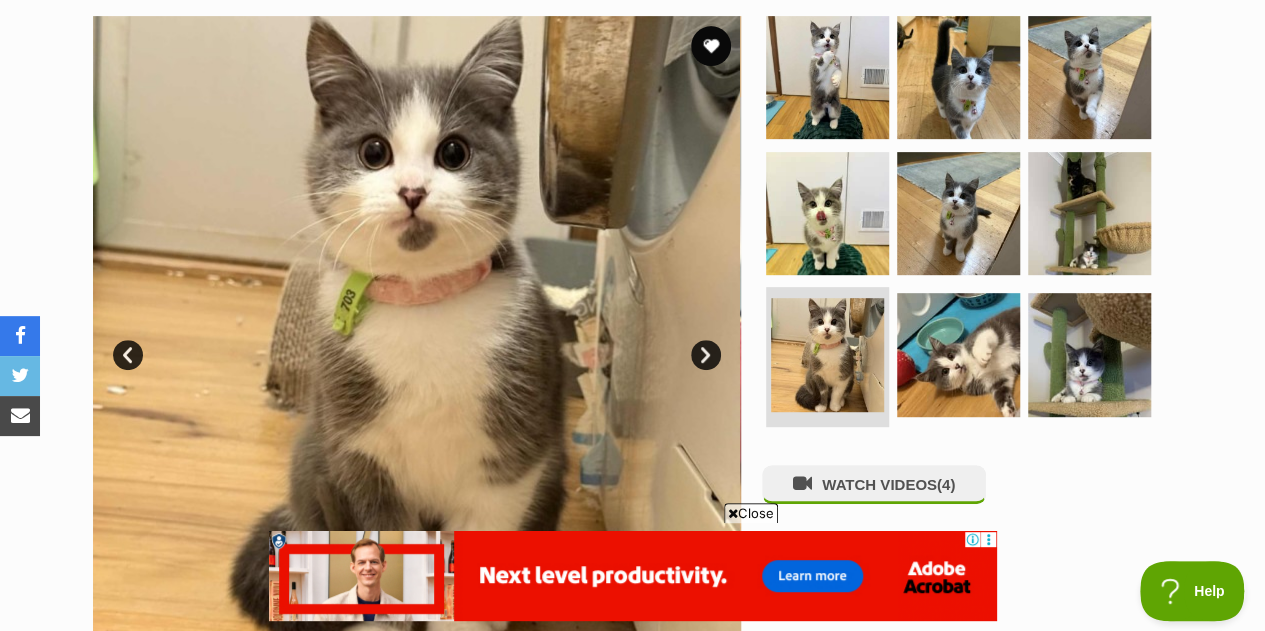 click on "Next" at bounding box center [706, 355] 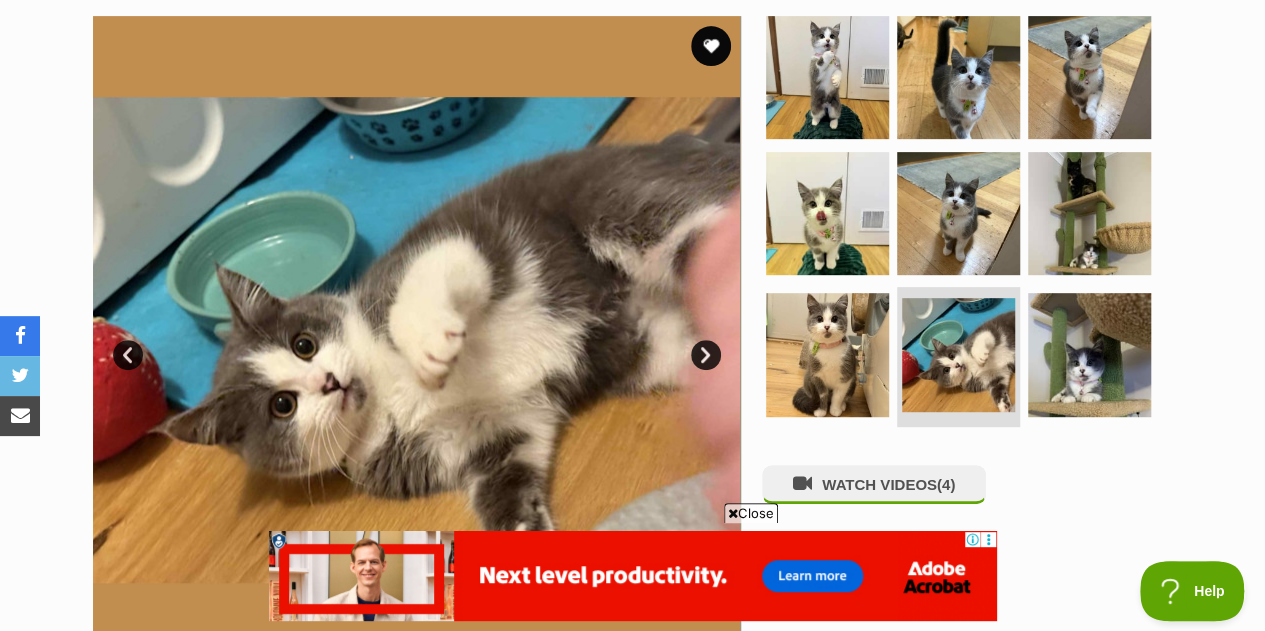 click on "Next" at bounding box center (706, 355) 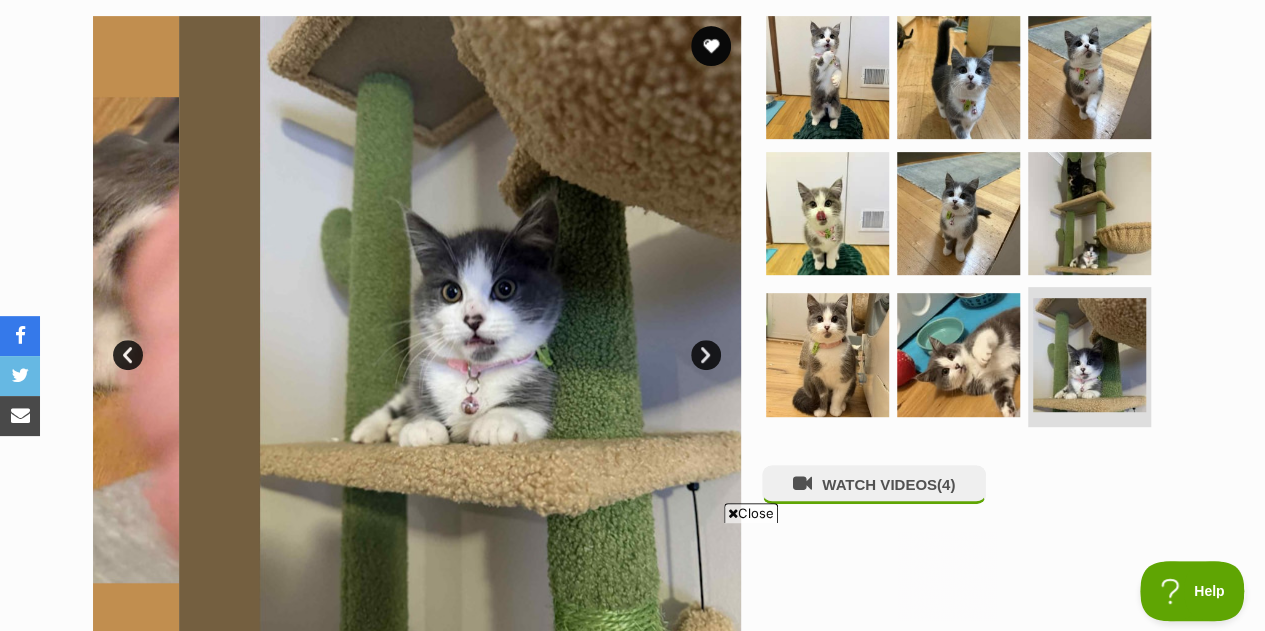 scroll, scrollTop: 0, scrollLeft: 0, axis: both 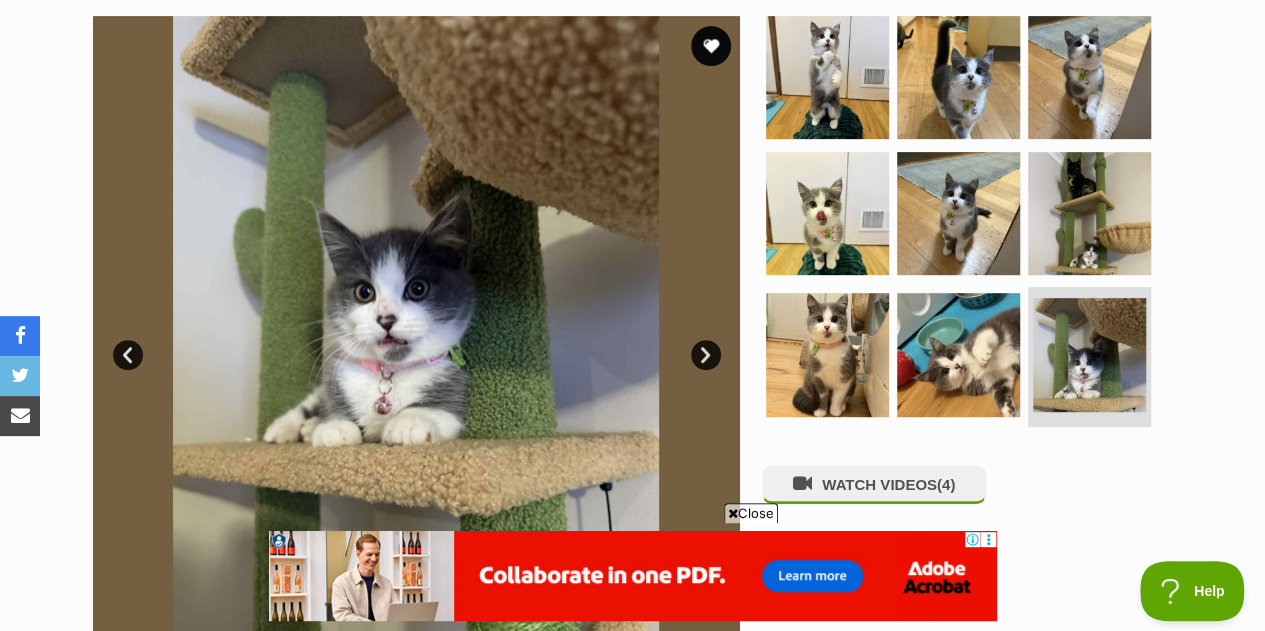 click on "Next" at bounding box center (706, 355) 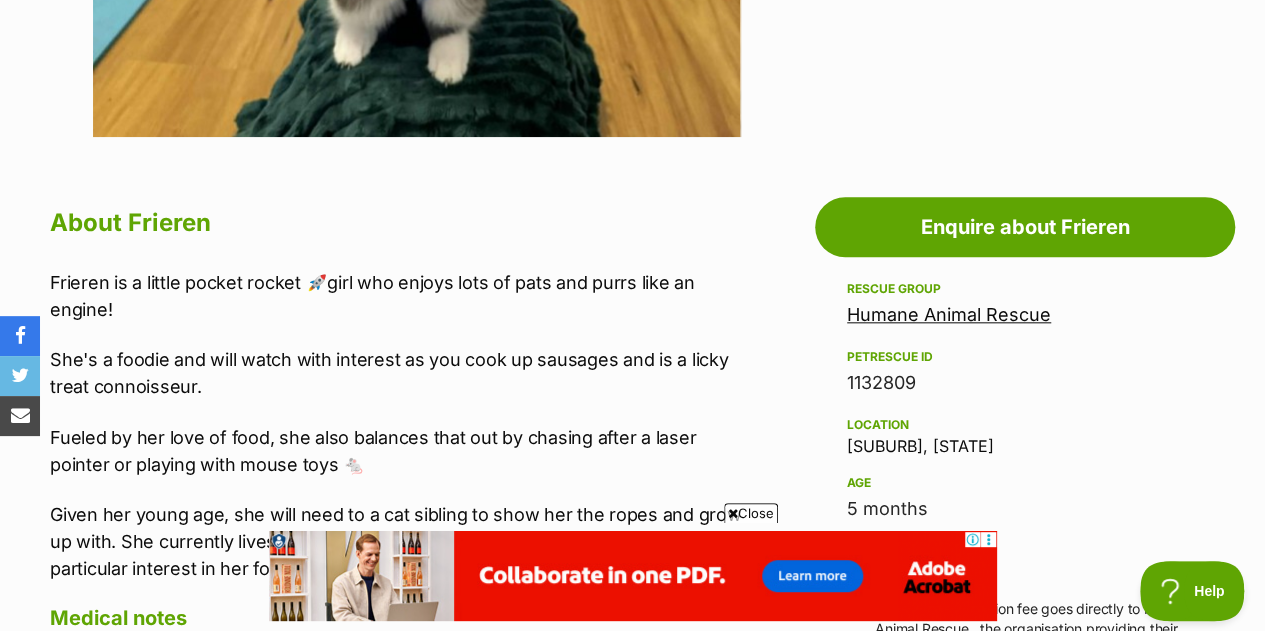 scroll, scrollTop: 1000, scrollLeft: 0, axis: vertical 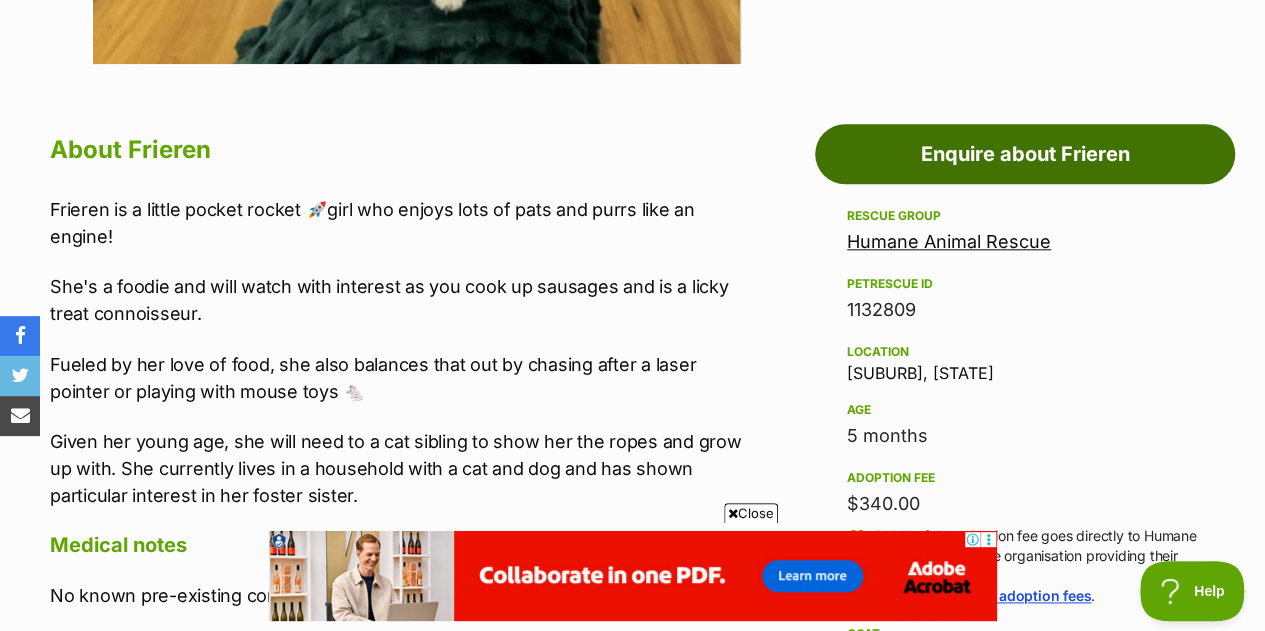 click on "Enquire about Frieren" at bounding box center (1025, 154) 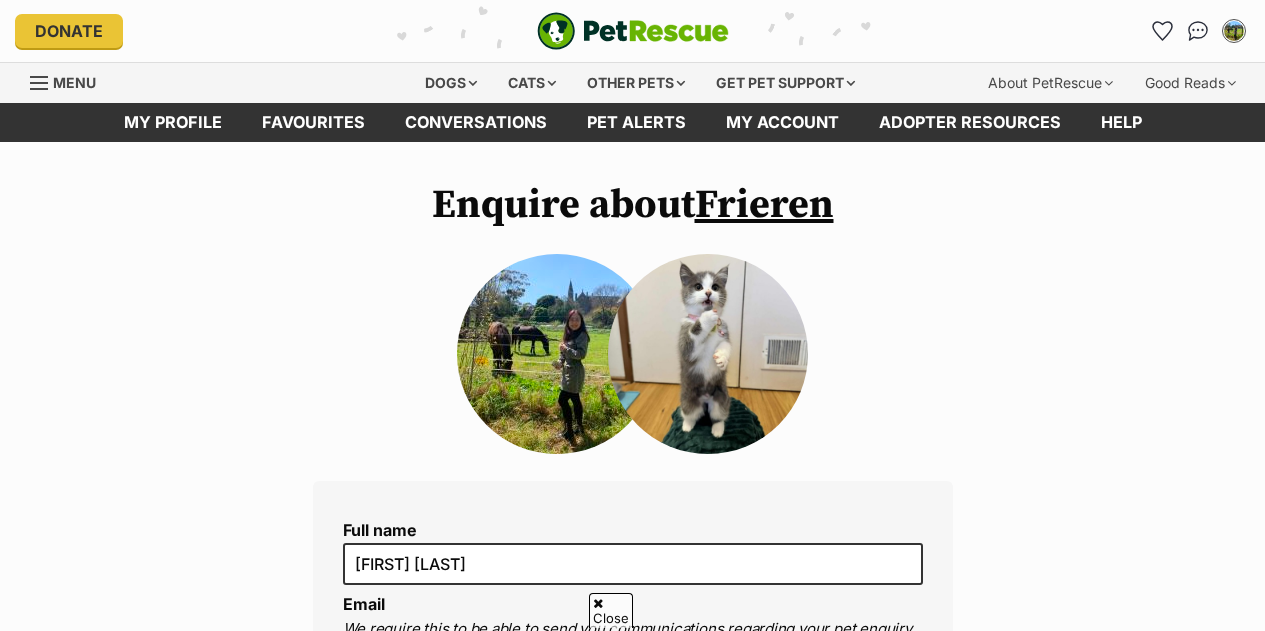 scroll, scrollTop: 300, scrollLeft: 0, axis: vertical 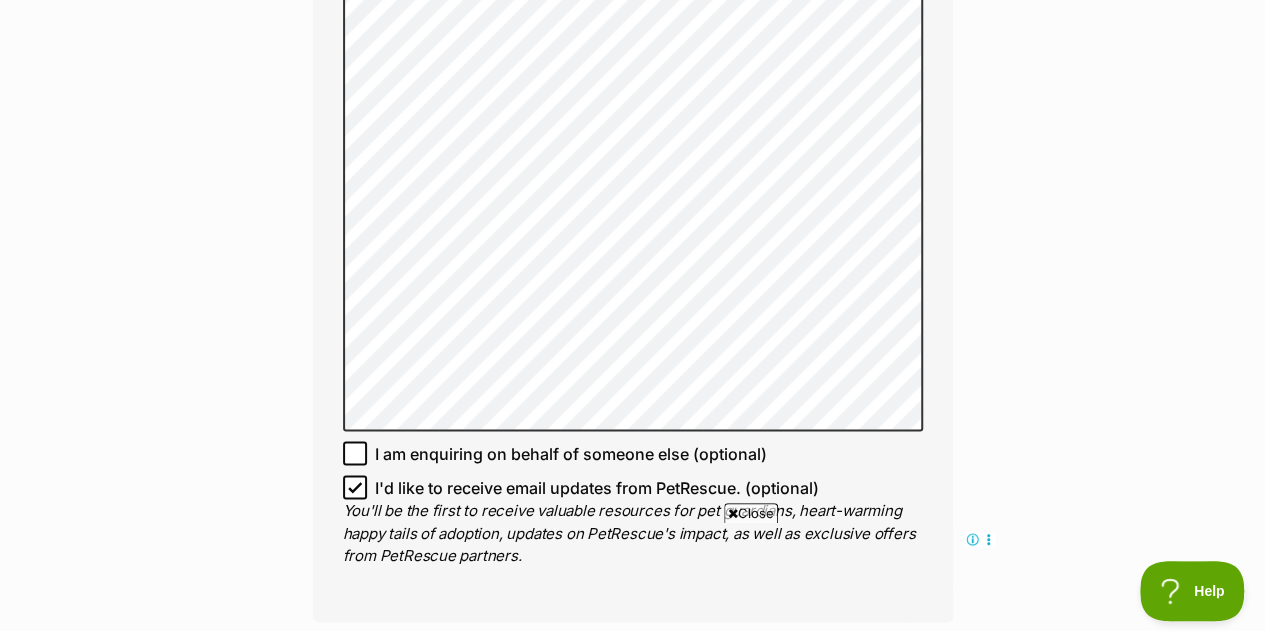 click on "Enquire about  Frieren
Full name Jessica Jia
Email
We require this to be able to send you communications regarding your pet enquiry.
qingj16@gmail.com
Phone number United States +1 United Kingdom +44 Afghanistan (‫افغانستان‬‎) +93 Albania (Shqipëri) +355 Algeria (‫الجزائر‬‎) +213 American Samoa +1684 Andorra +376 Angola +244 Anguilla +1264 Antigua and Barbuda +1268 Argentina +54 Armenia (Հայաստան) +374 Aruba +297 Australia +61 Austria (Österreich) +43 Azerbaijan (Azərbaycan) +994 Bahamas +1242 Bahrain (‫البحرين‬‎) +973 Bangladesh (বাংলাদেশ) +880 Barbados +1246 Belarus (Беларусь) +375 Belgium (België) +32 Belize +501 Benin (Bénin) +229 Bermuda +1441 Bhutan (འབྲུག) +975 Bolivia +591 Bosnia and Herzegovina (Босна и Херцеговина) +387 Botswana +267 Brazil (Brasil) +55 British Indian Ocean Territory +246 British Virgin Islands +1284 Brunei +673 Bulgaria (България)" at bounding box center (632, 15) 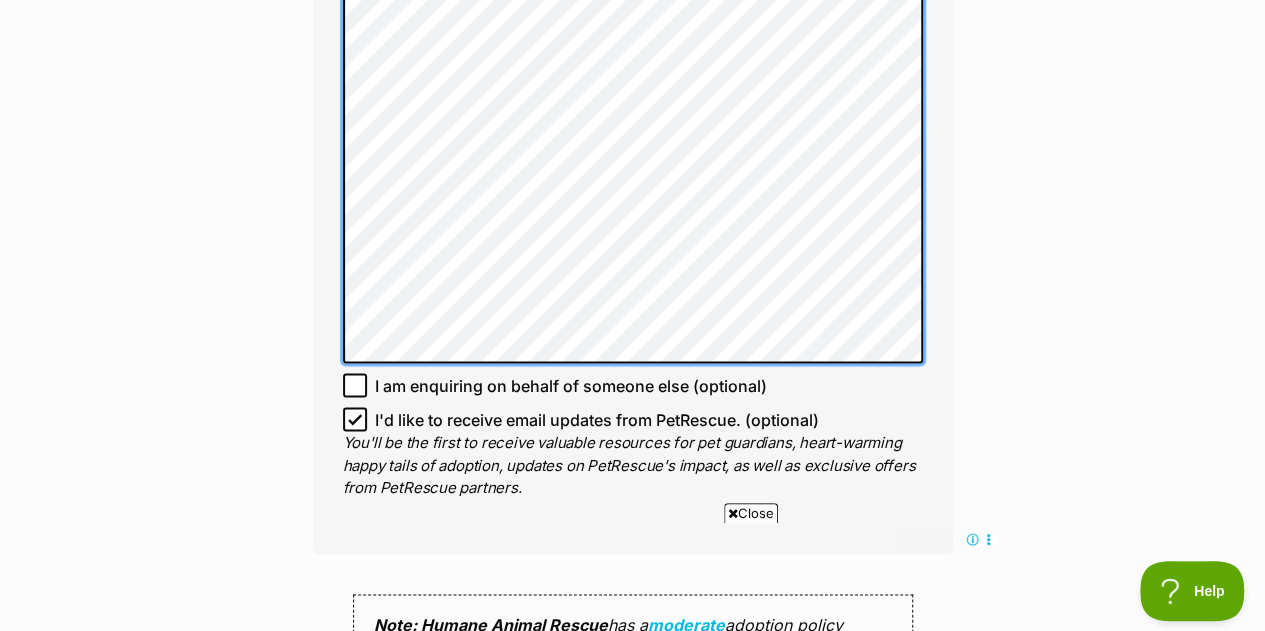 scroll, scrollTop: 1600, scrollLeft: 0, axis: vertical 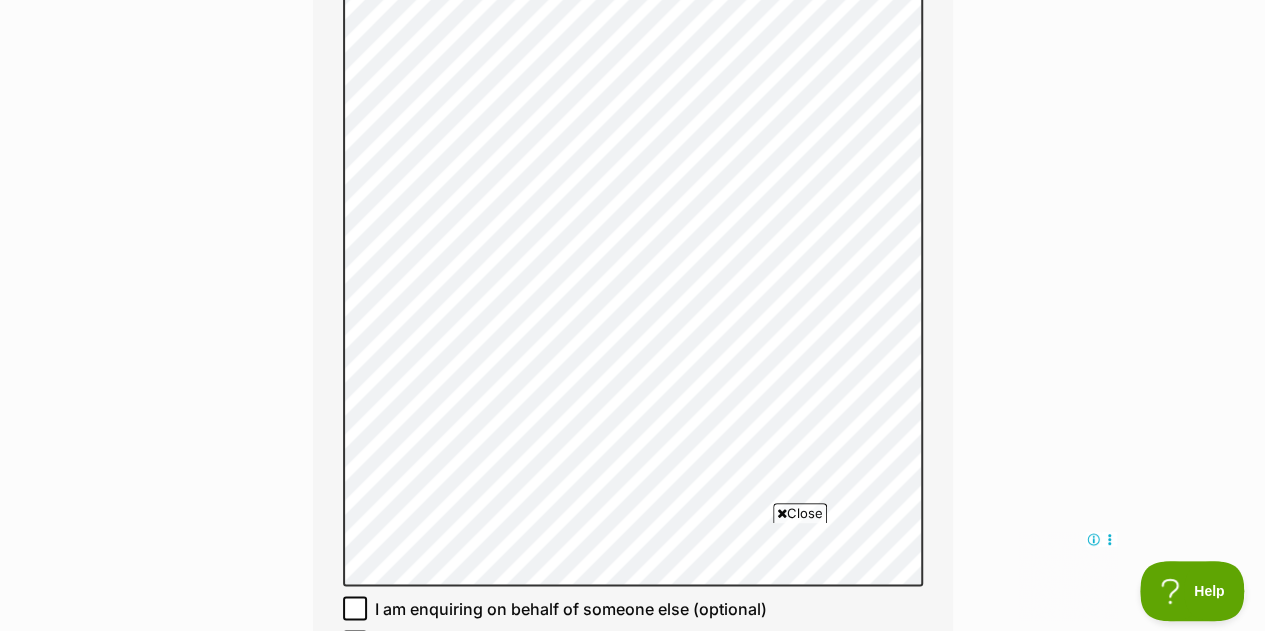 click at bounding box center [782, 513] 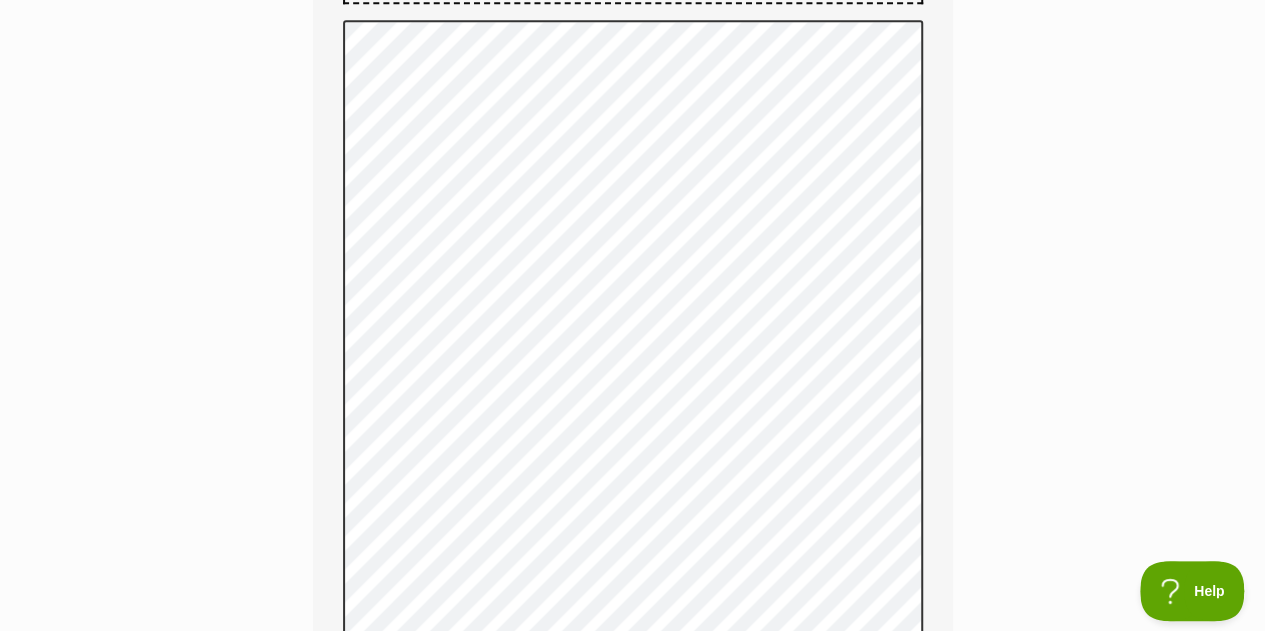 scroll, scrollTop: 1300, scrollLeft: 0, axis: vertical 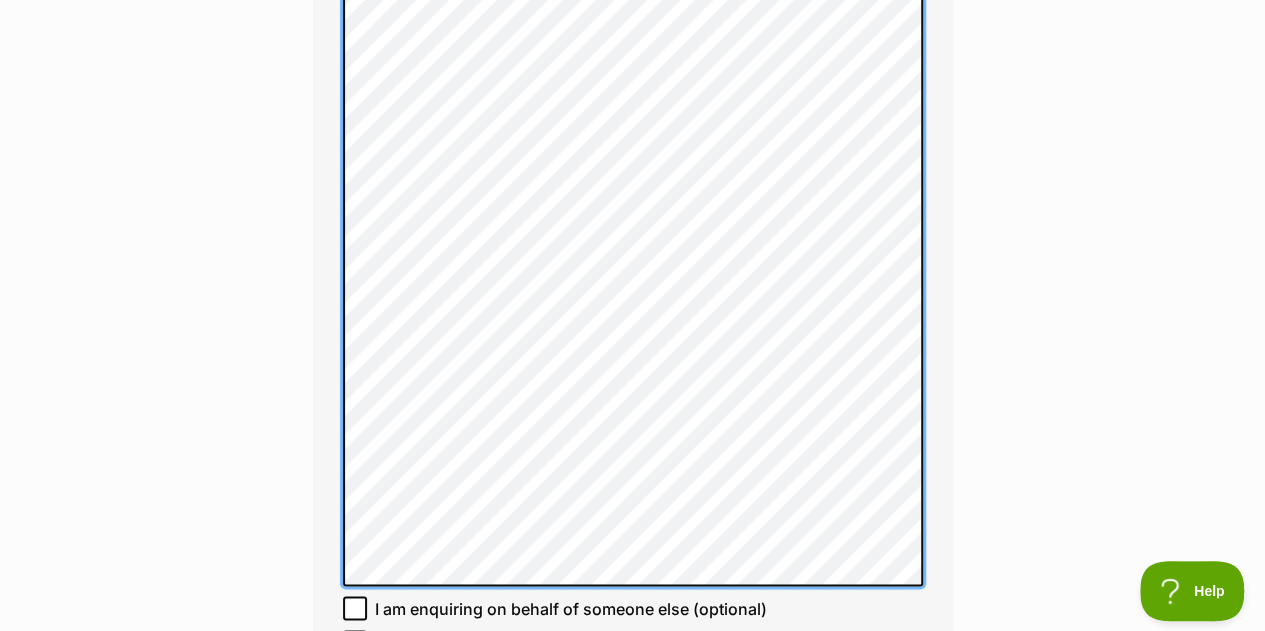 click on "Full name Jessica Jia
Email
We require this to be able to send you communications regarding your pet enquiry.
qingj16@gmail.com
Phone number United States +1 United Kingdom +44 Afghanistan (‫افغانستان‬‎) +93 Albania (Shqipëri) +355 Algeria (‫الجزائر‬‎) +213 American Samoa +1684 Andorra +376 Angola +244 Anguilla +1264 Antigua and Barbuda +1268 Argentina +54 Armenia (Հայաստան) +374 Aruba +297 Australia +61 Austria (Österreich) +43 Azerbaijan (Azərbaycan) +994 Bahamas +1242 Bahrain (‫البحرين‬‎) +973 Bangladesh (বাংলাদেশ) +880 Barbados +1246 Belarus (Беларусь) +375 Belgium (België) +32 Belize +501 Benin (Bénin) +229 Bermuda +1441 Bhutan (འབྲུག) +975 Bolivia +591 Bosnia and Herzegovina (Босна и Херцеговина) +387 Botswana +267 Brazil (Brasil) +55 British Indian Ocean Territory +246 British Virgin Islands +1284 Brunei +673 Bulgaria (България) +359 Burkina Faso +226 Burundi (Uburundi)" at bounding box center [633, -72] 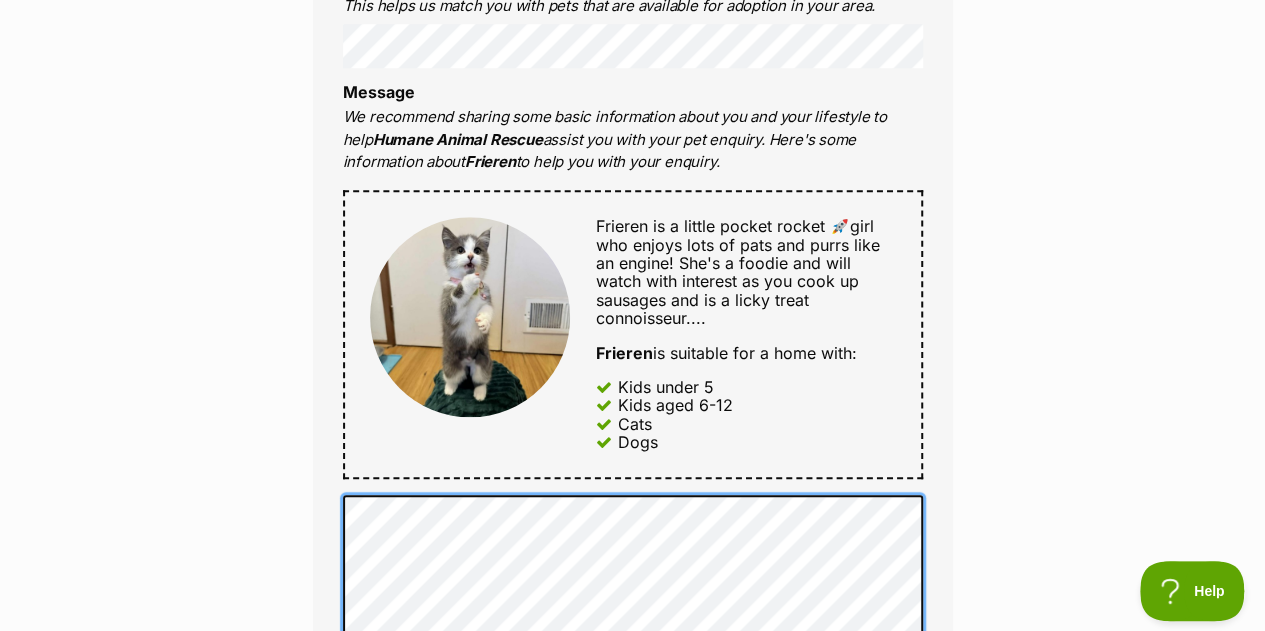 scroll, scrollTop: 700, scrollLeft: 0, axis: vertical 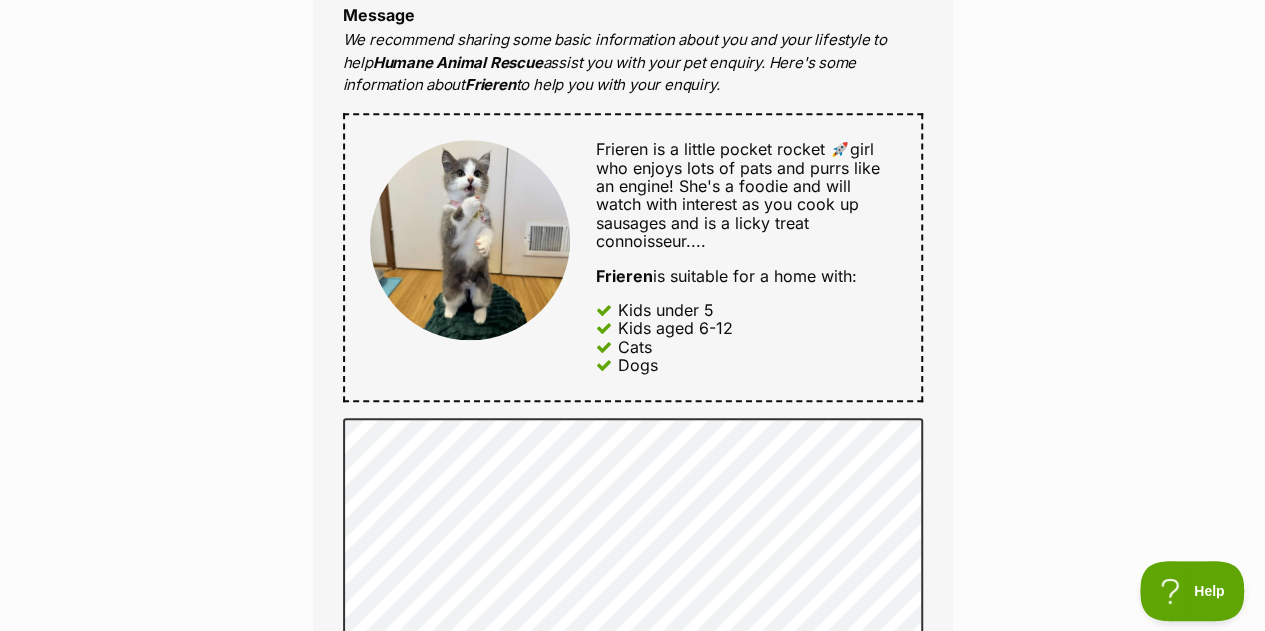 drag, startPoint x: 625, startPoint y: 310, endPoint x: 760, endPoint y: 333, distance: 136.94525 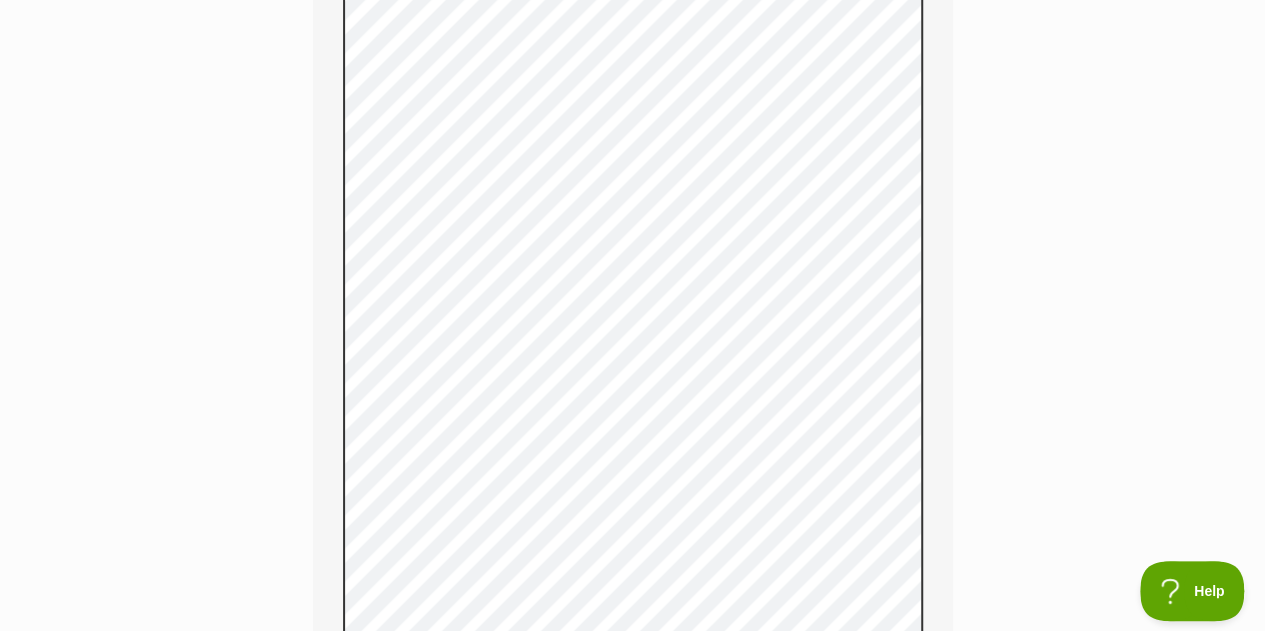 scroll, scrollTop: 1500, scrollLeft: 0, axis: vertical 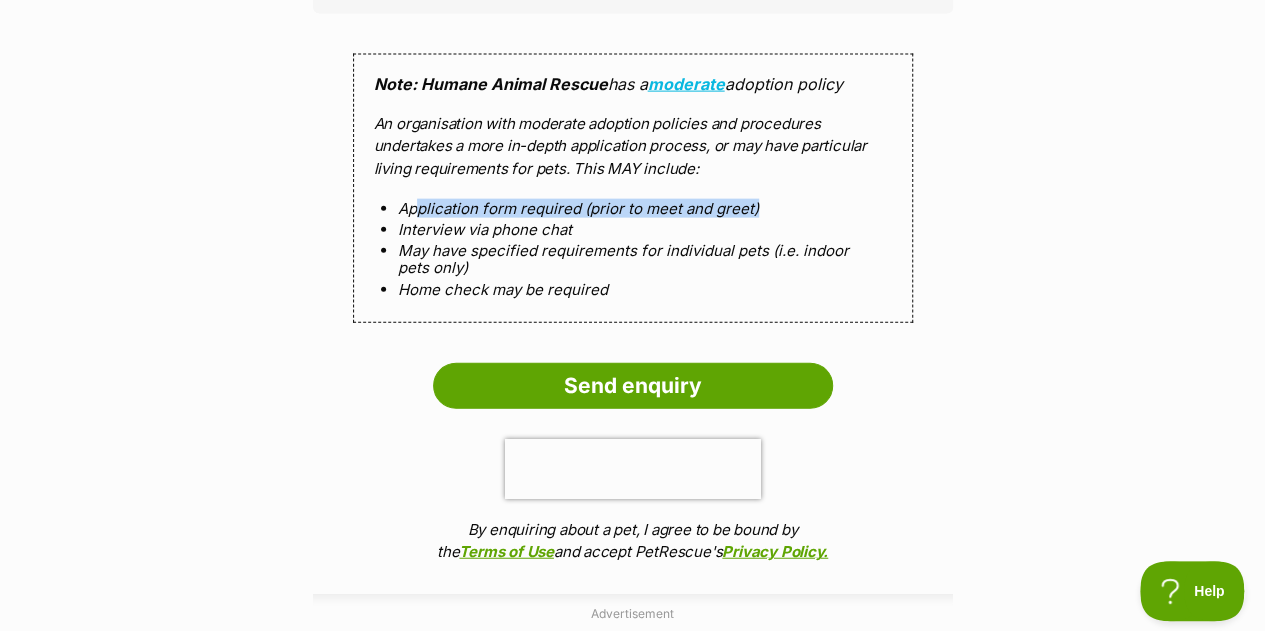 drag, startPoint x: 412, startPoint y: 210, endPoint x: 763, endPoint y: 213, distance: 351.01282 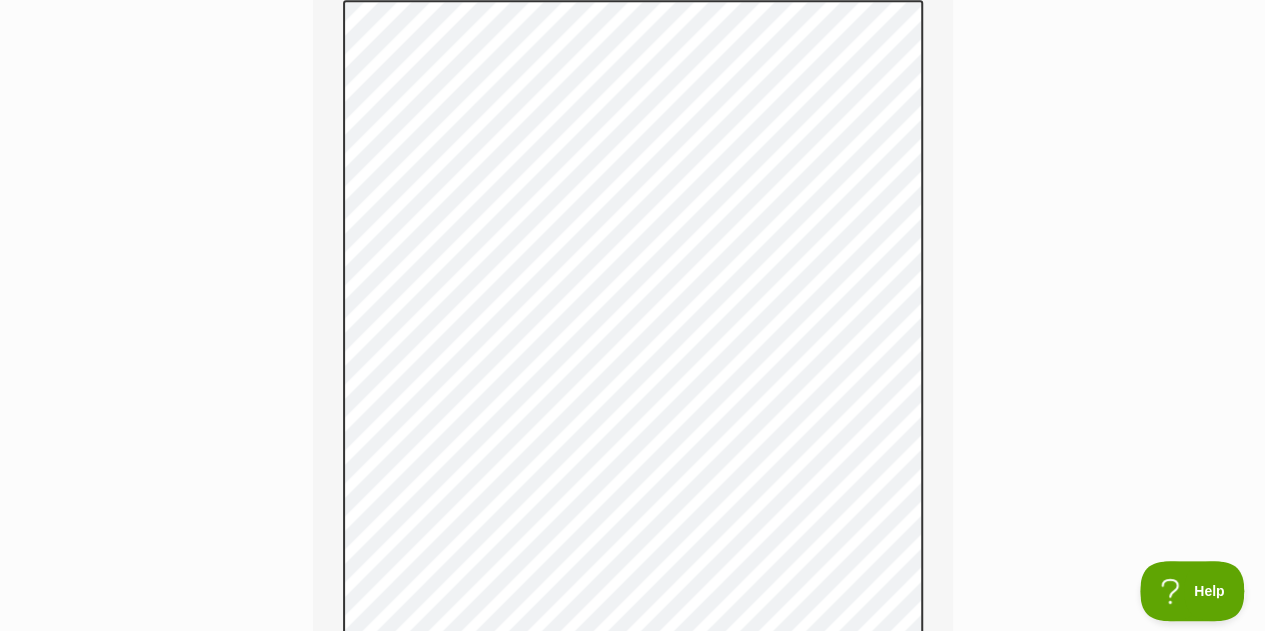 scroll, scrollTop: 1300, scrollLeft: 0, axis: vertical 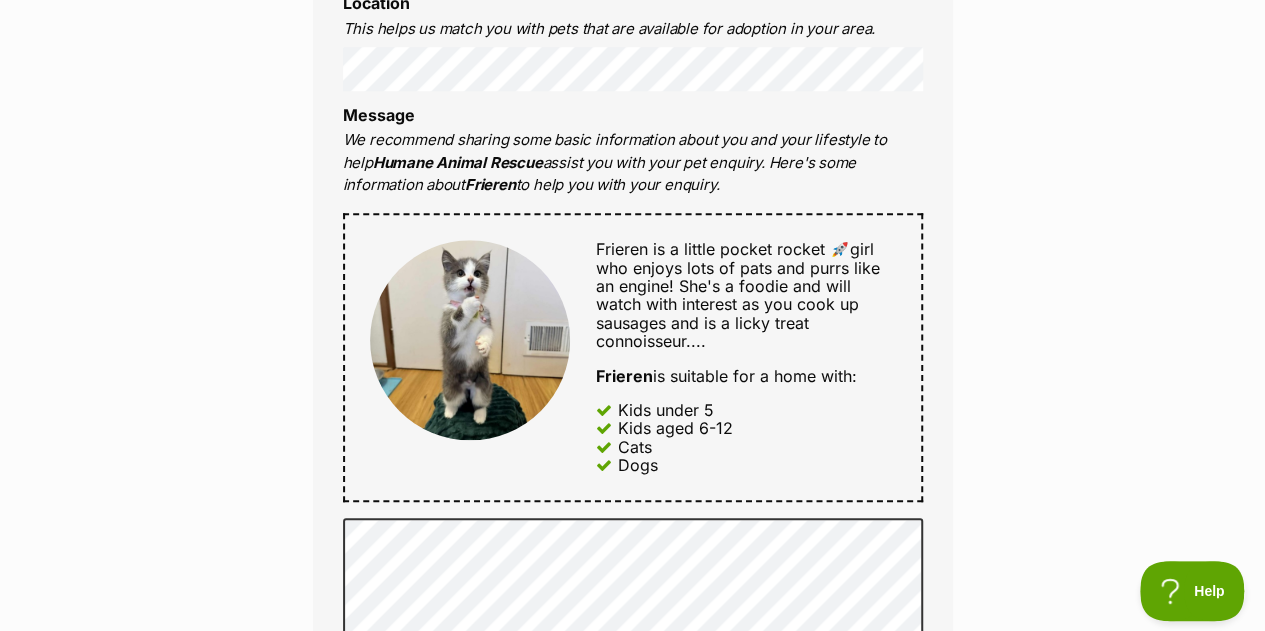 click on "Frieren is a little pocket rocket 🚀girl who enjoys lots of pats and purrs like an engine!" at bounding box center [738, 267] 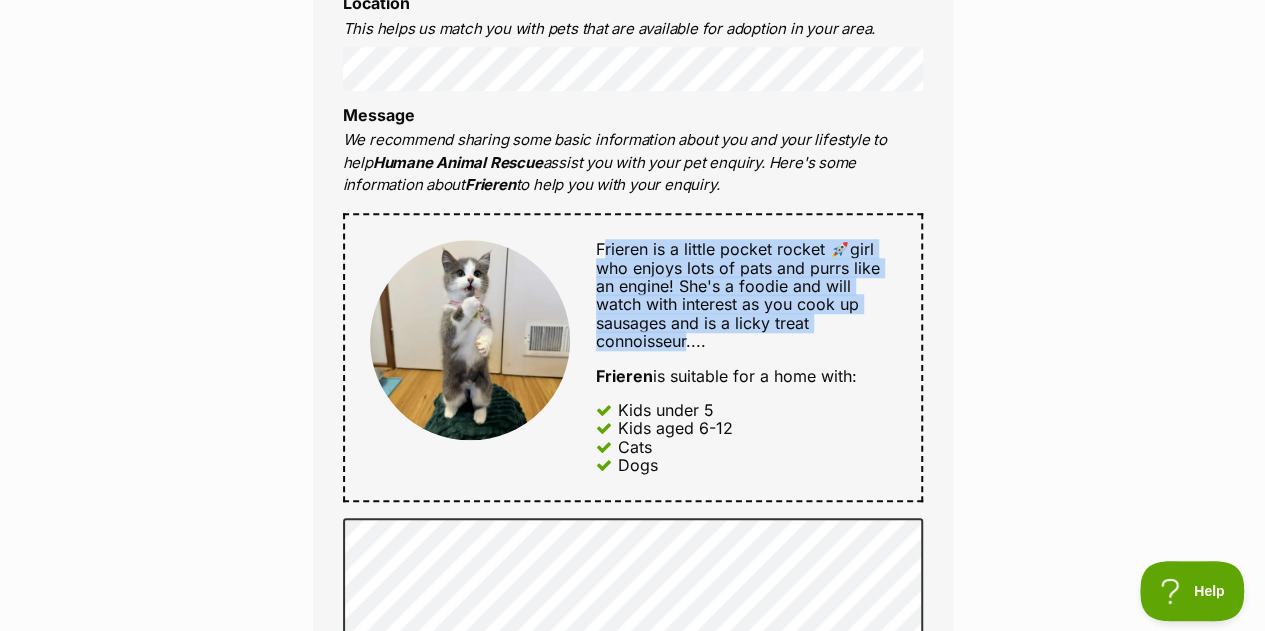 drag, startPoint x: 606, startPoint y: 241, endPoint x: 688, endPoint y: 334, distance: 123.9879 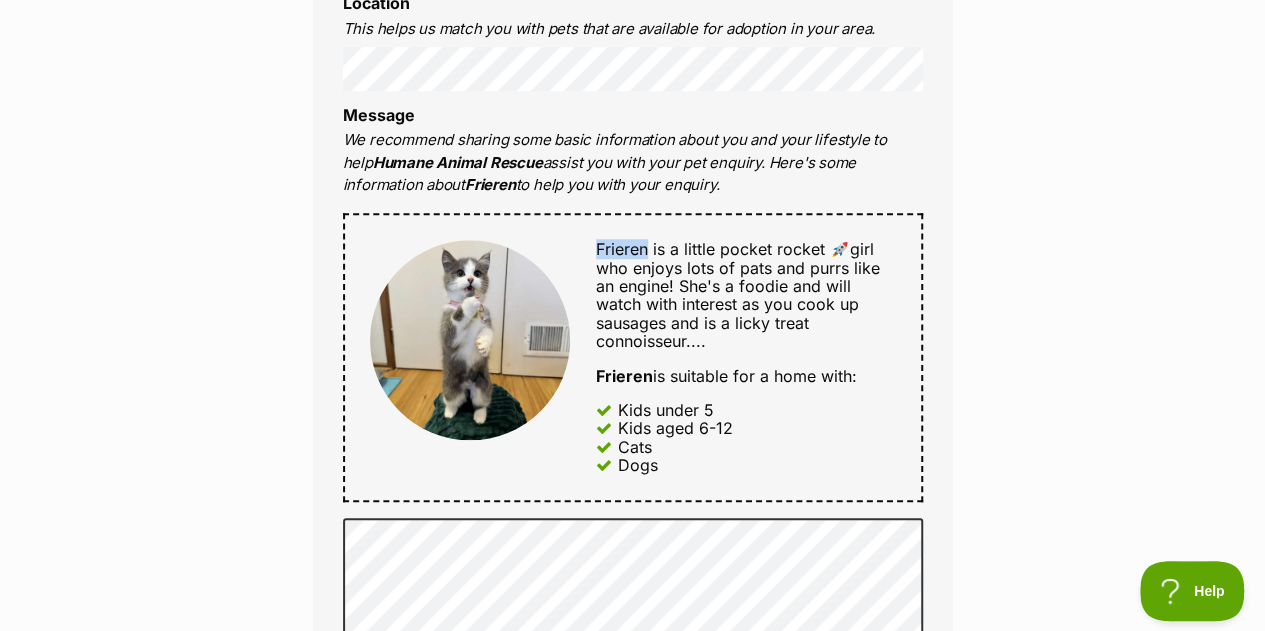 drag, startPoint x: 594, startPoint y: 251, endPoint x: 646, endPoint y: 250, distance: 52.009613 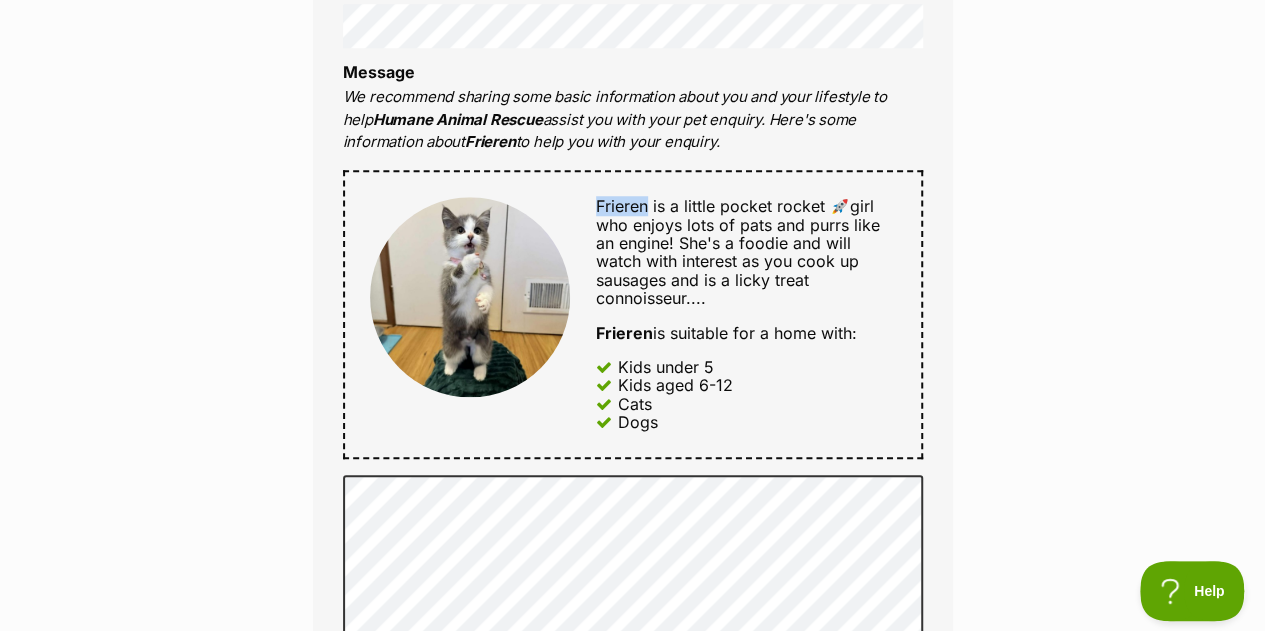 scroll, scrollTop: 1155, scrollLeft: 0, axis: vertical 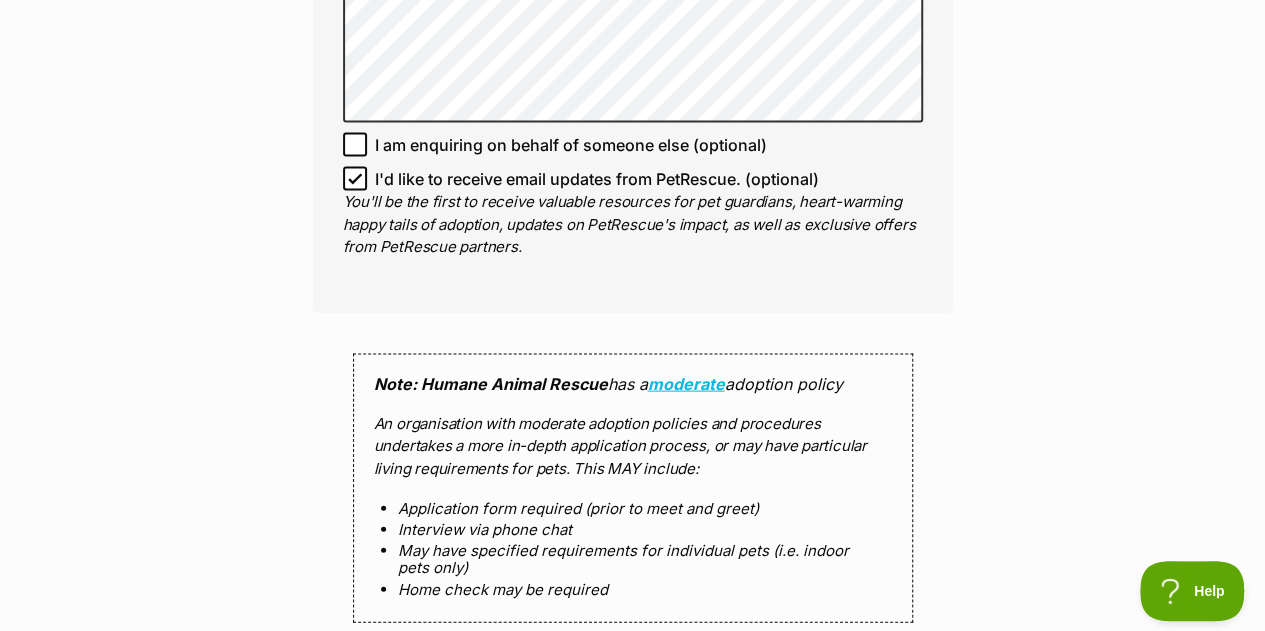 click on "Enquire about  Frieren
Full name Jessica Jia
Email
We require this to be able to send you communications regarding your pet enquiry.
qingj16@gmail.com
Phone number United States +1 United Kingdom +44 Afghanistan (‫افغانستان‬‎) +93 Albania (Shqipëri) +355 Algeria (‫الجزائر‬‎) +213 American Samoa +1684 Andorra +376 Angola +244 Anguilla +1264 Antigua and Barbuda +1268 Argentina +54 Armenia (Հայաստան) +374 Aruba +297 Australia +61 Austria (Österreich) +43 Azerbaijan (Azərbaycan) +994 Bahamas +1242 Bahrain (‫البحرين‬‎) +973 Bangladesh (বাংলাদেশ) +880 Barbados +1246 Belarus (Беларусь) +375 Belgium (België) +32 Belize +501 Benin (Bénin) +229 Bermuda +1441 Bhutan (འབྲུག) +975 Bolivia +591 Bosnia and Herzegovina (Босна и Херцеговина) +387 Botswana +267 Brazil (Brasil) +55 British Indian Ocean Territory +246 British Virgin Islands +1284 Brunei +673 Bulgaria (България)" at bounding box center (632, -366) 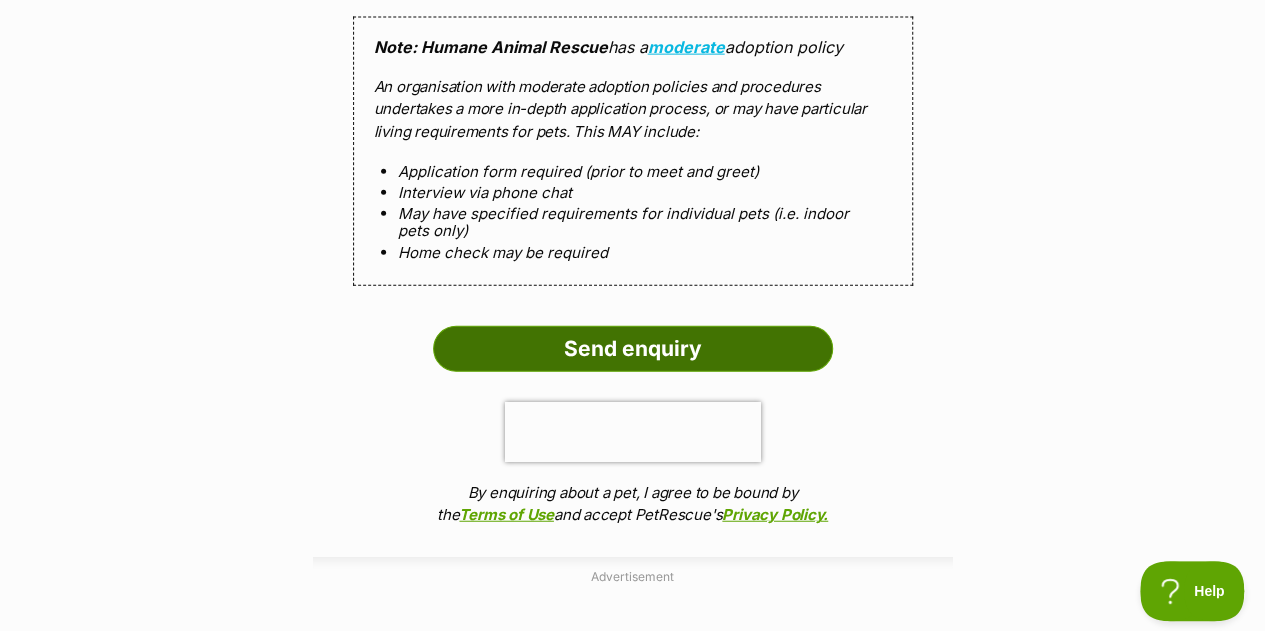 scroll, scrollTop: 2355, scrollLeft: 0, axis: vertical 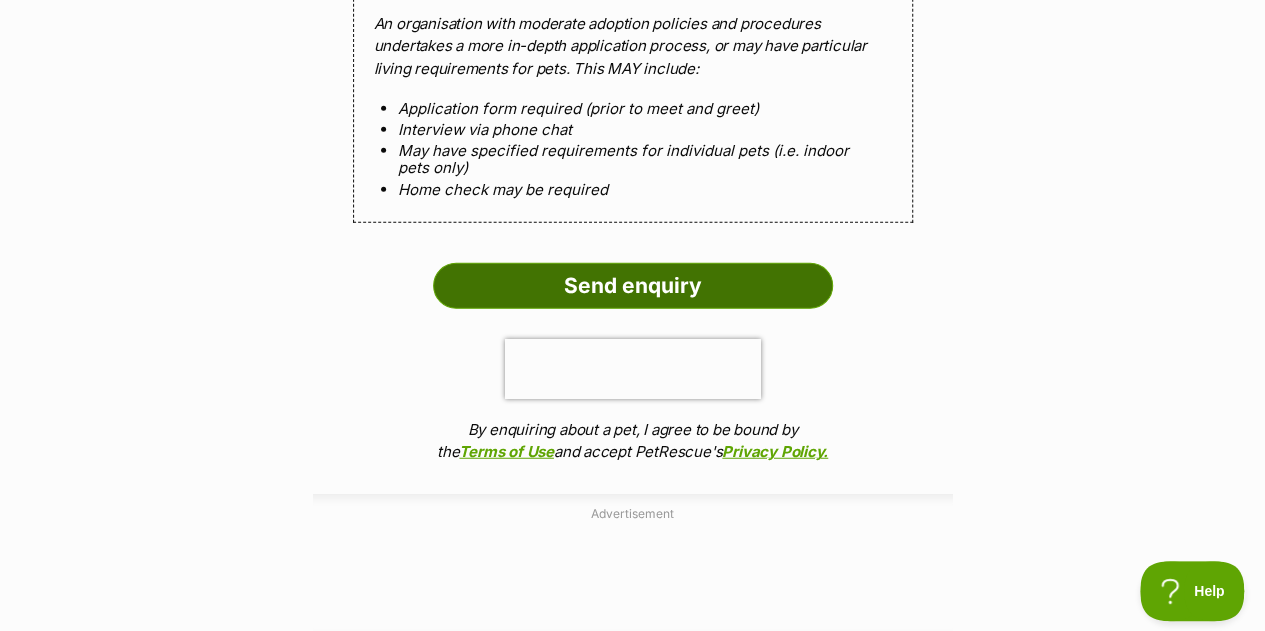 drag, startPoint x: 635, startPoint y: 303, endPoint x: 645, endPoint y: 289, distance: 17.20465 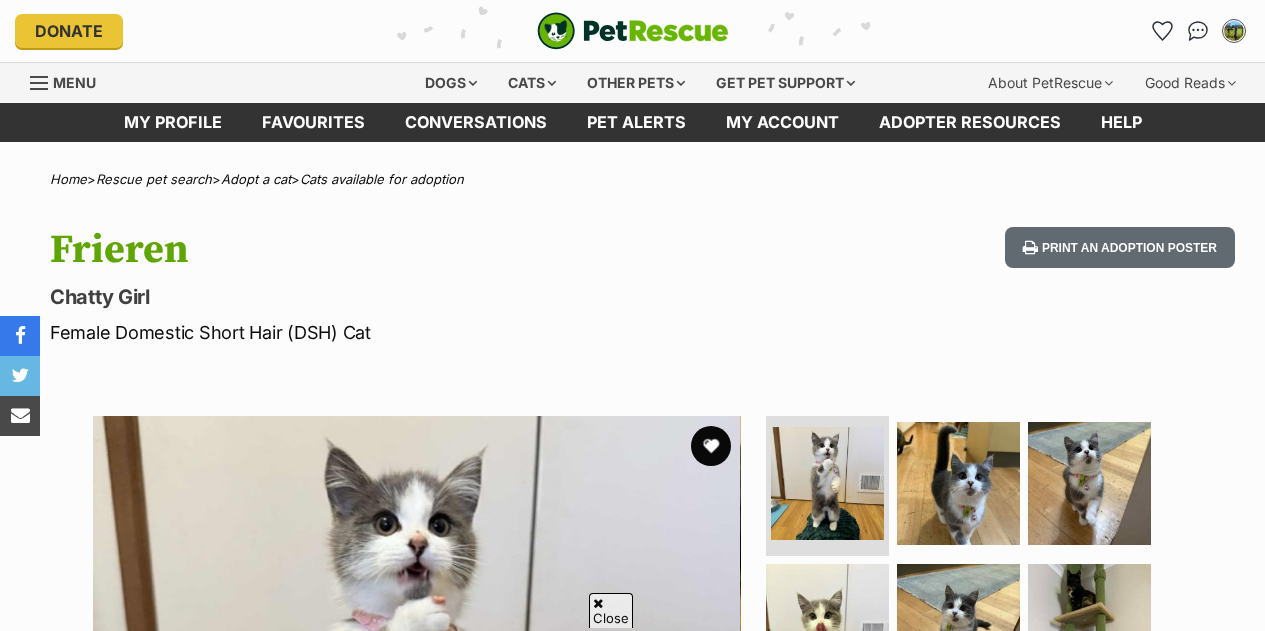 scroll, scrollTop: 400, scrollLeft: 0, axis: vertical 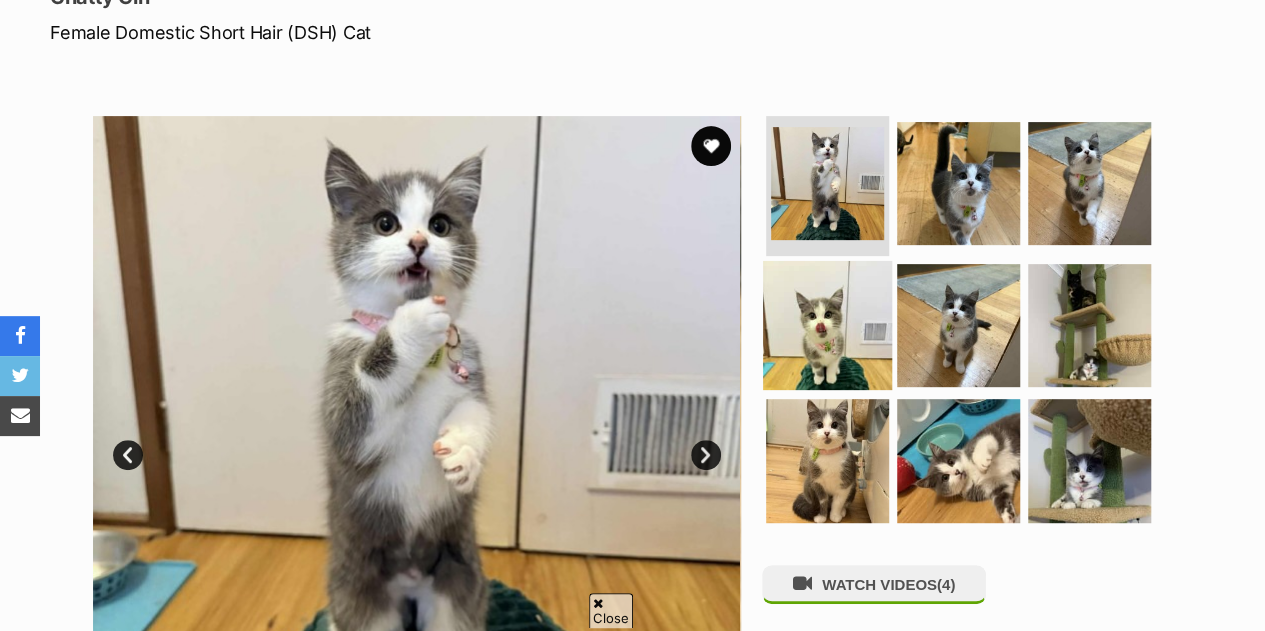 click at bounding box center [827, 324] 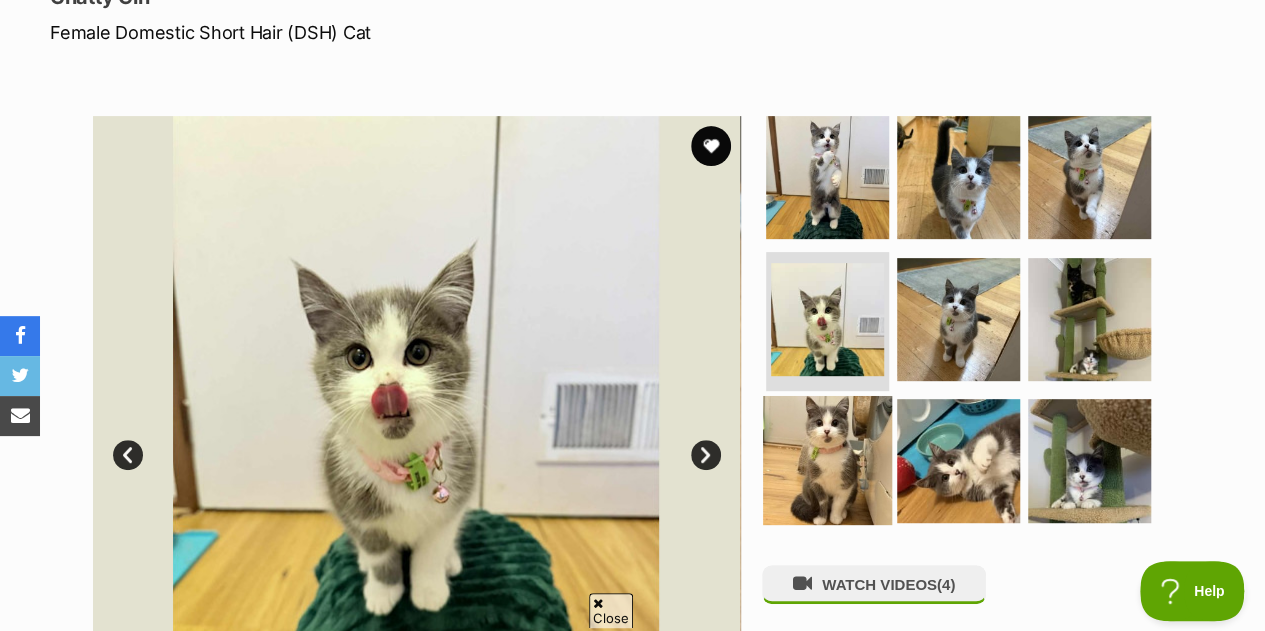 scroll, scrollTop: 0, scrollLeft: 0, axis: both 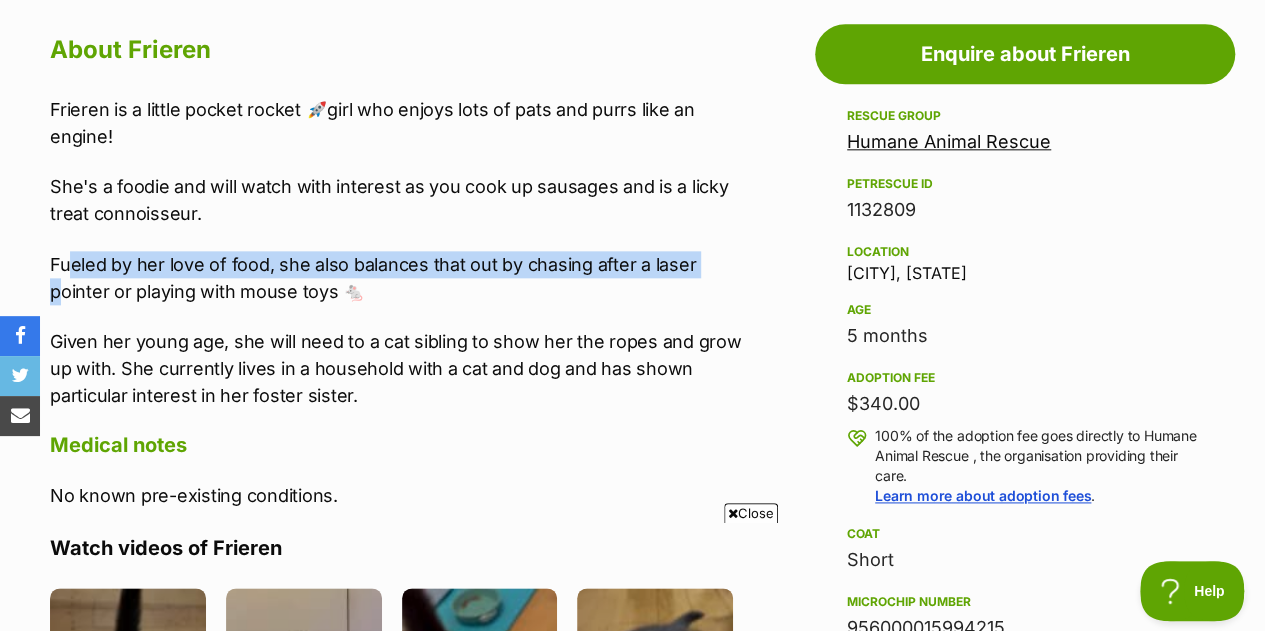 drag, startPoint x: 78, startPoint y: 267, endPoint x: 706, endPoint y: 264, distance: 628.00714 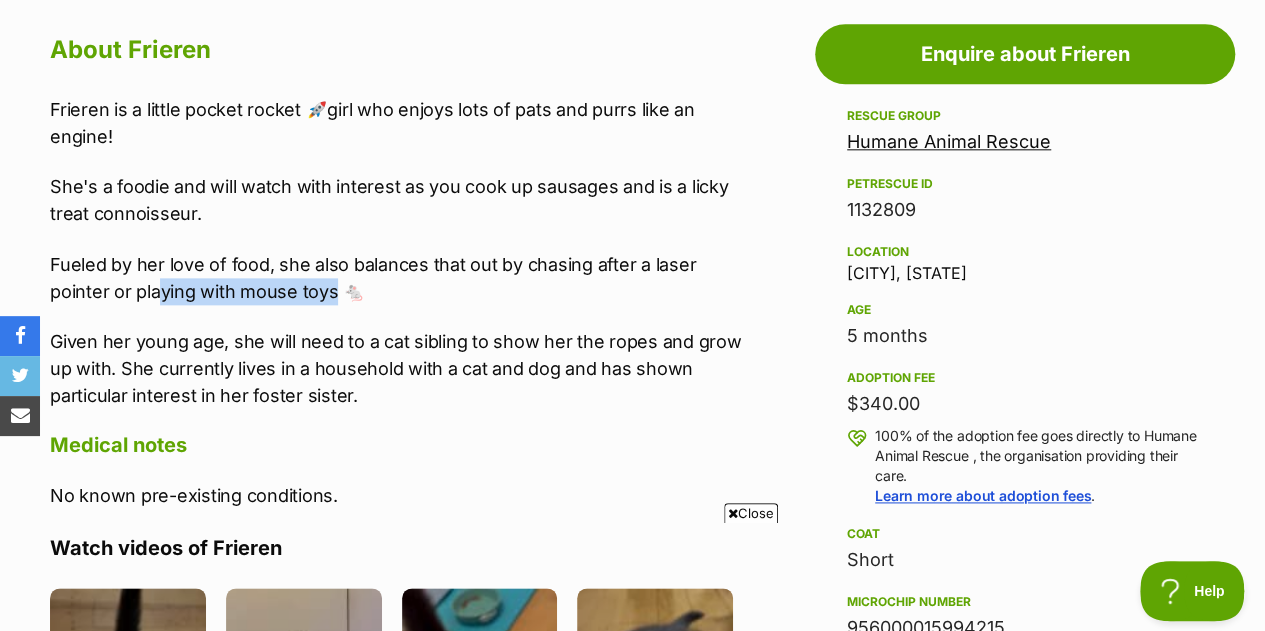 drag, startPoint x: 94, startPoint y: 295, endPoint x: 268, endPoint y: 294, distance: 174.00287 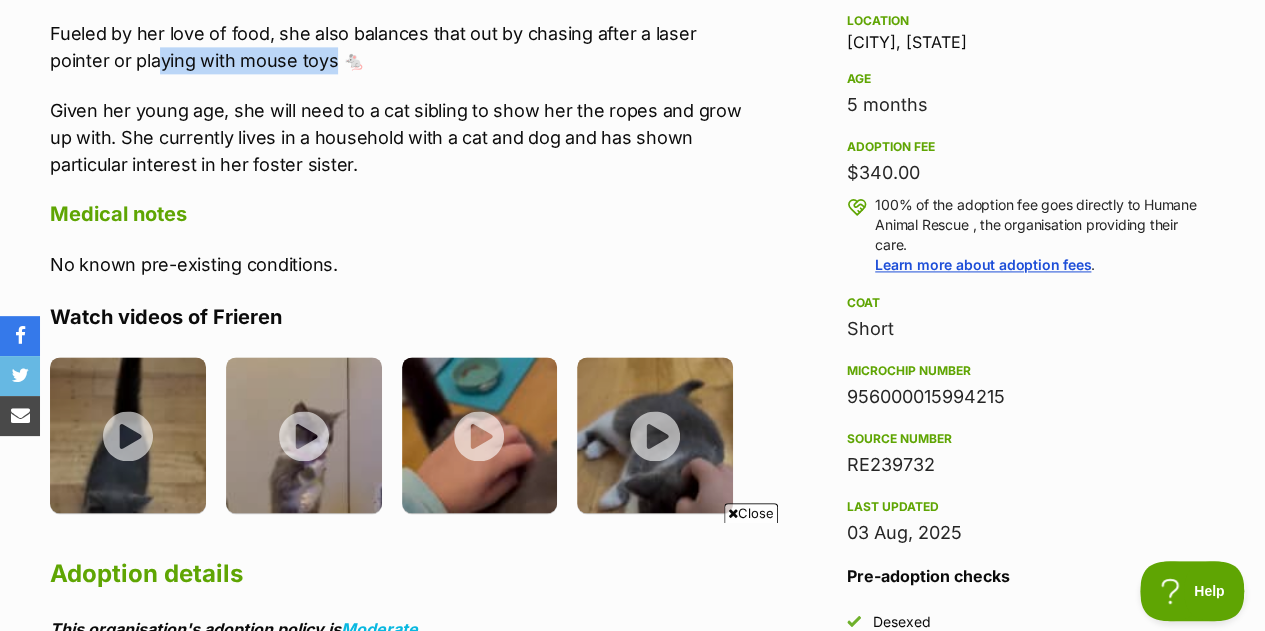scroll, scrollTop: 1300, scrollLeft: 0, axis: vertical 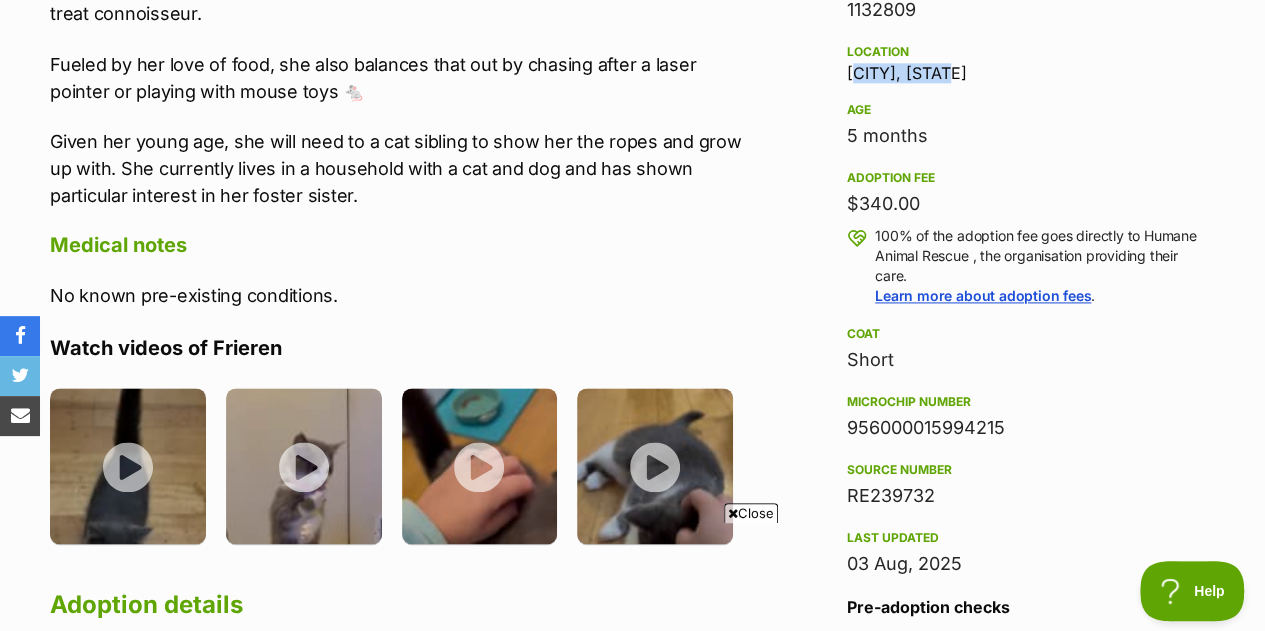 drag, startPoint x: 848, startPoint y: 68, endPoint x: 948, endPoint y: 63, distance: 100.12492 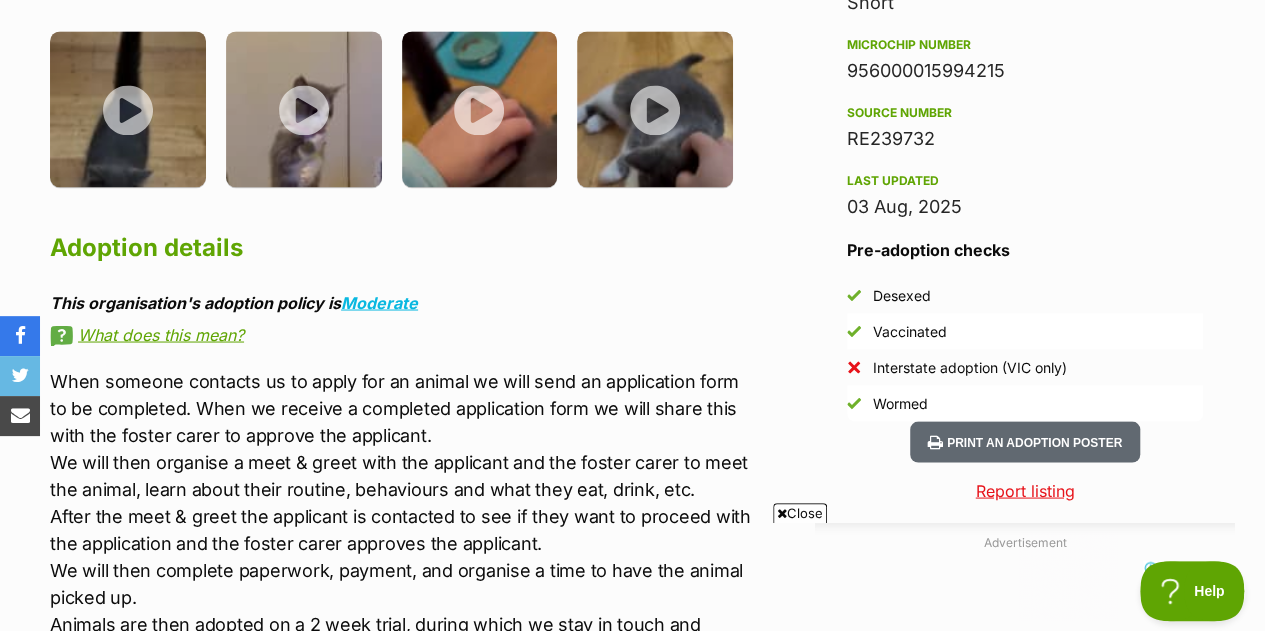 scroll, scrollTop: 0, scrollLeft: 0, axis: both 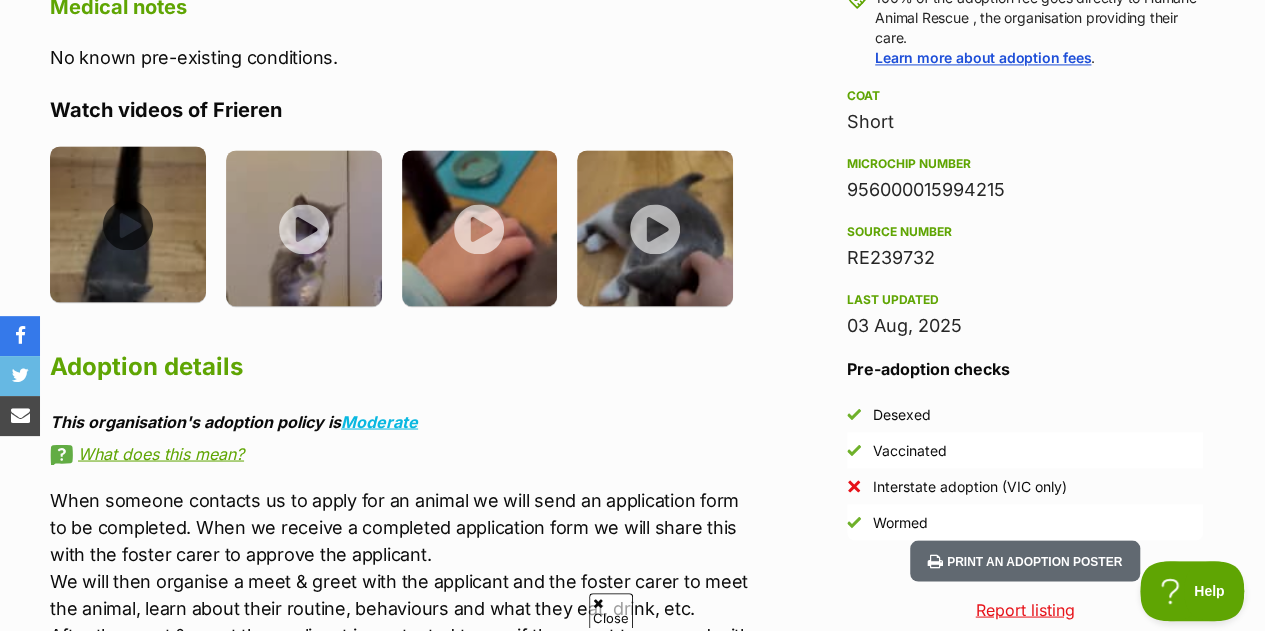 click at bounding box center [128, 224] 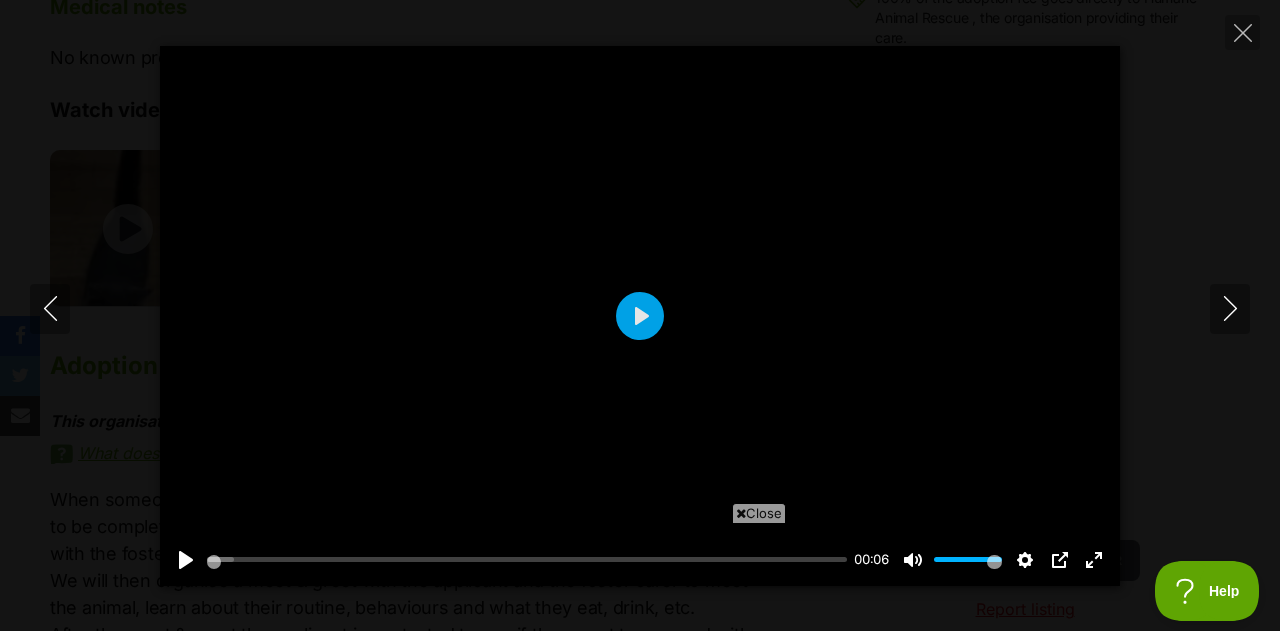 scroll, scrollTop: 0, scrollLeft: 0, axis: both 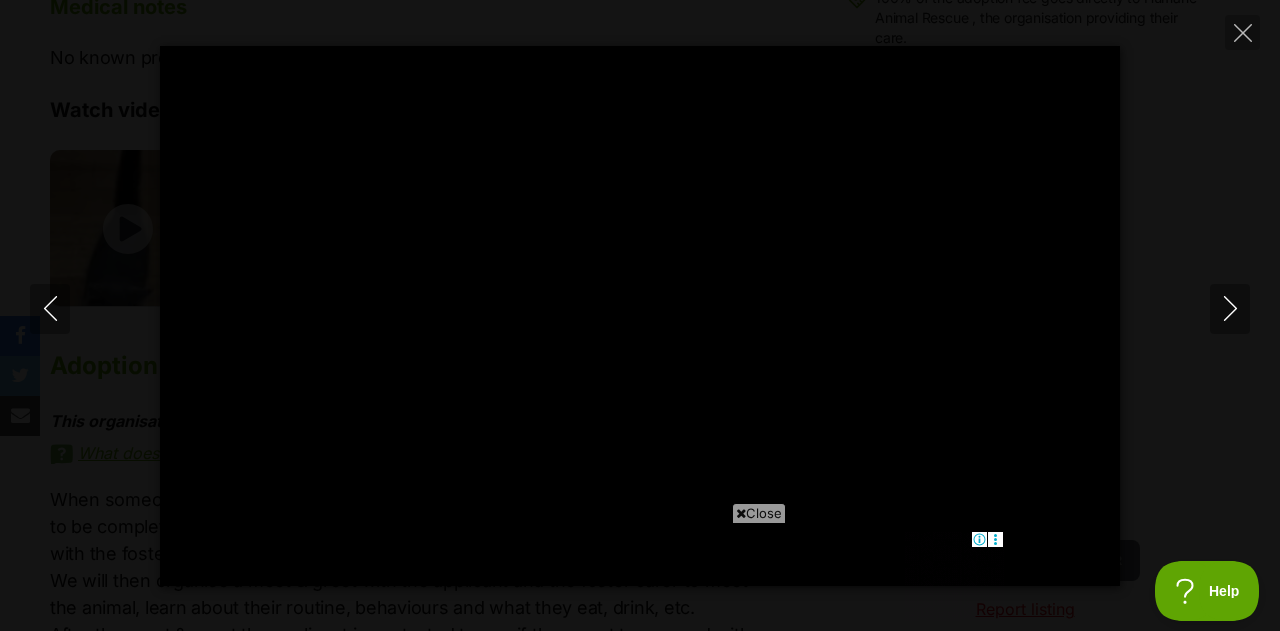 type on "100" 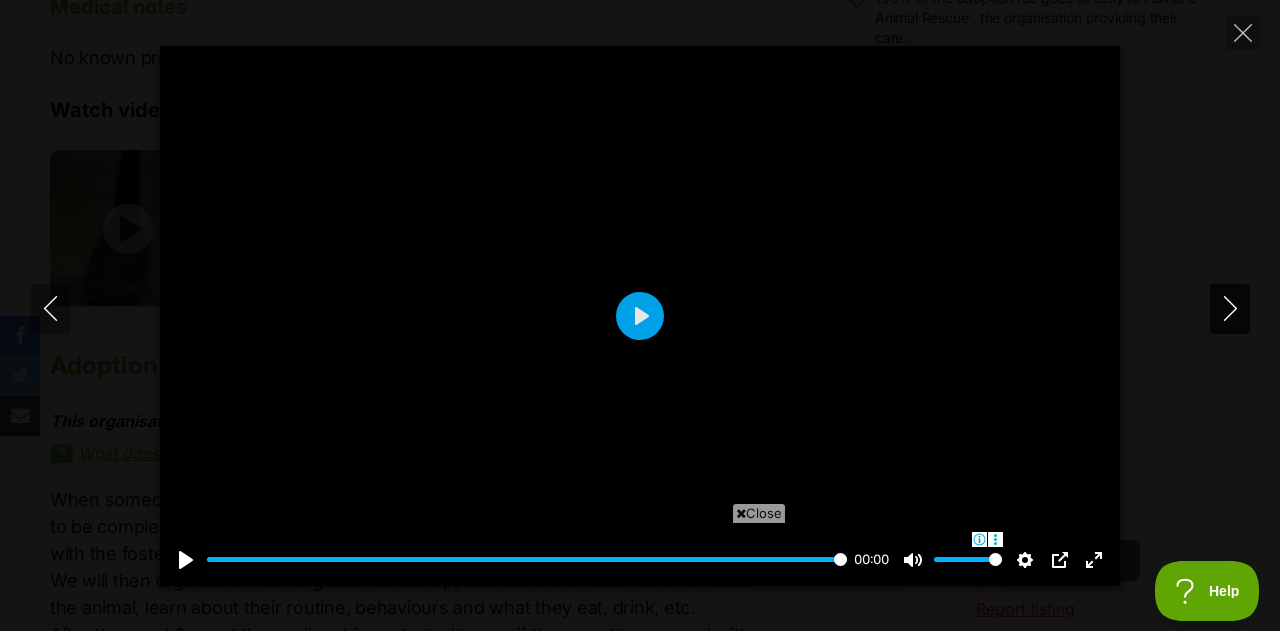 click 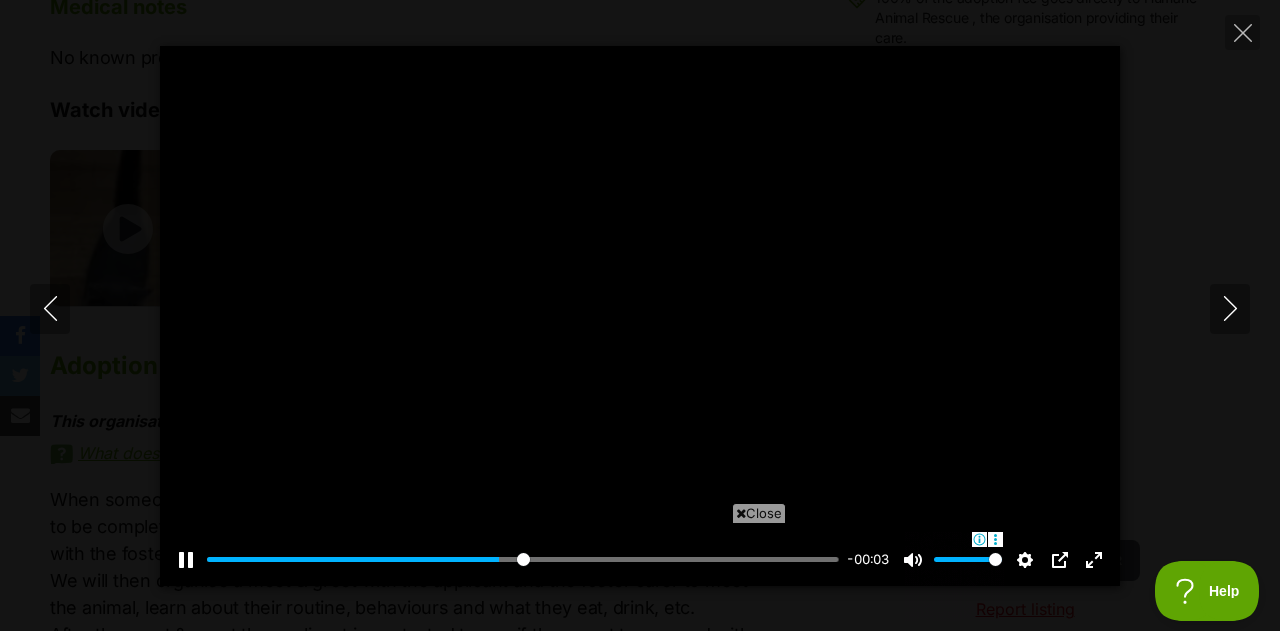 scroll, scrollTop: 0, scrollLeft: 0, axis: both 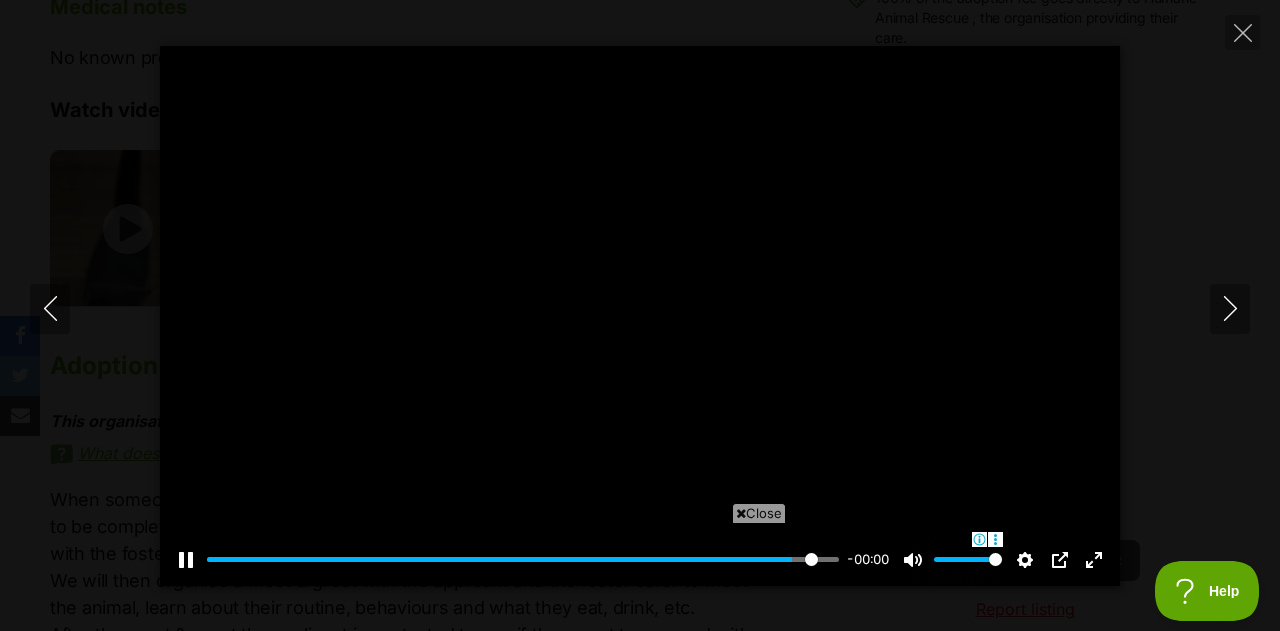 type on "100" 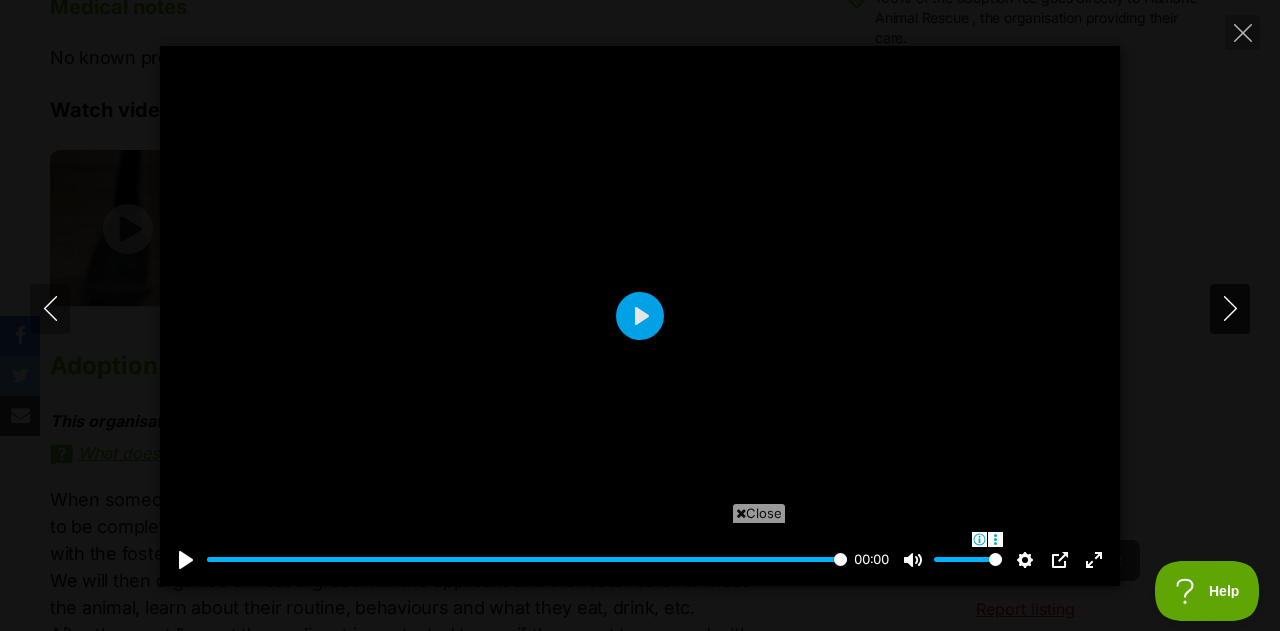 click 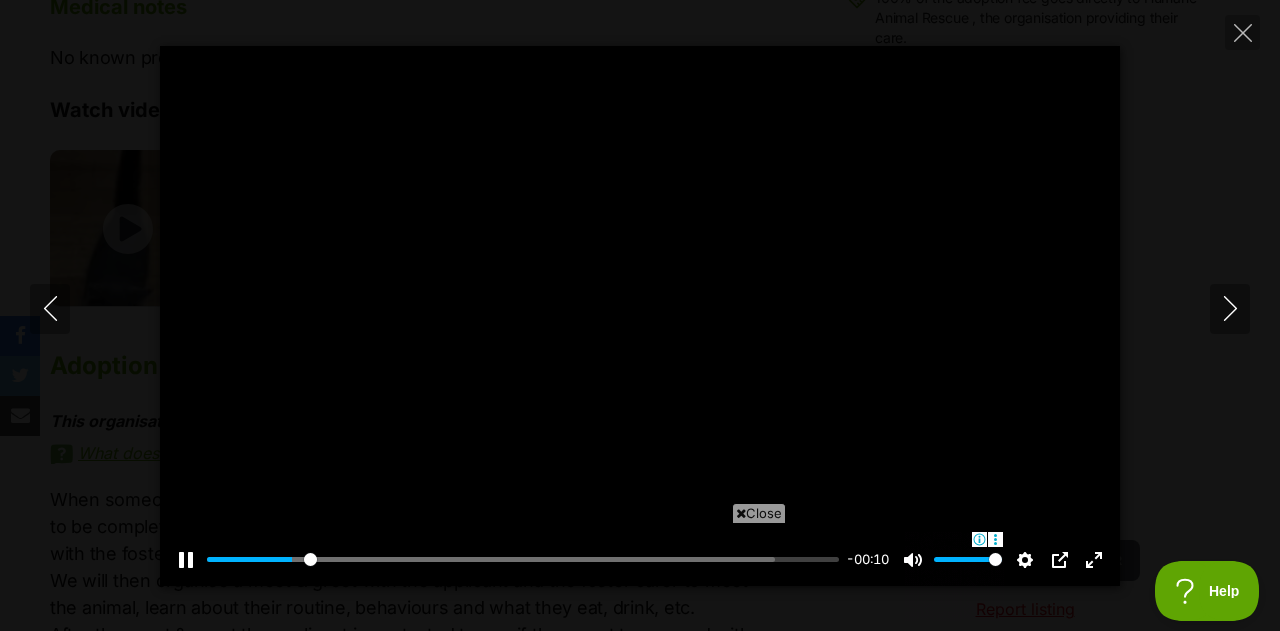 scroll, scrollTop: 0, scrollLeft: 0, axis: both 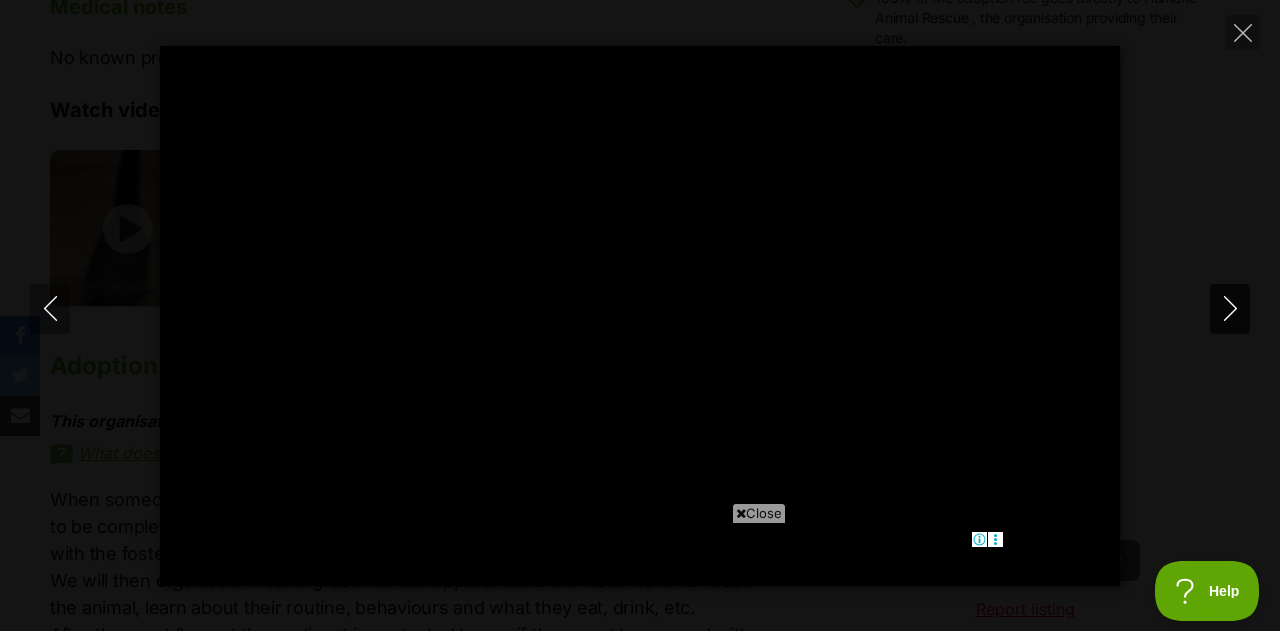 type on "100" 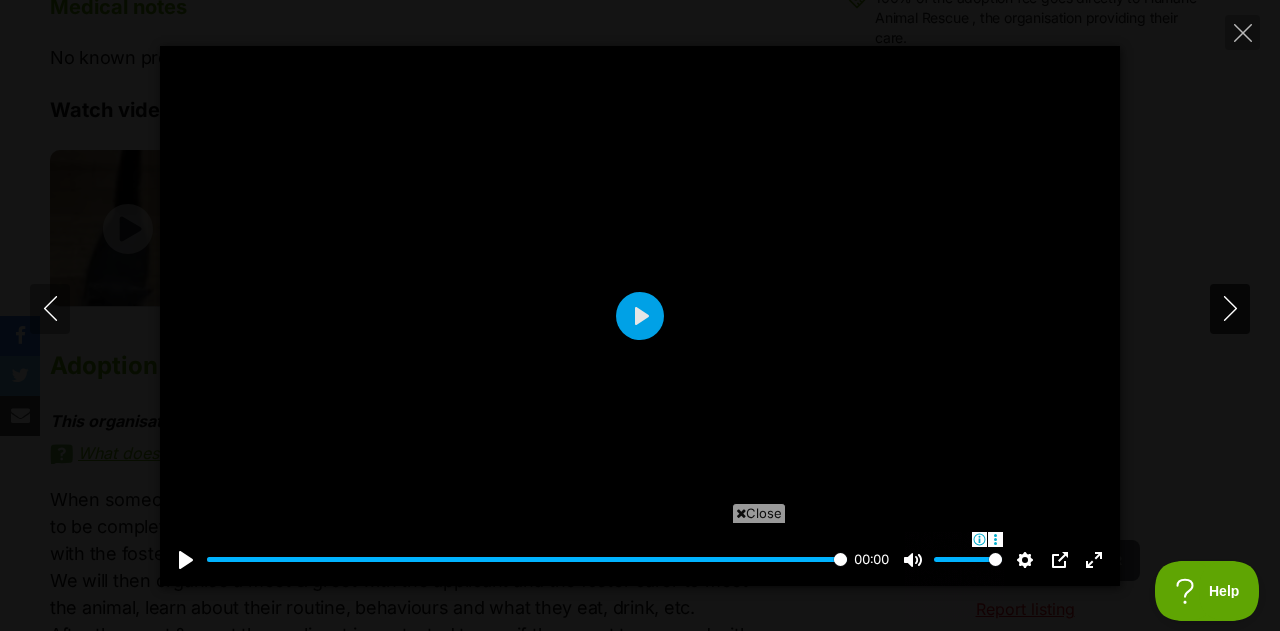 click 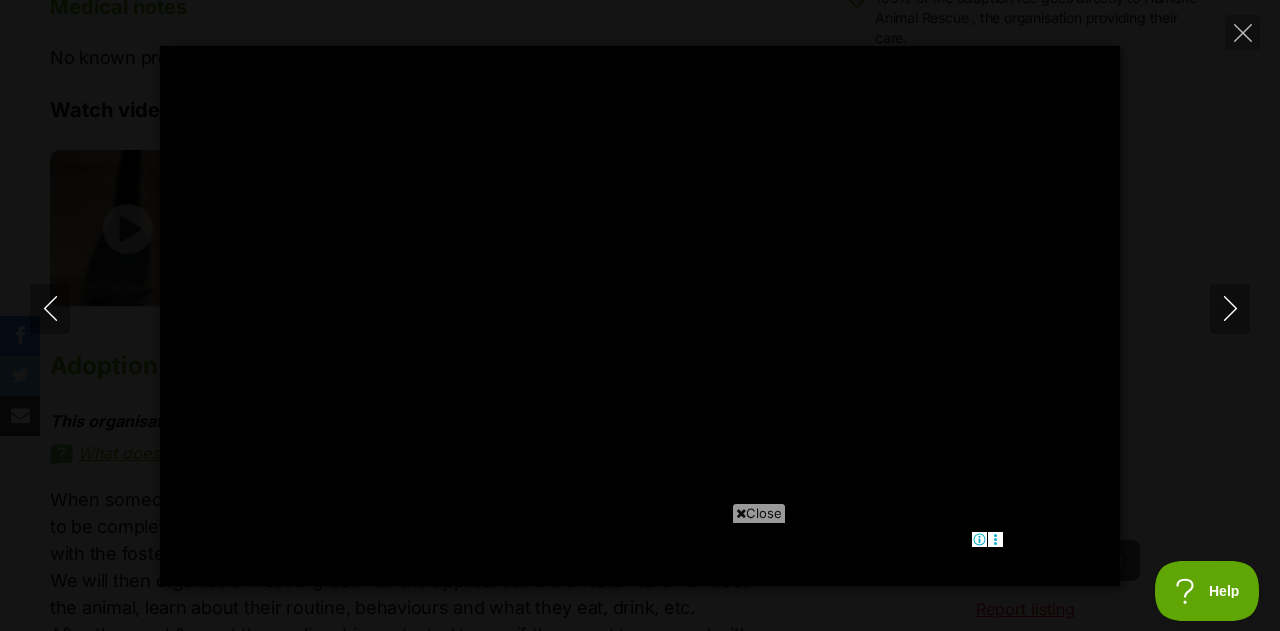 scroll, scrollTop: 0, scrollLeft: 0, axis: both 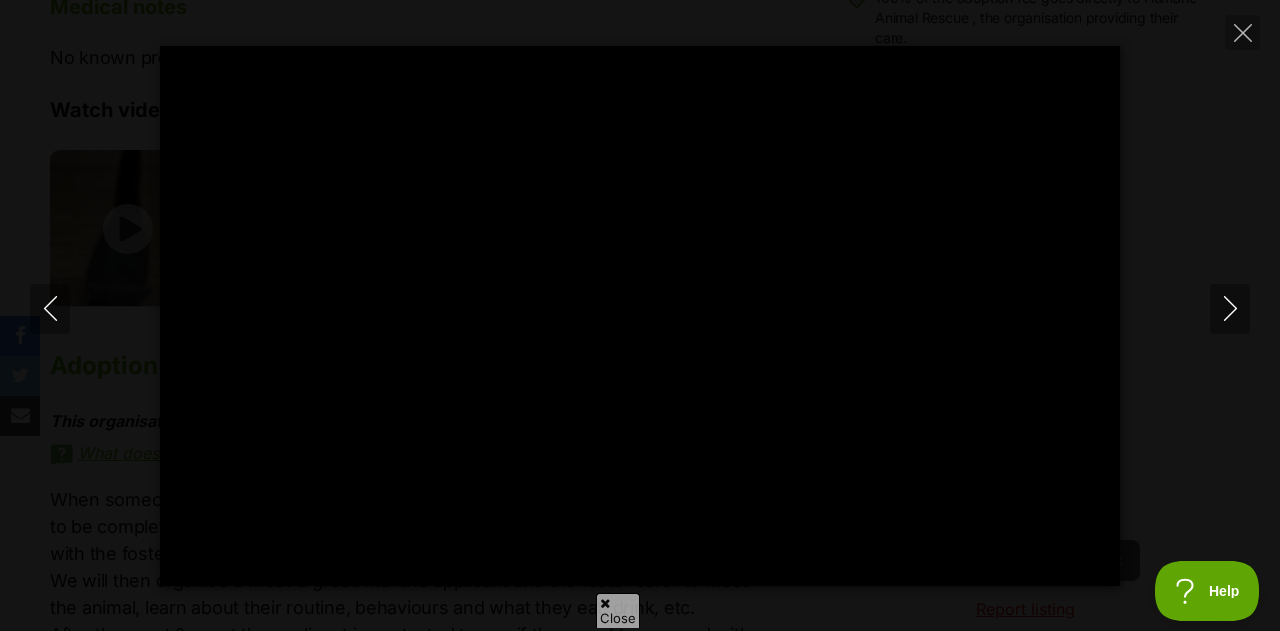 type on "100" 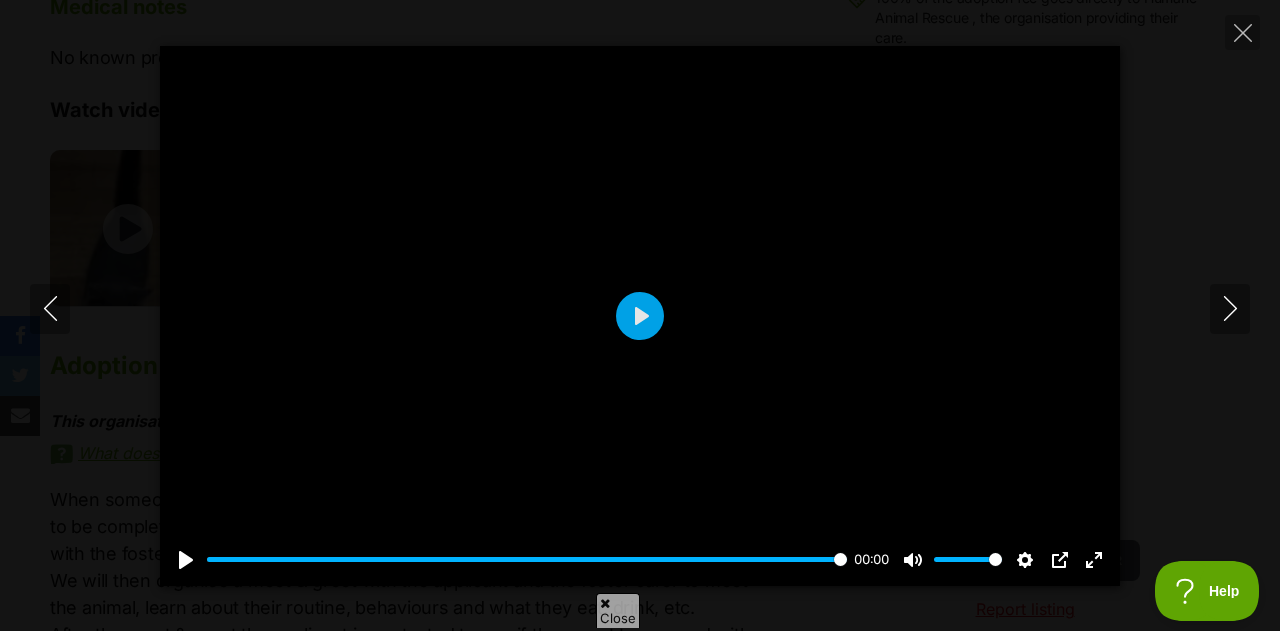 scroll, scrollTop: 0, scrollLeft: 0, axis: both 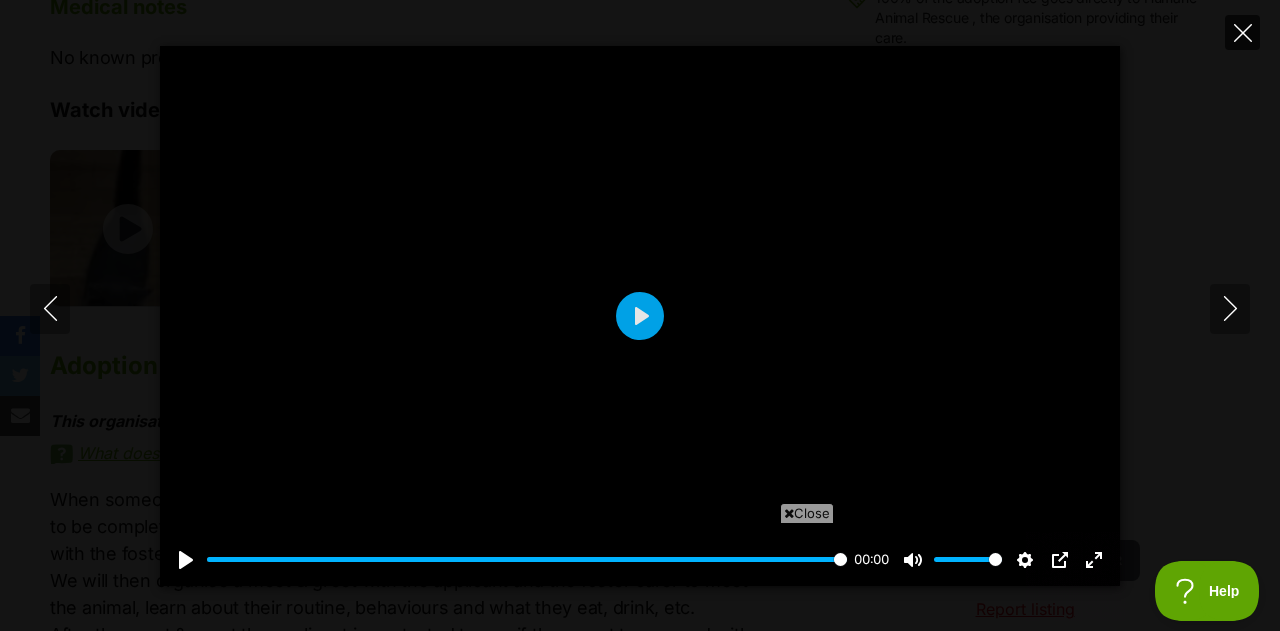 click 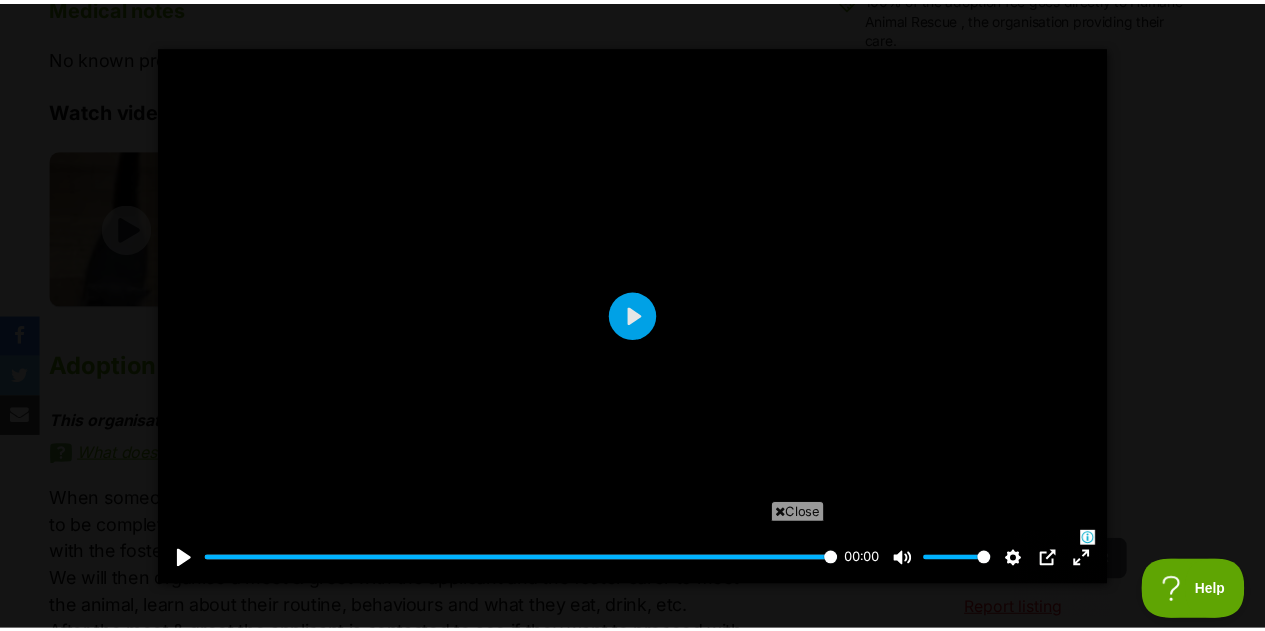scroll, scrollTop: 0, scrollLeft: 0, axis: both 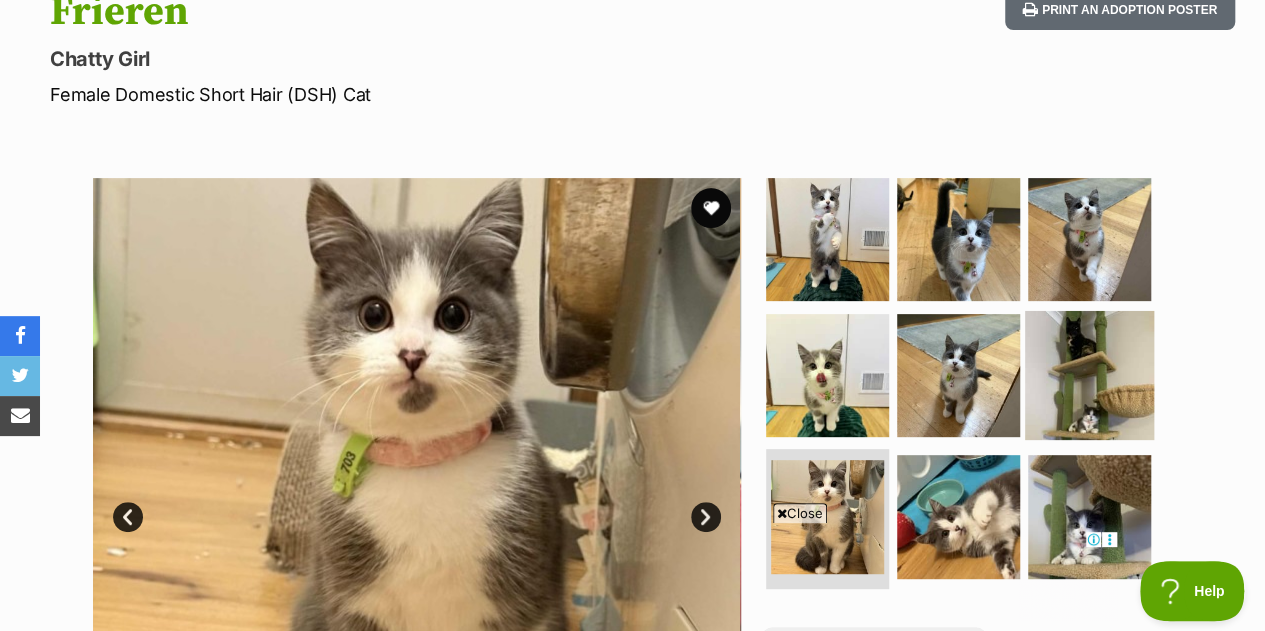 click at bounding box center [1089, 374] 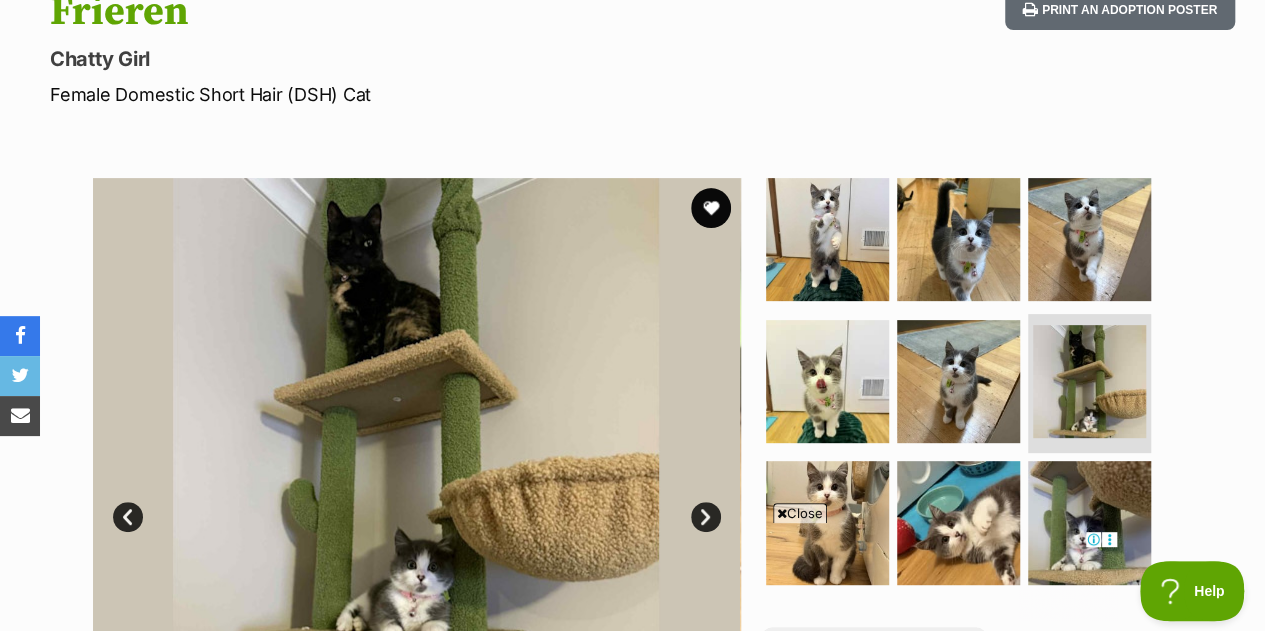 click at bounding box center (416, 502) 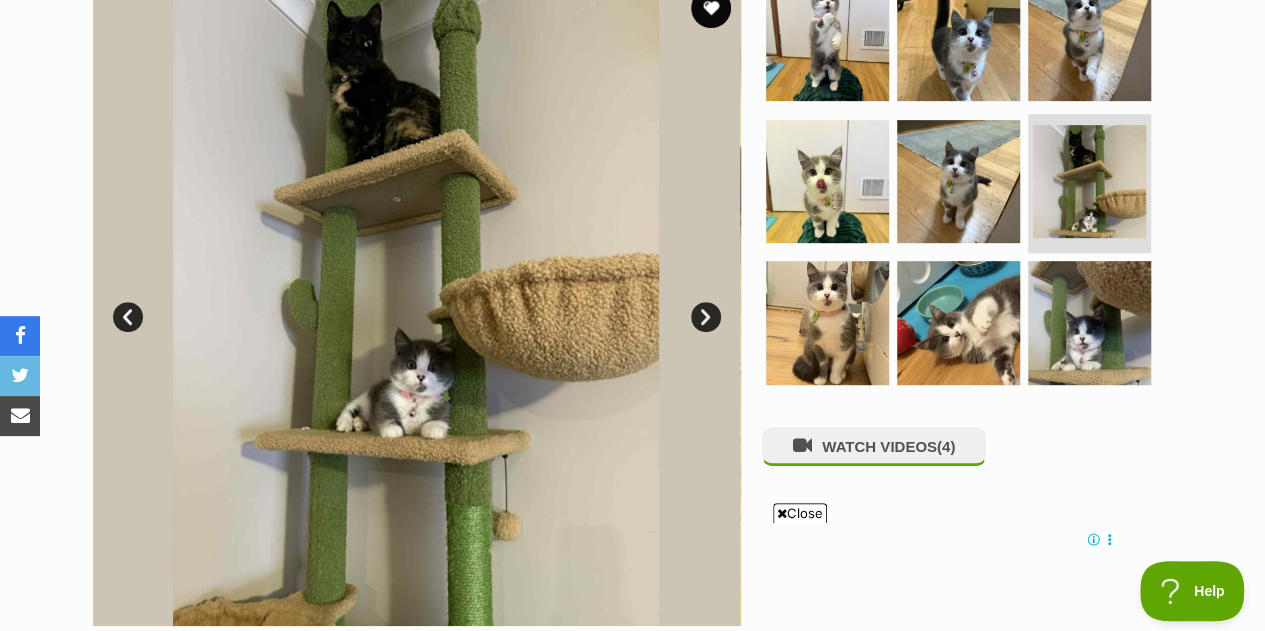click at bounding box center (416, 302) 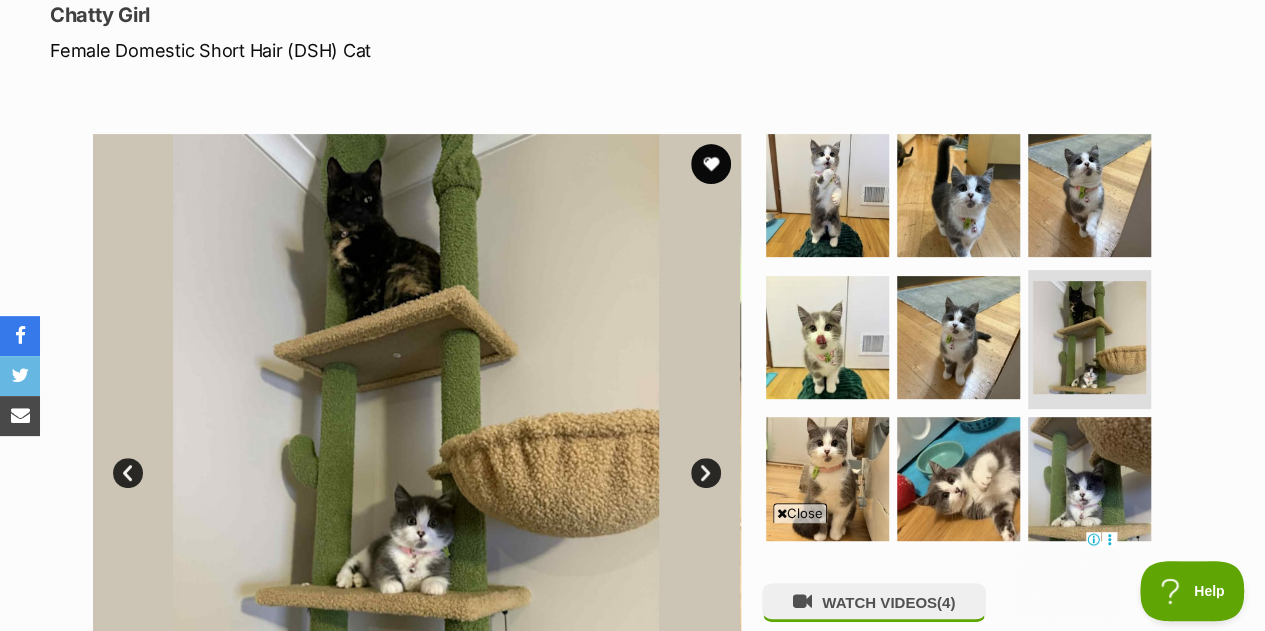 scroll, scrollTop: 238, scrollLeft: 0, axis: vertical 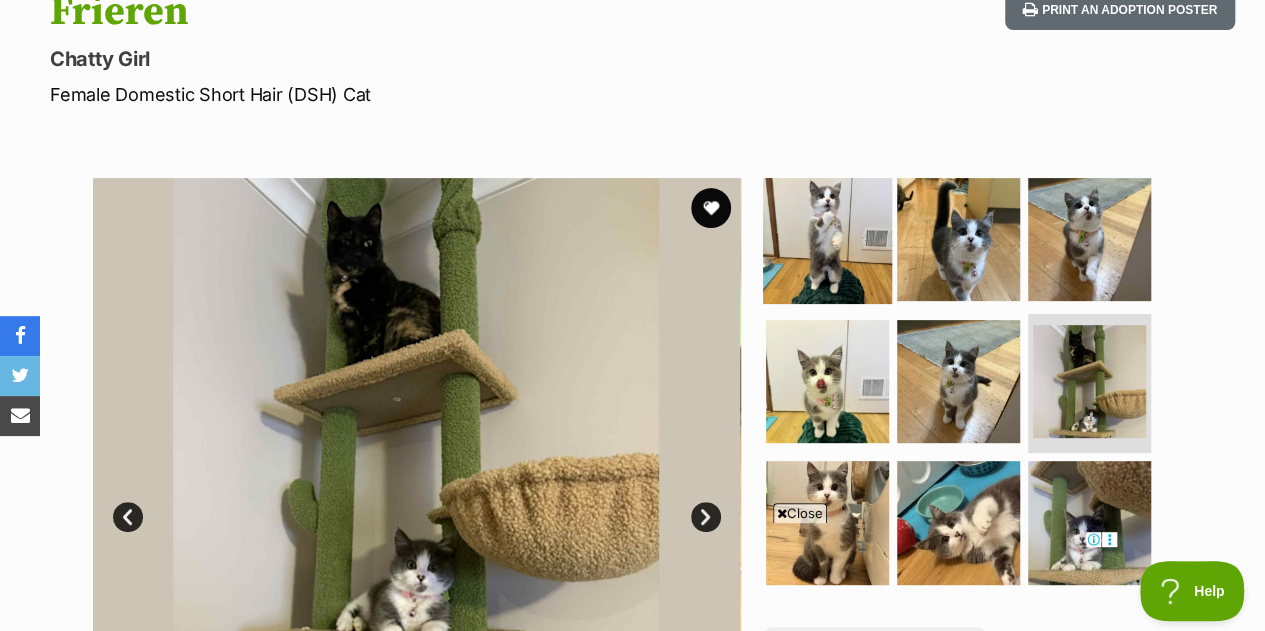 click at bounding box center [827, 239] 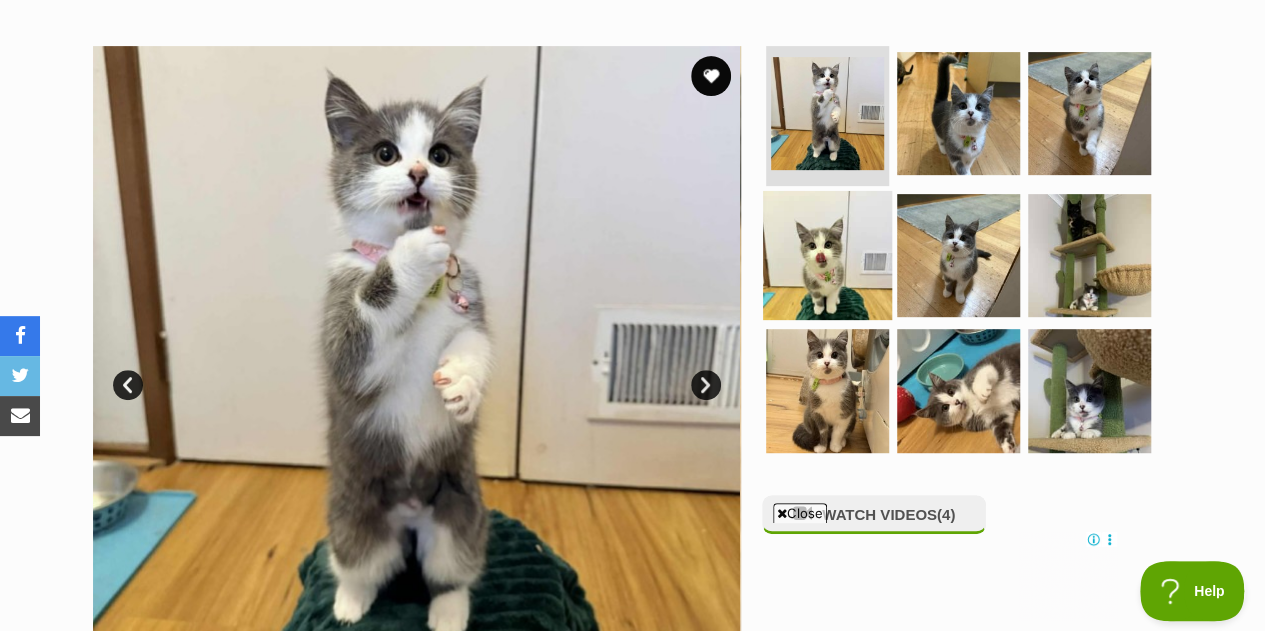 scroll, scrollTop: 338, scrollLeft: 0, axis: vertical 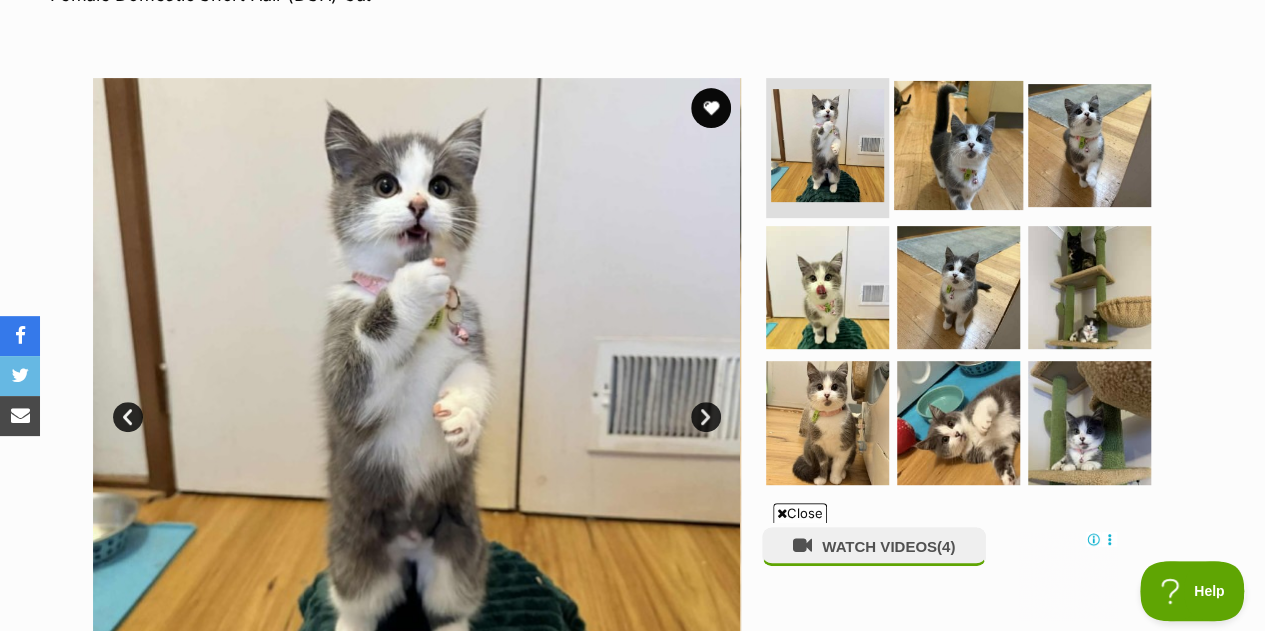 click at bounding box center (958, 145) 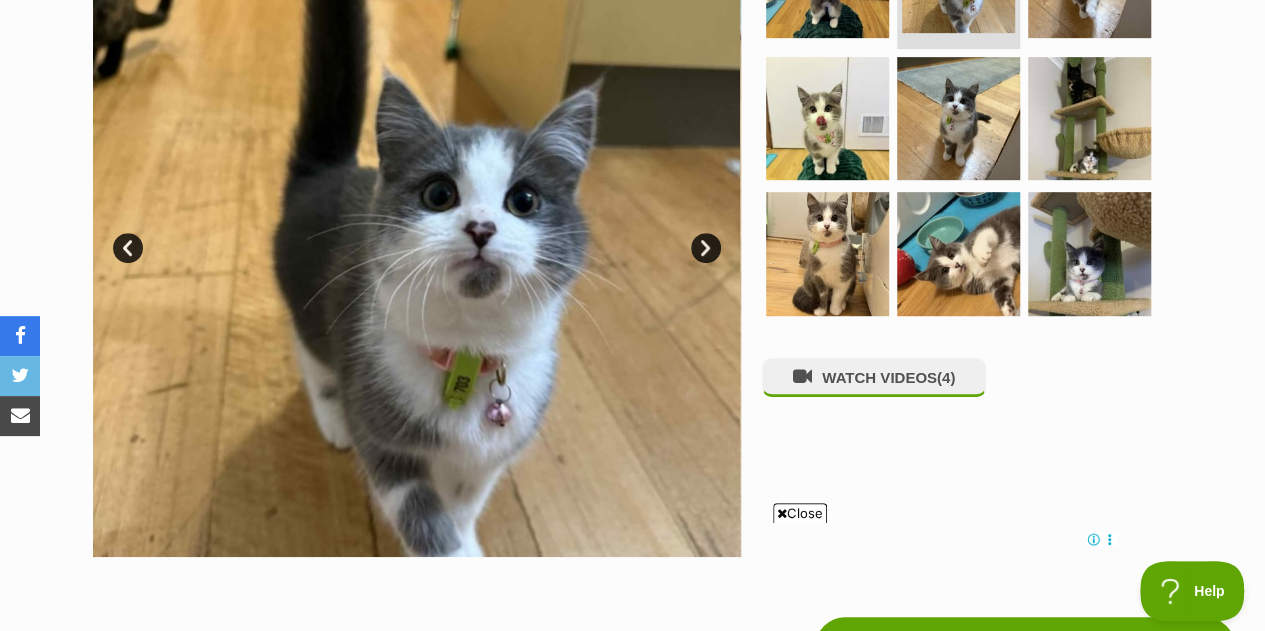 scroll, scrollTop: 538, scrollLeft: 0, axis: vertical 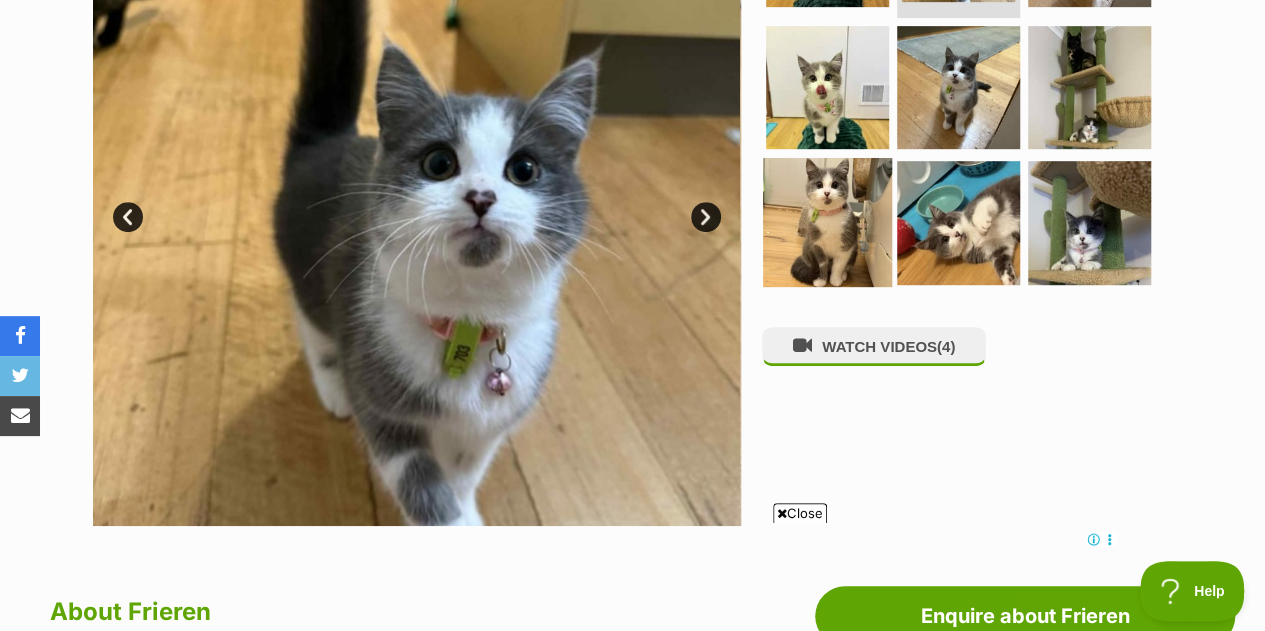 click at bounding box center (827, 222) 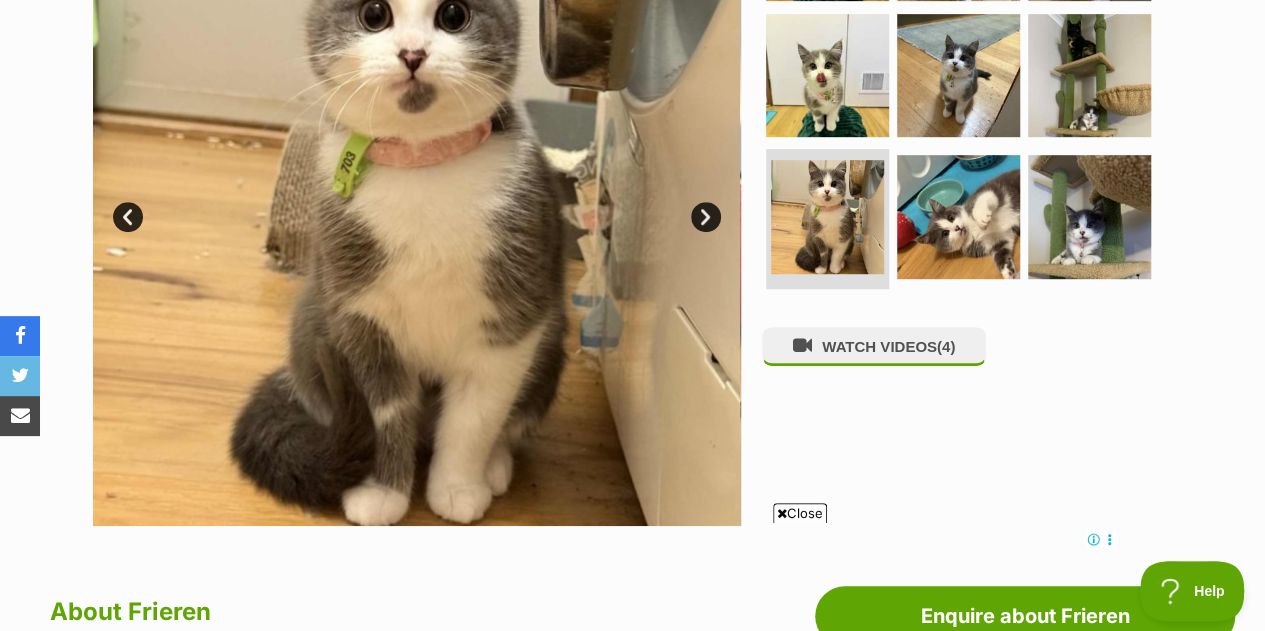 scroll, scrollTop: 438, scrollLeft: 0, axis: vertical 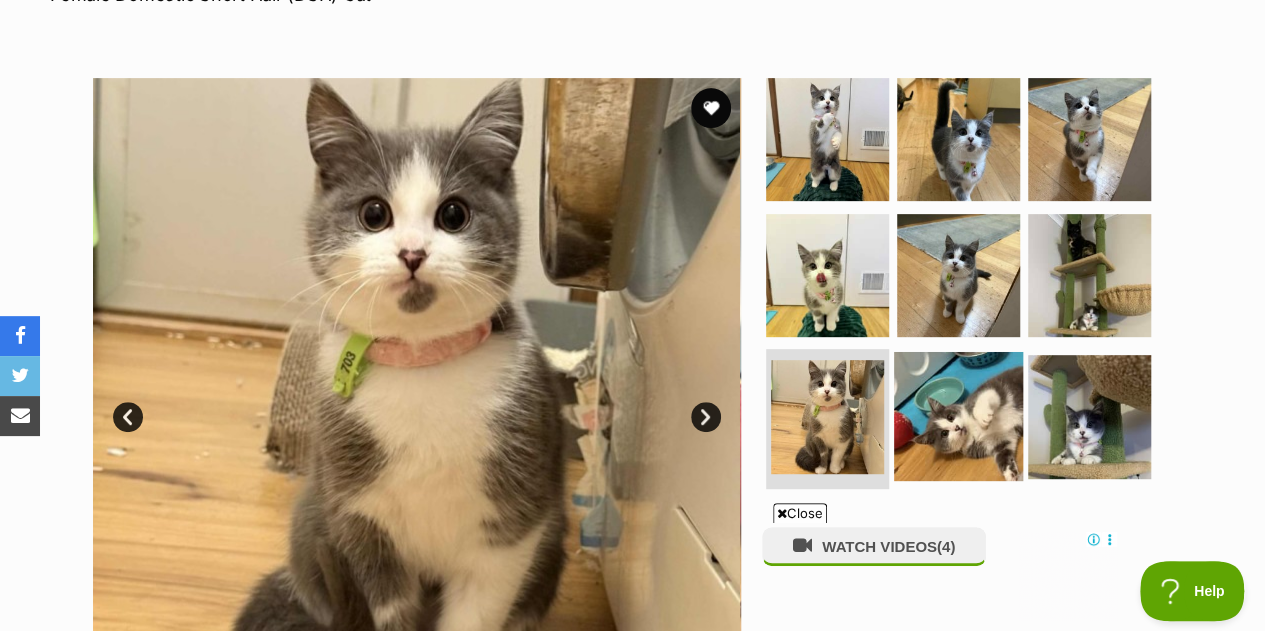 click at bounding box center [958, 416] 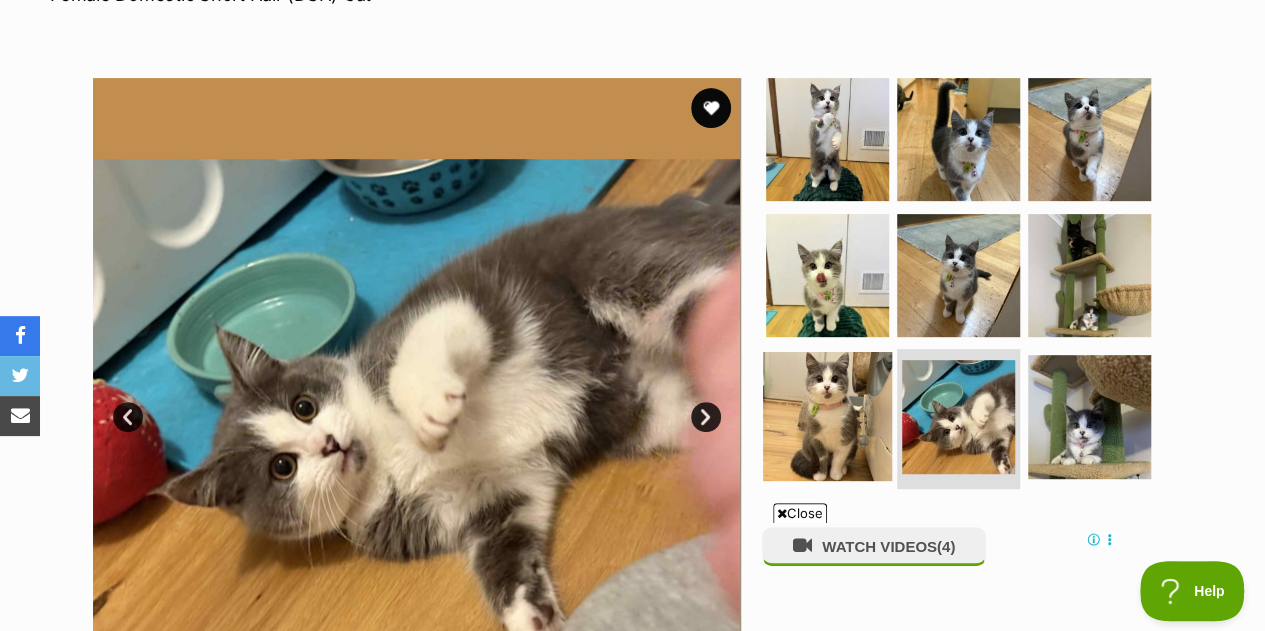 click at bounding box center (827, 416) 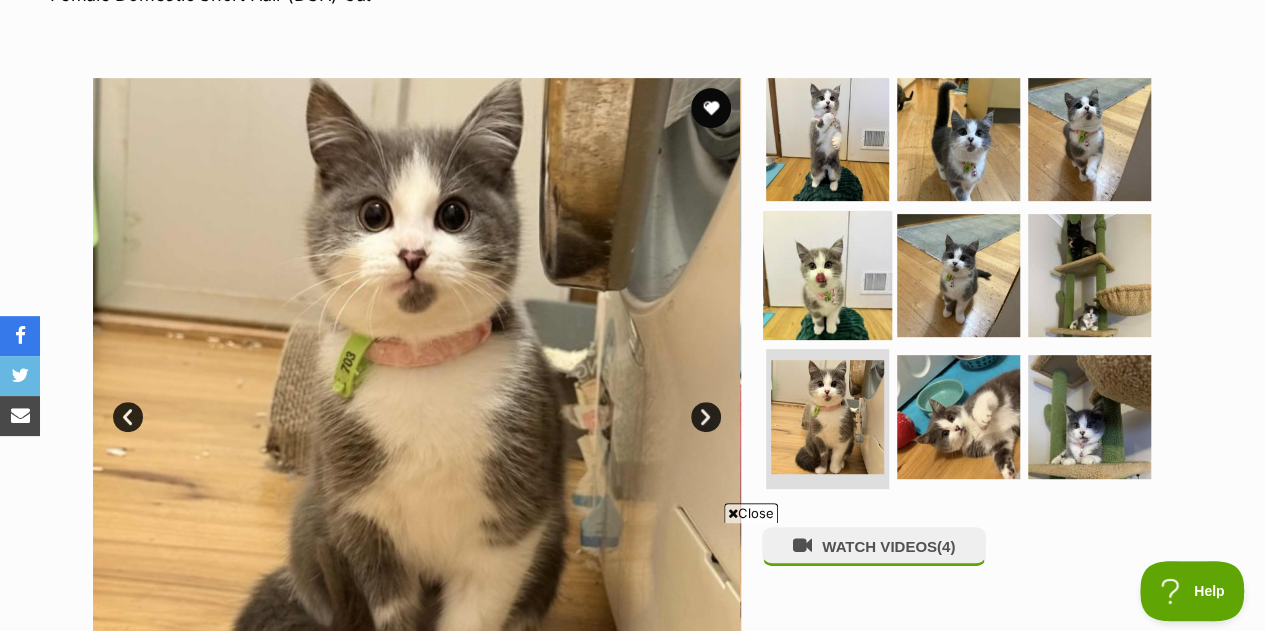 click at bounding box center [827, 274] 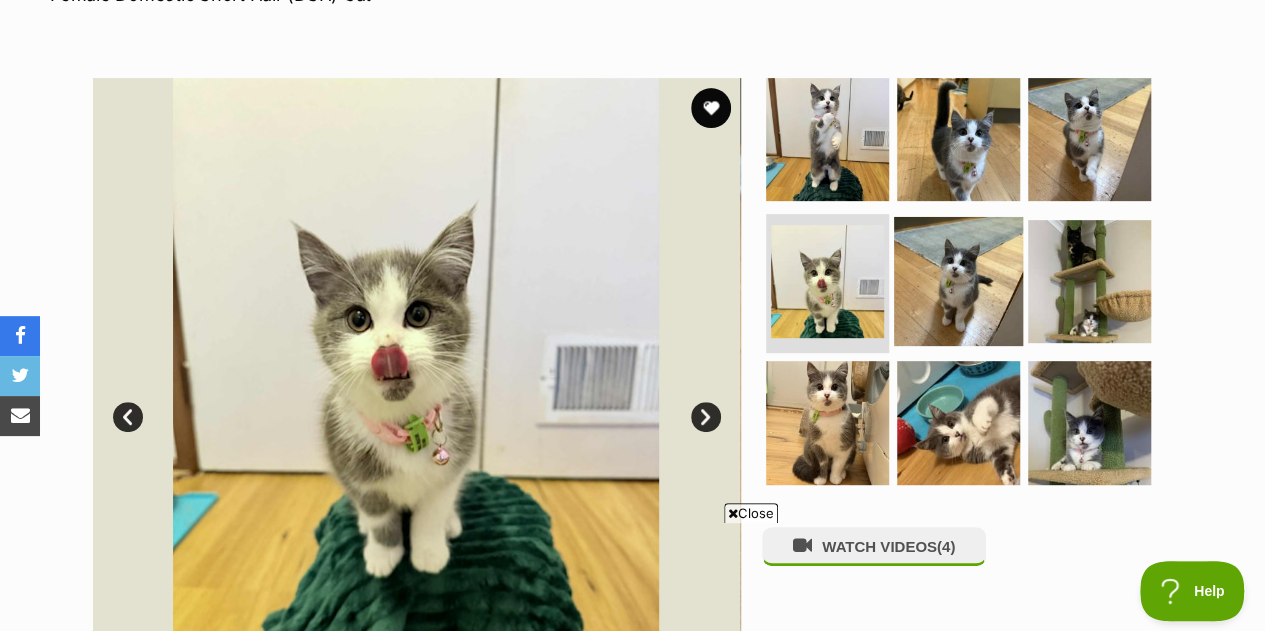click at bounding box center [958, 280] 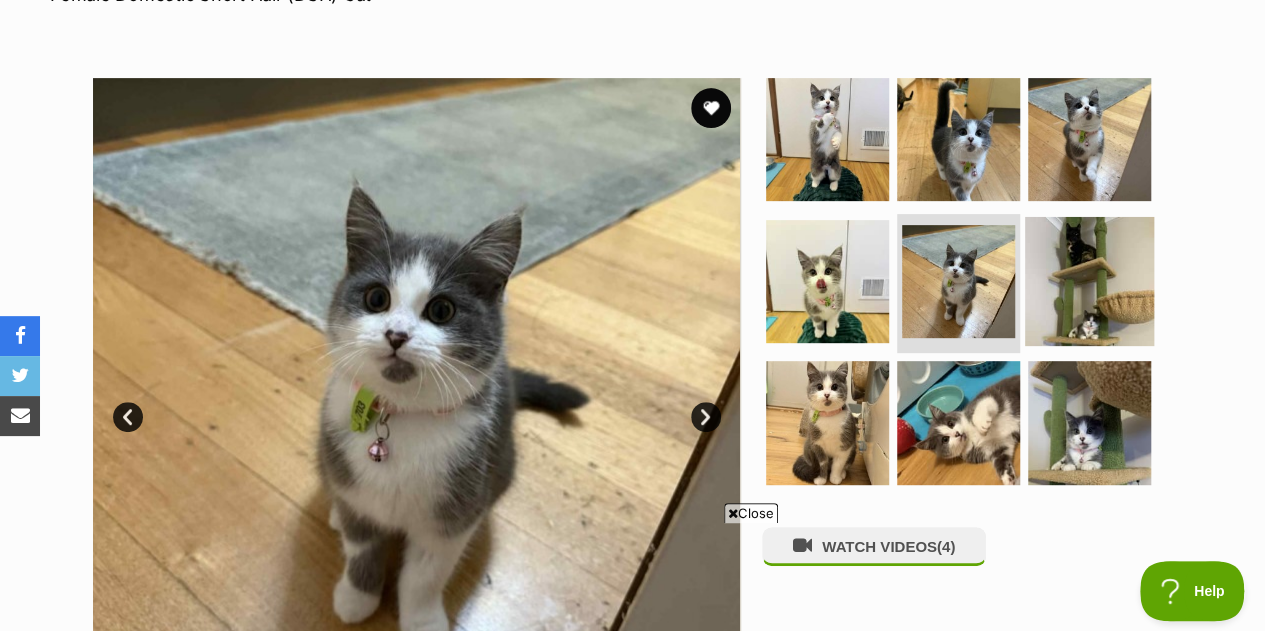 click at bounding box center (1089, 280) 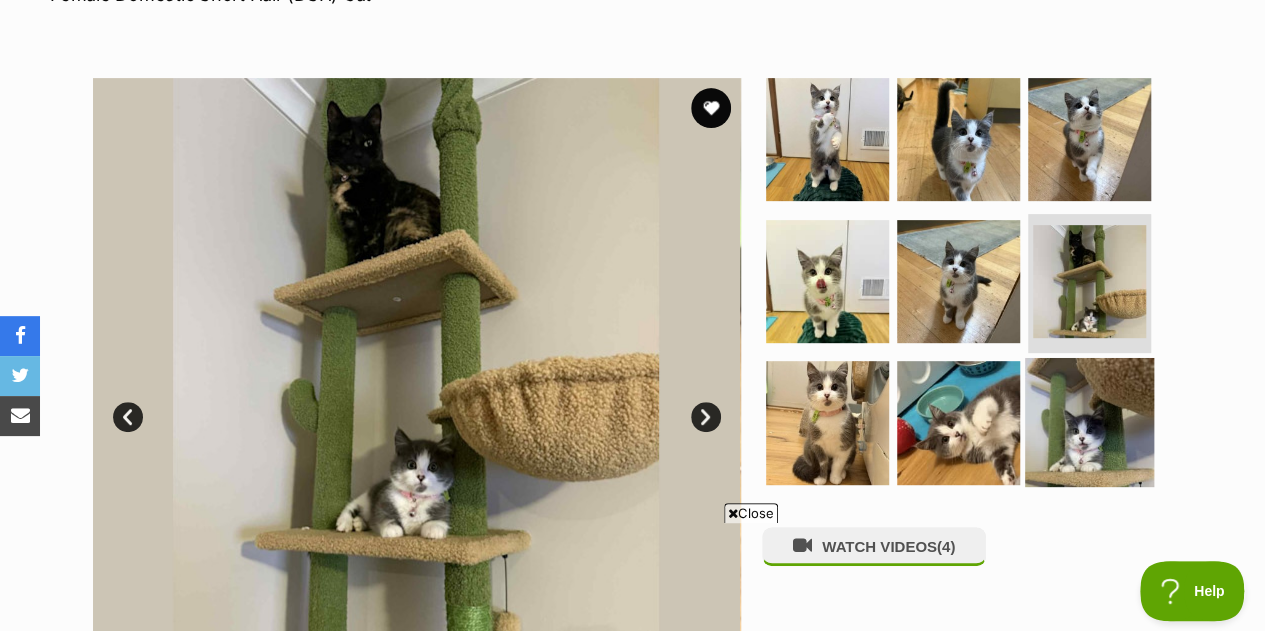 click at bounding box center [1089, 422] 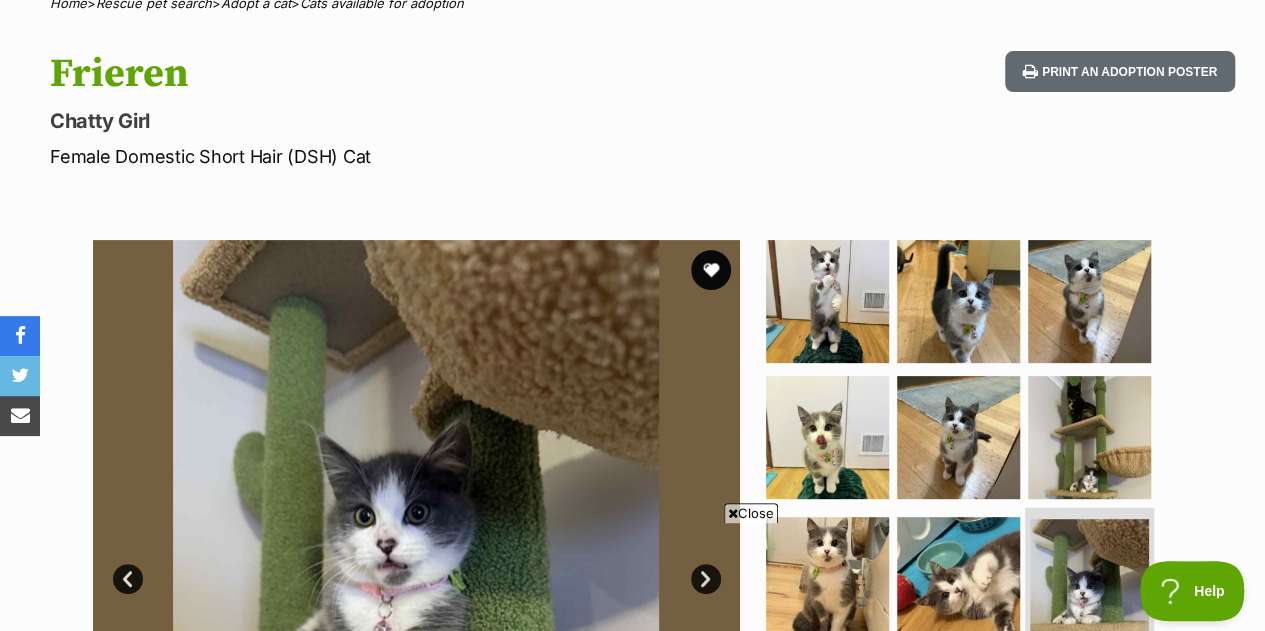 scroll, scrollTop: 138, scrollLeft: 0, axis: vertical 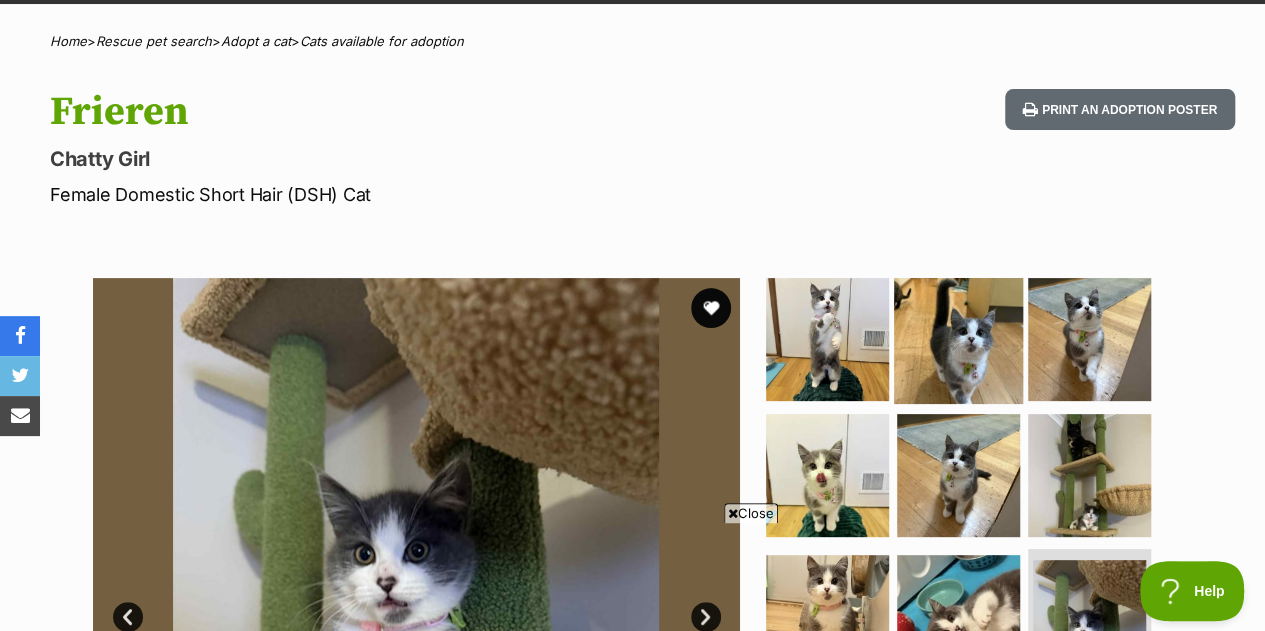 click at bounding box center (958, 339) 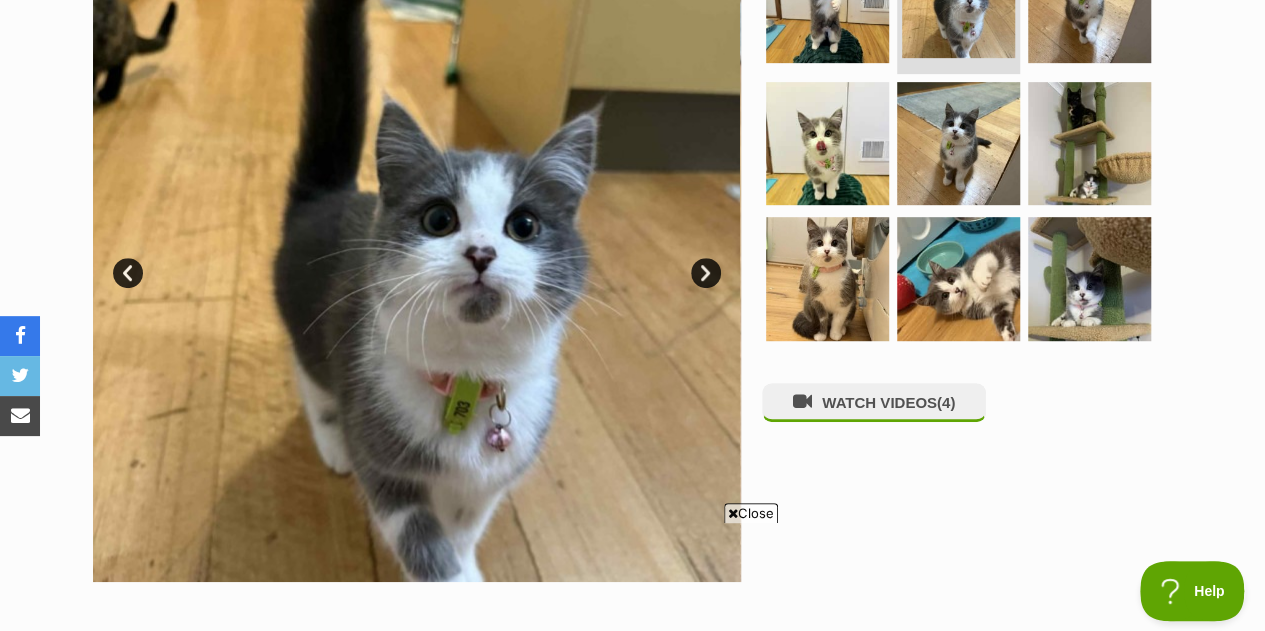 scroll, scrollTop: 438, scrollLeft: 0, axis: vertical 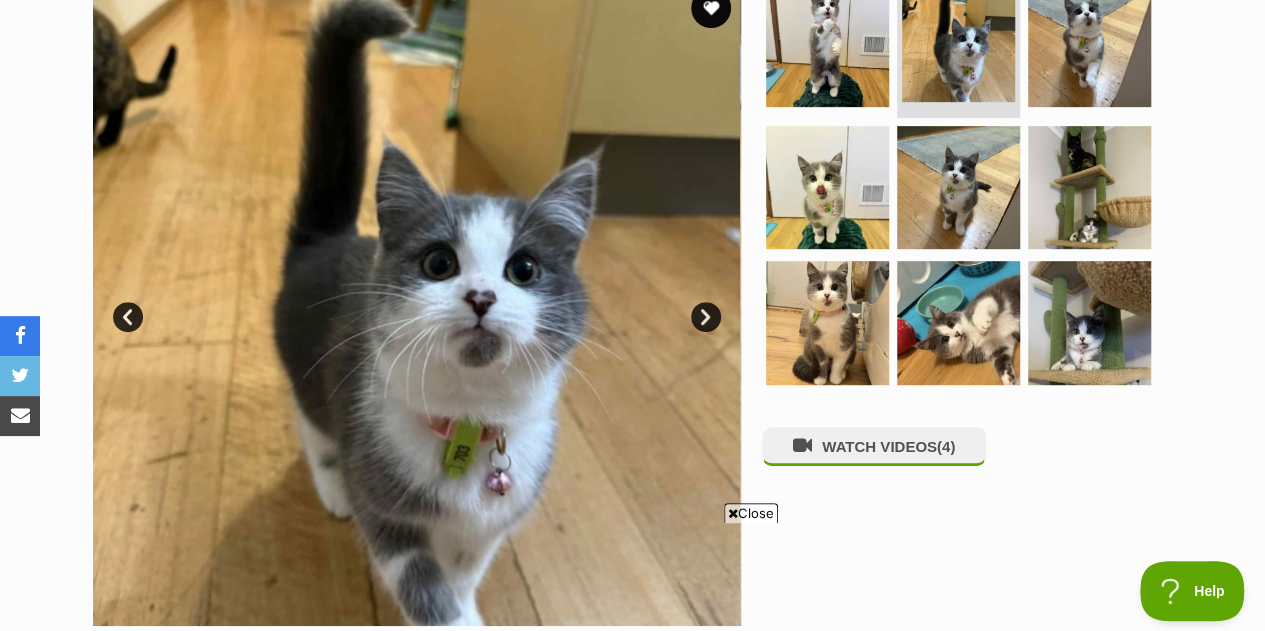 click on "Close" at bounding box center (751, 513) 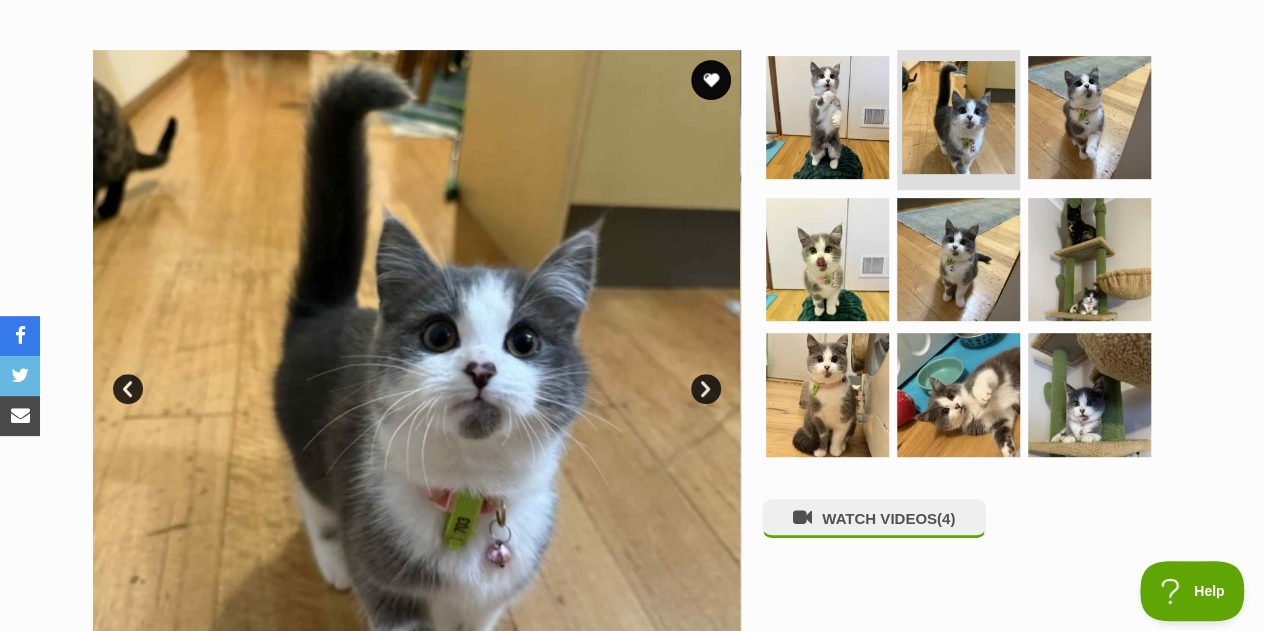 scroll, scrollTop: 338, scrollLeft: 0, axis: vertical 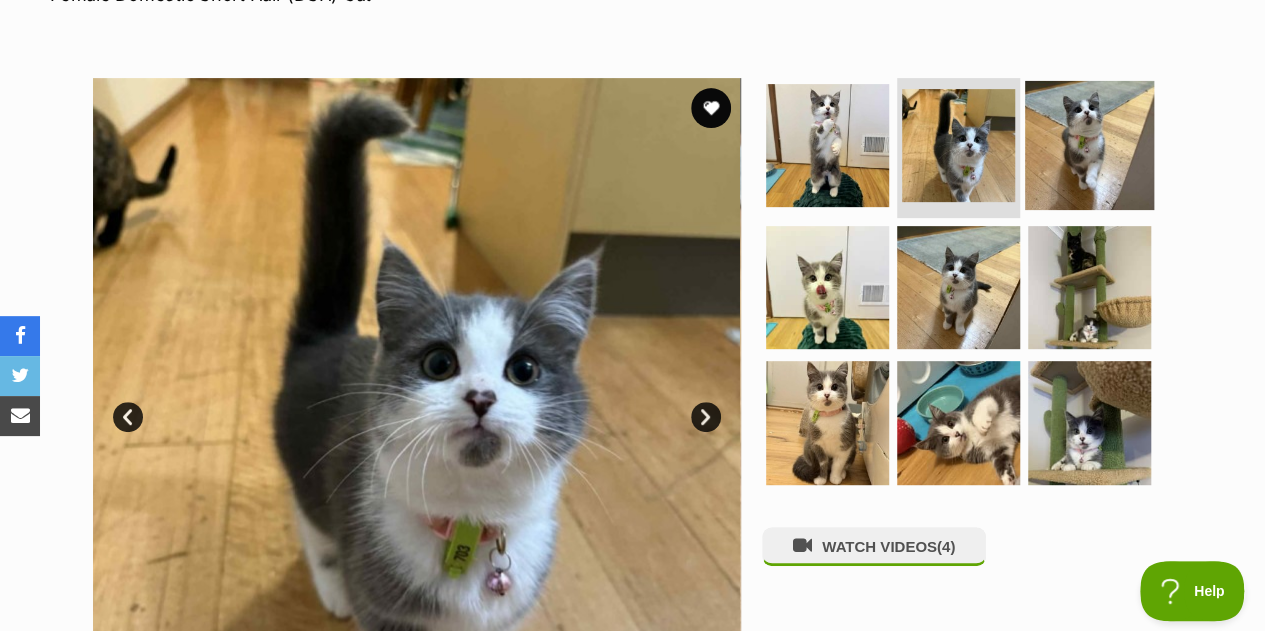 click at bounding box center (1089, 145) 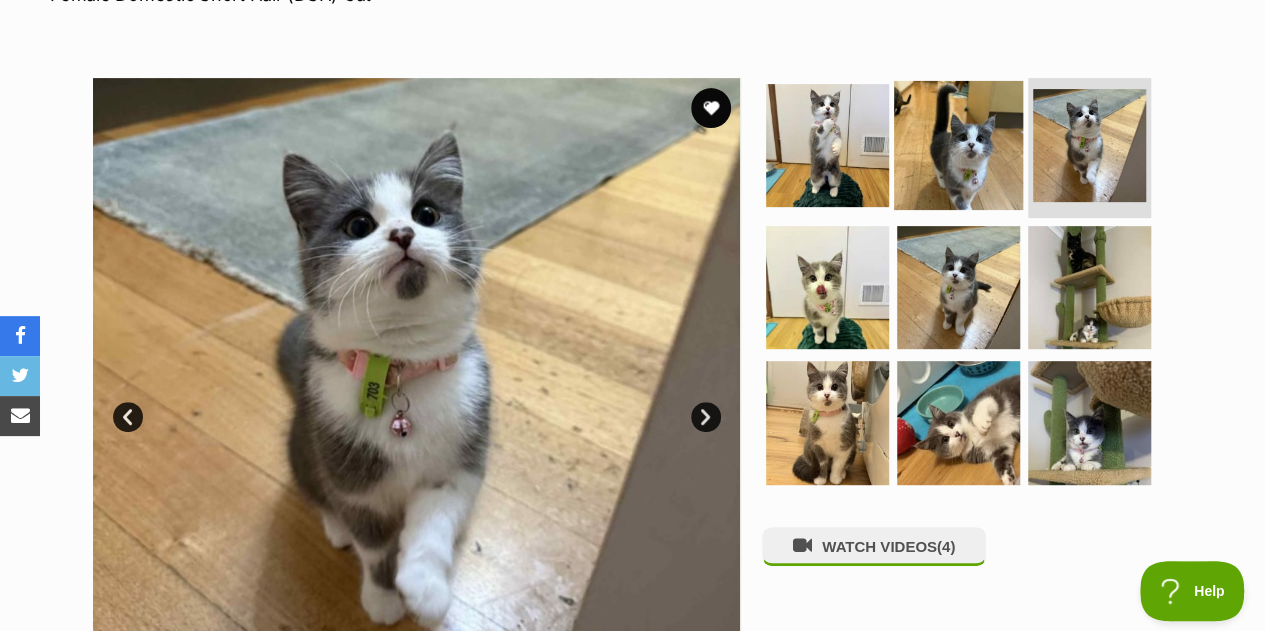 click at bounding box center (958, 145) 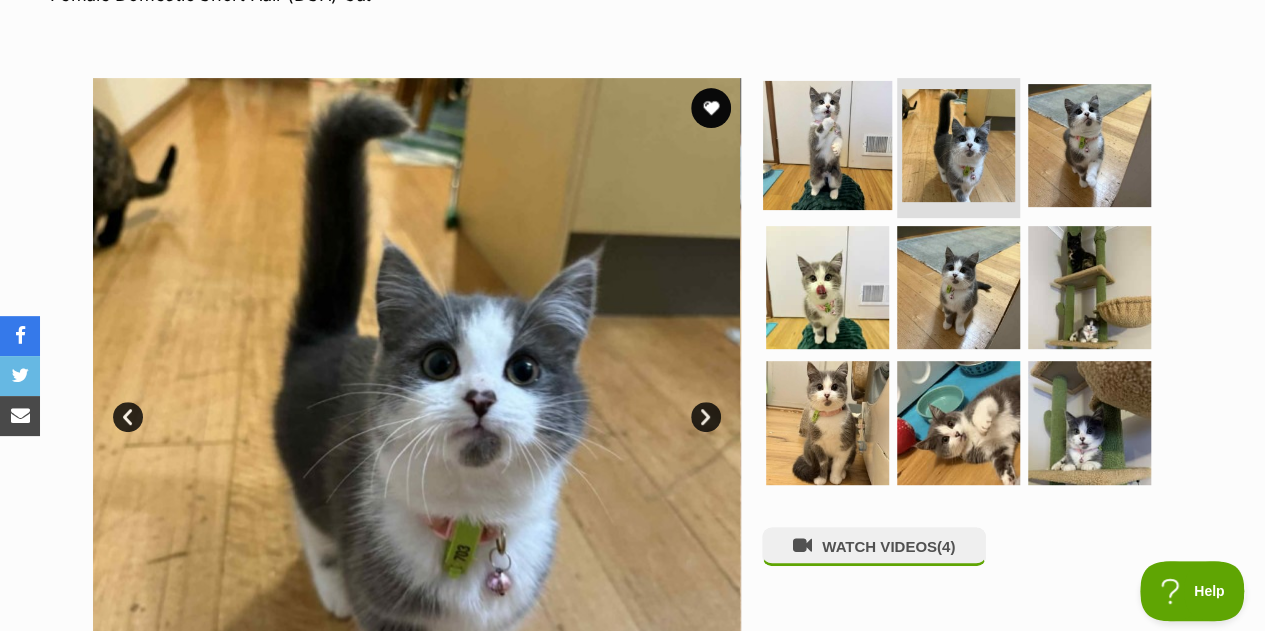 click at bounding box center [827, 145] 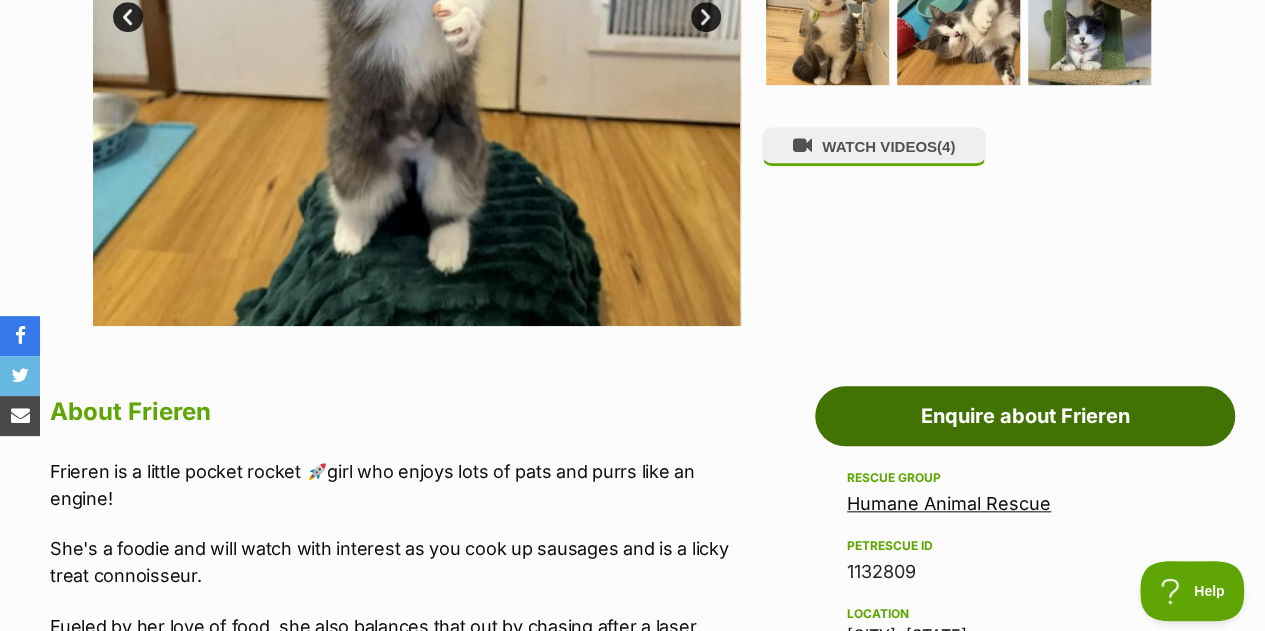 scroll, scrollTop: 1138, scrollLeft: 0, axis: vertical 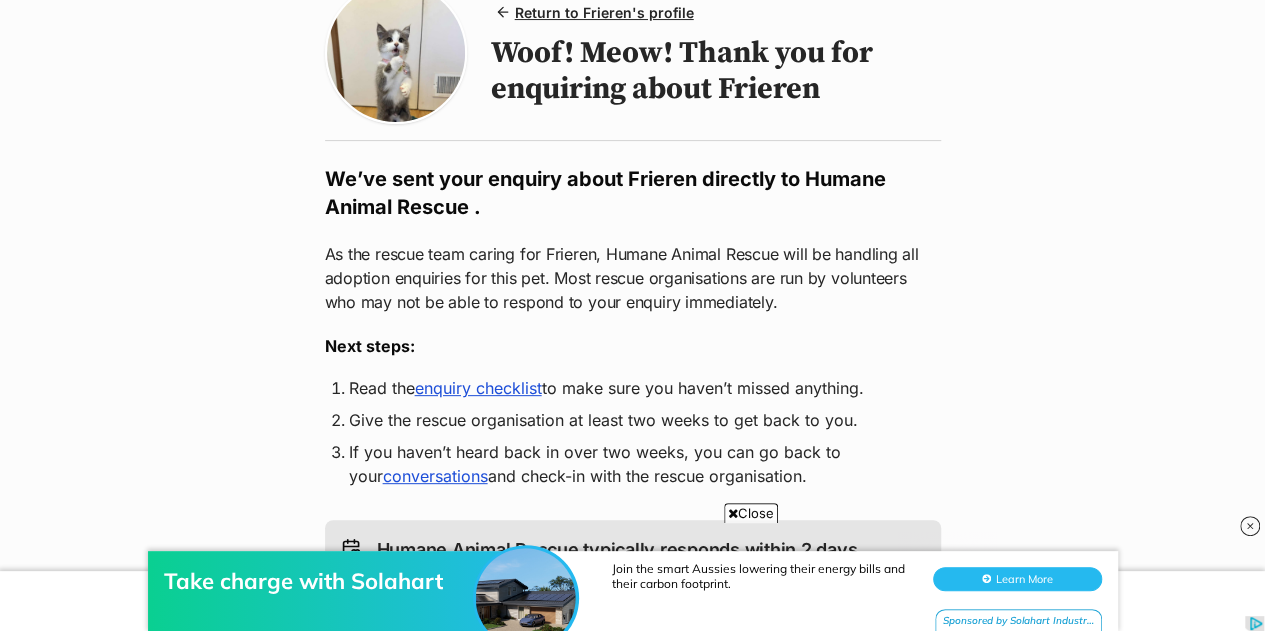 click at bounding box center (1250, 526) 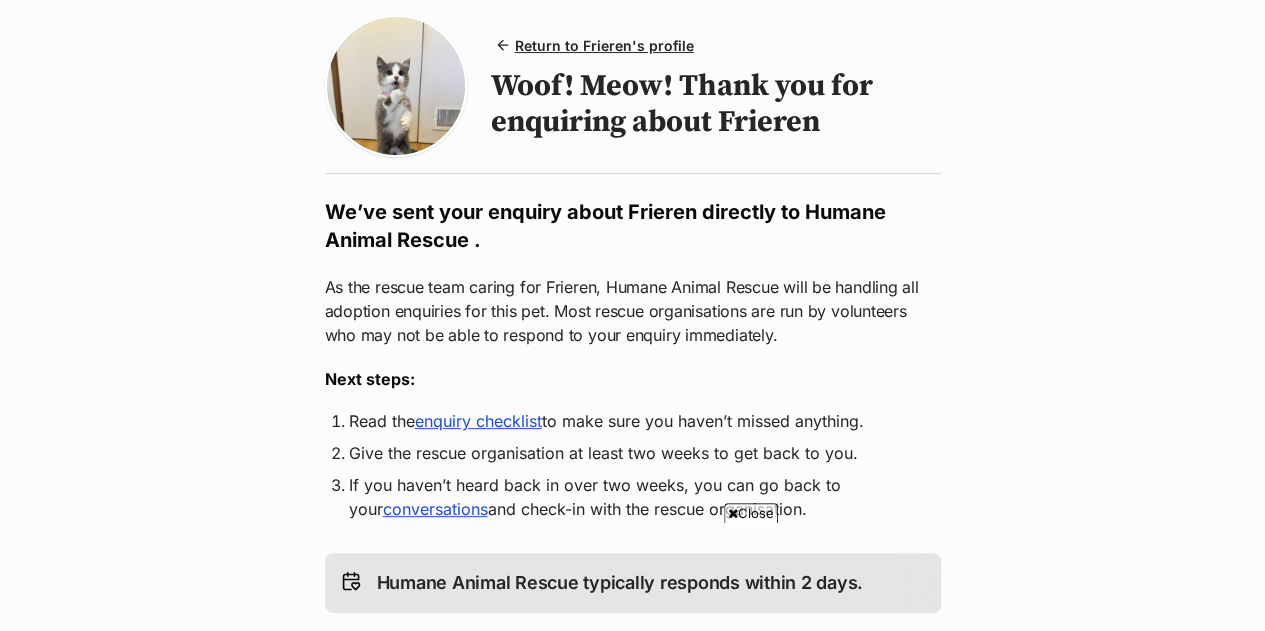 scroll, scrollTop: 156, scrollLeft: 0, axis: vertical 